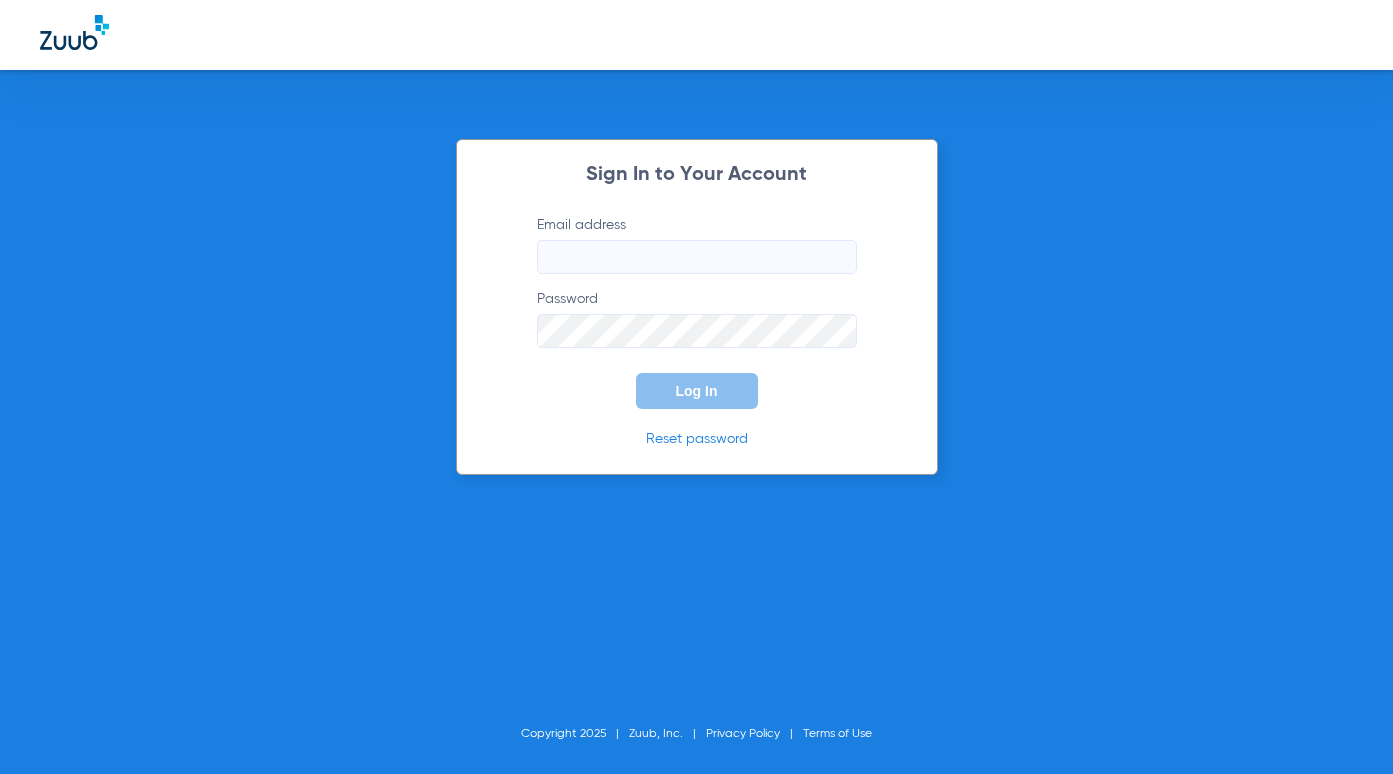 scroll, scrollTop: 0, scrollLeft: 0, axis: both 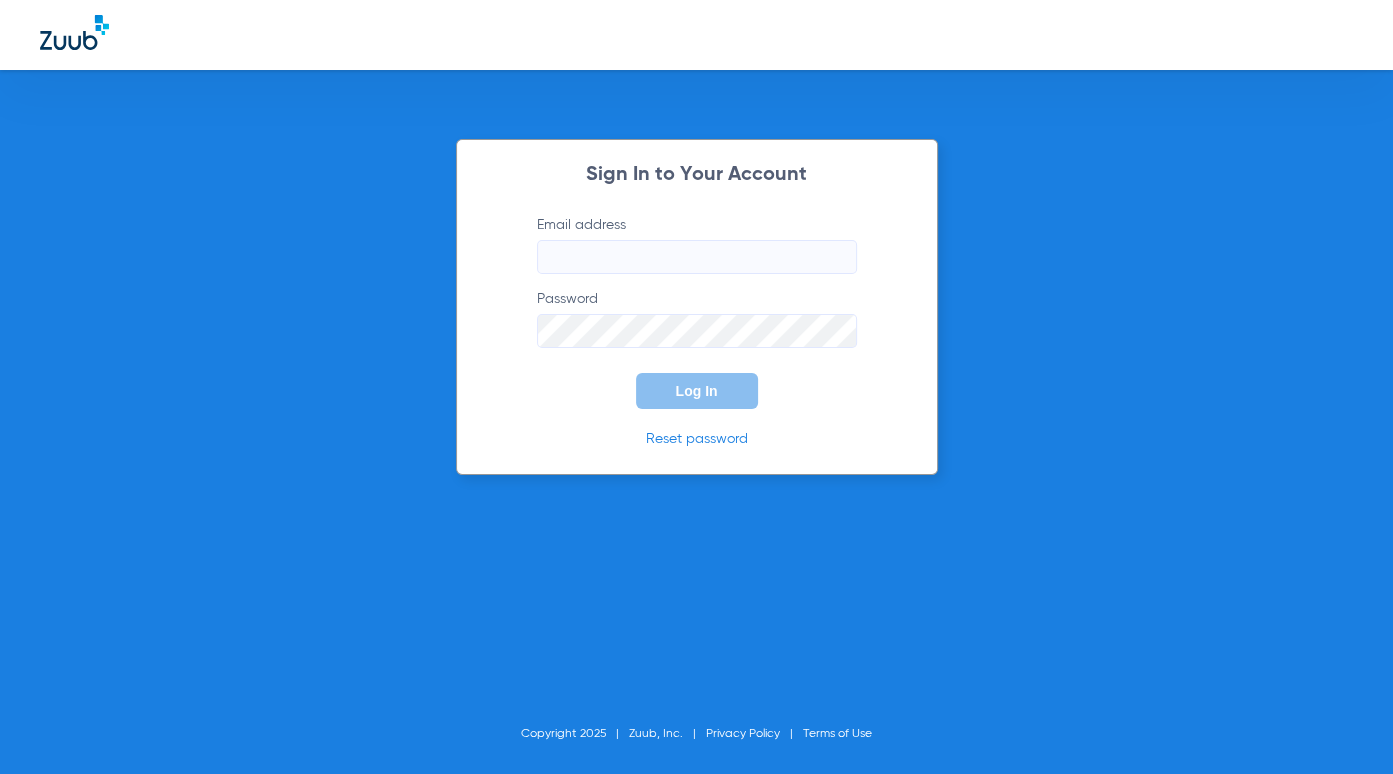 type on "frontdesk@smilelandpd.com" 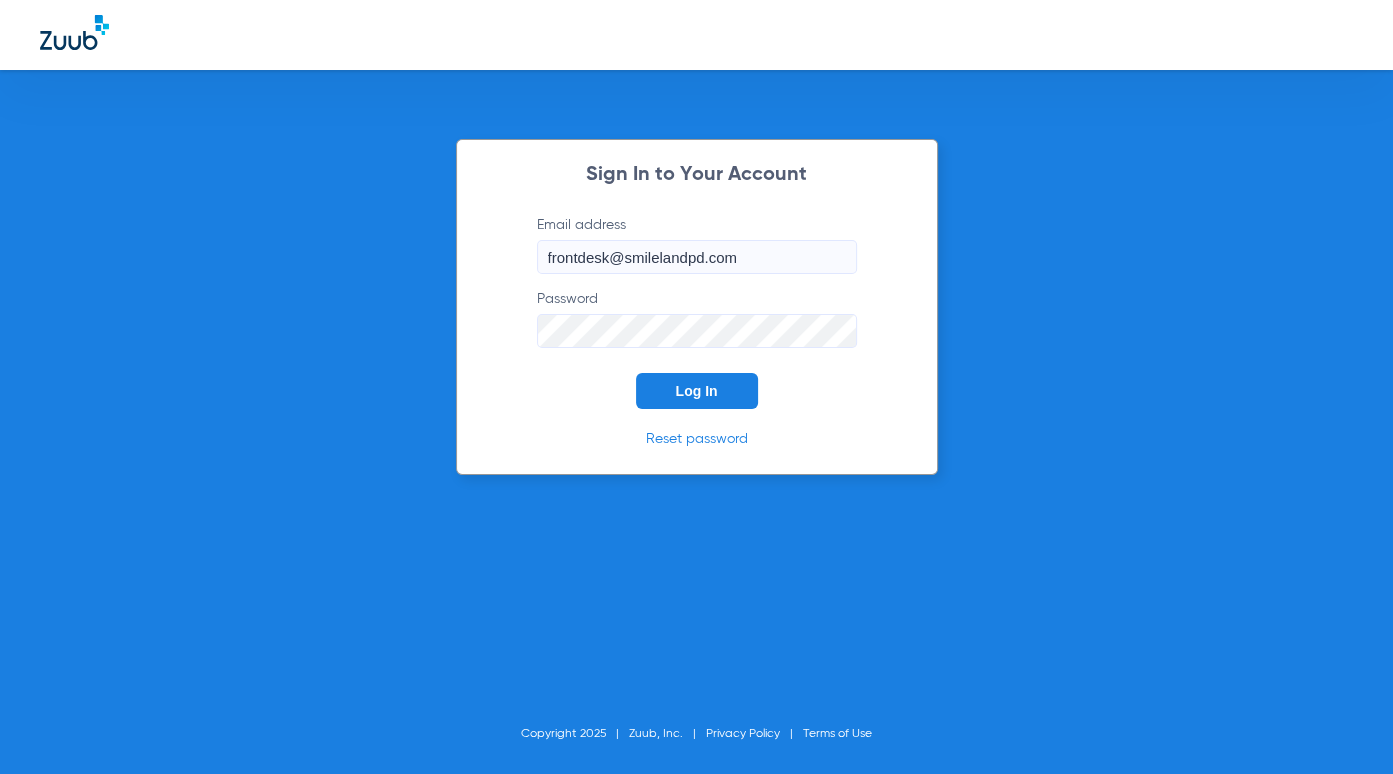 click on "Log In" 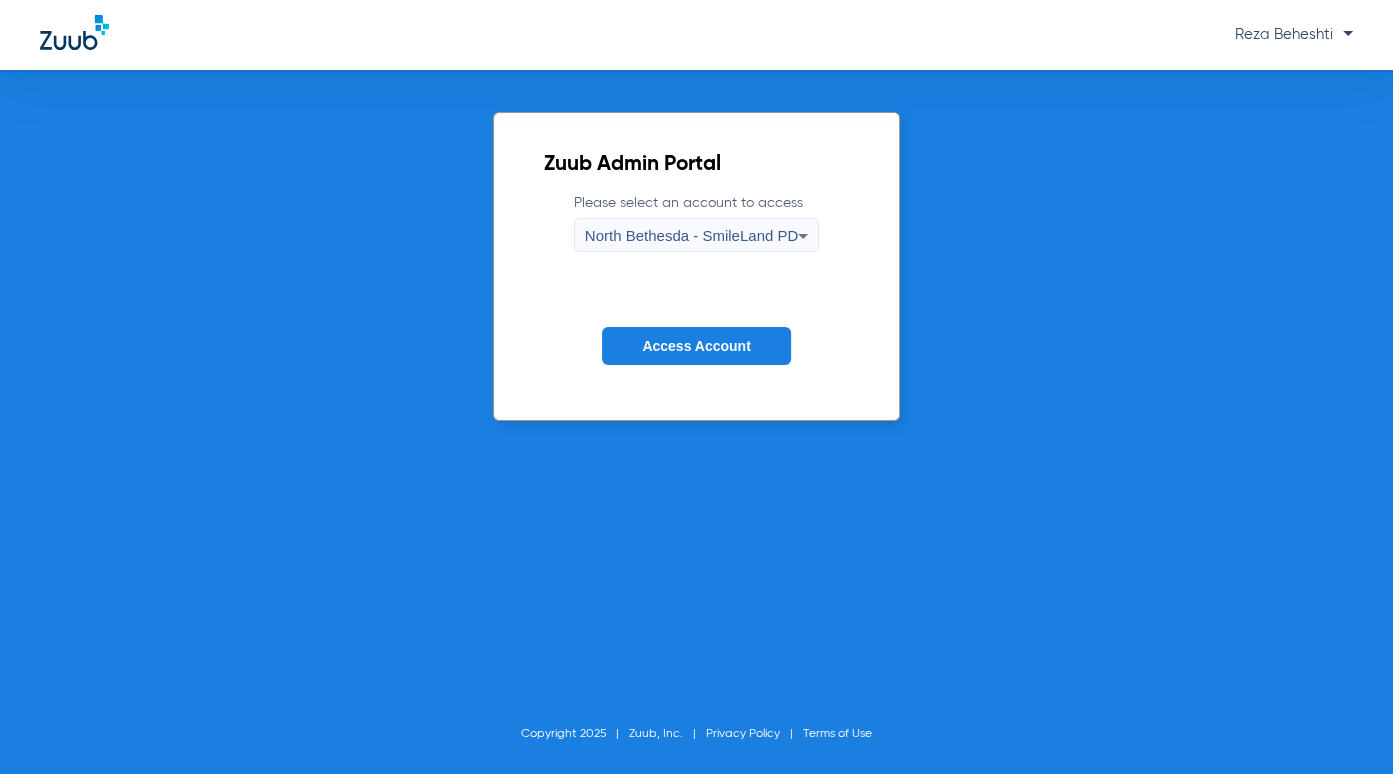 click on "North Bethesda - SmileLand PD" at bounding box center [691, 235] 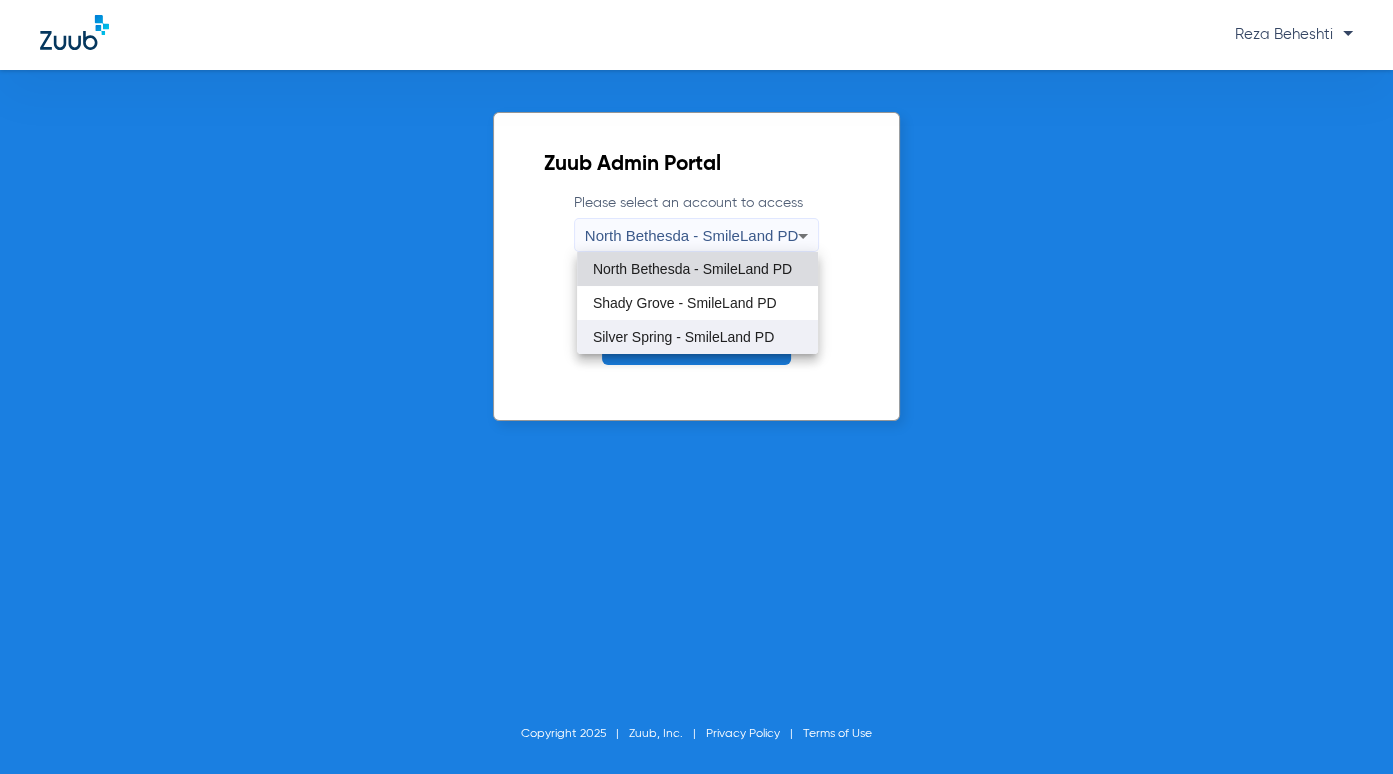 click on "Silver Spring - SmileLand PD" at bounding box center [683, 337] 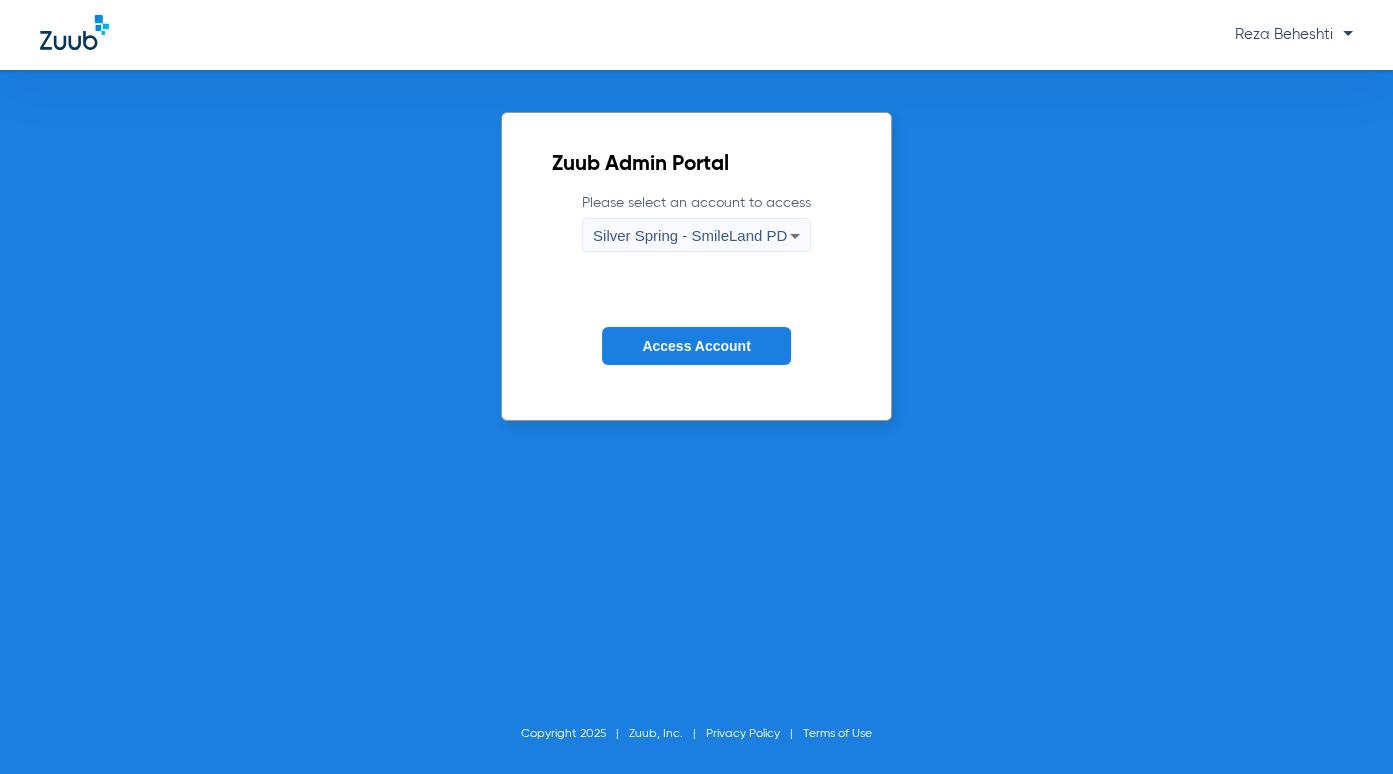 click on "Silver Spring - SmileLand PD" at bounding box center (690, 235) 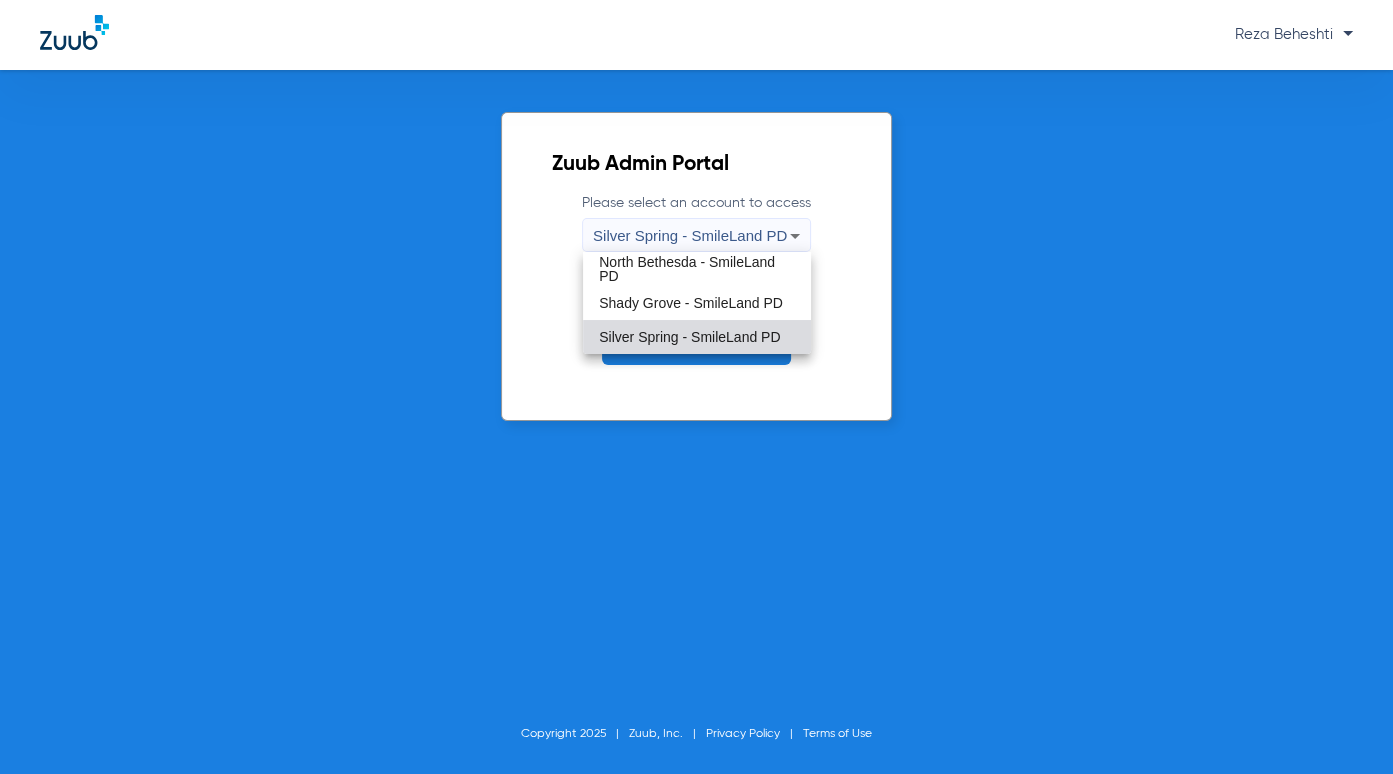 drag, startPoint x: 713, startPoint y: 235, endPoint x: 703, endPoint y: 314, distance: 79.630394 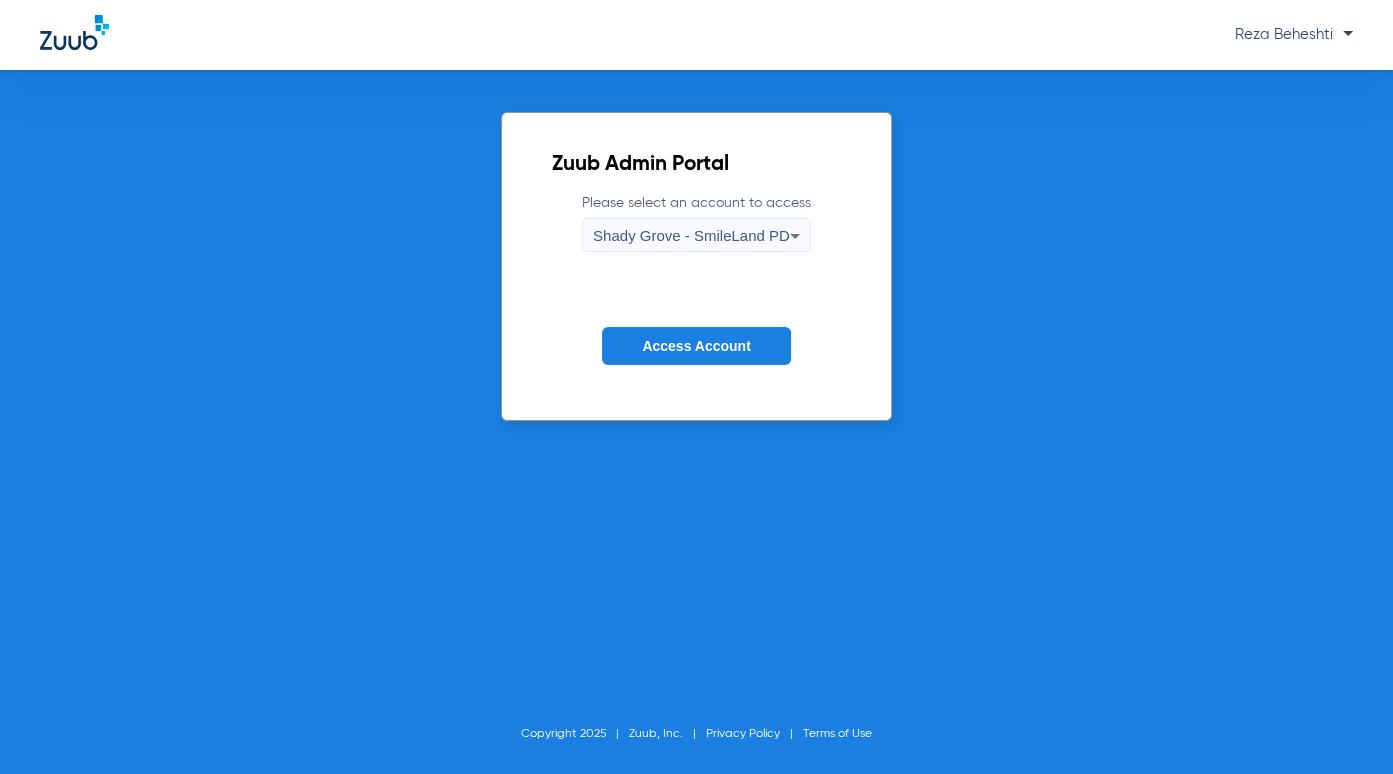 click on "Please select an account to access  Shady Grove - SmileLand PD Access Account" 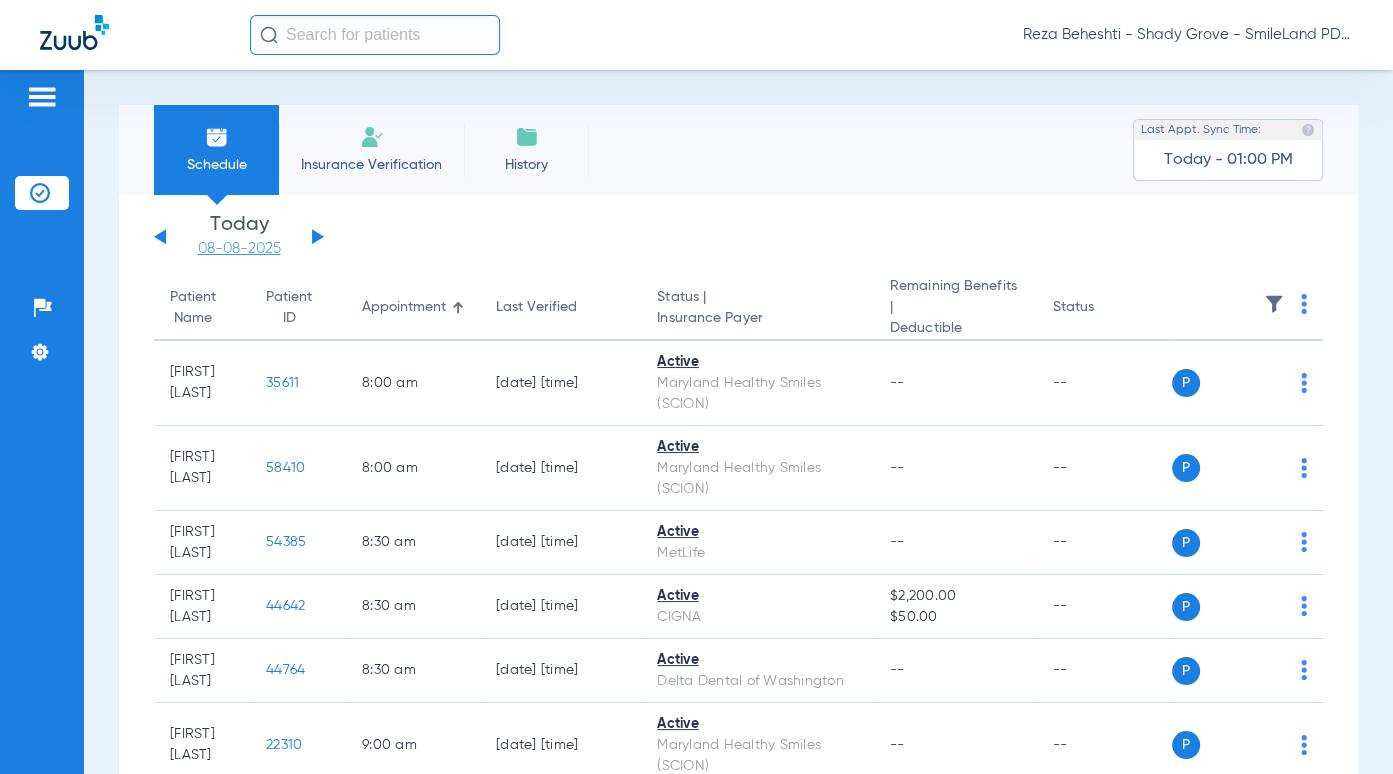 drag, startPoint x: 186, startPoint y: 245, endPoint x: 197, endPoint y: 247, distance: 11.18034 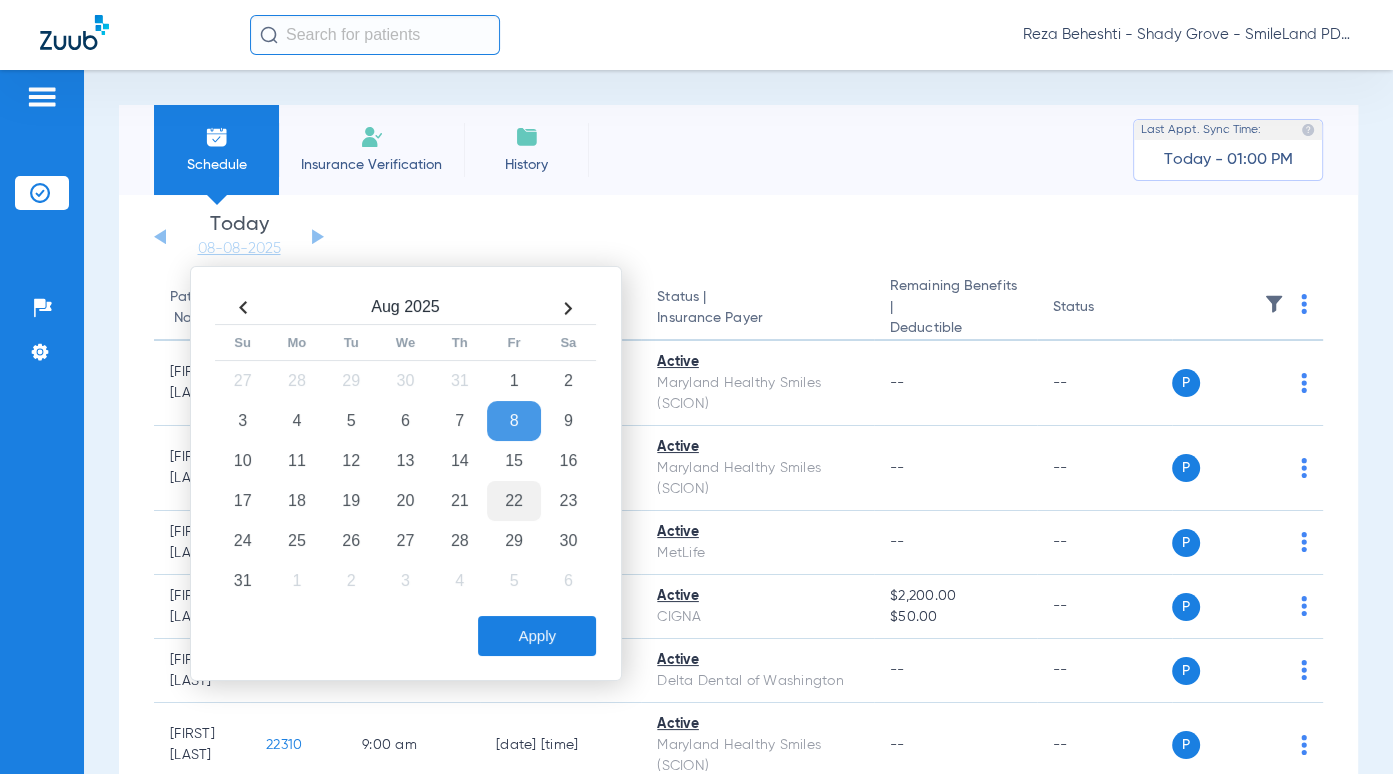 click on "22" 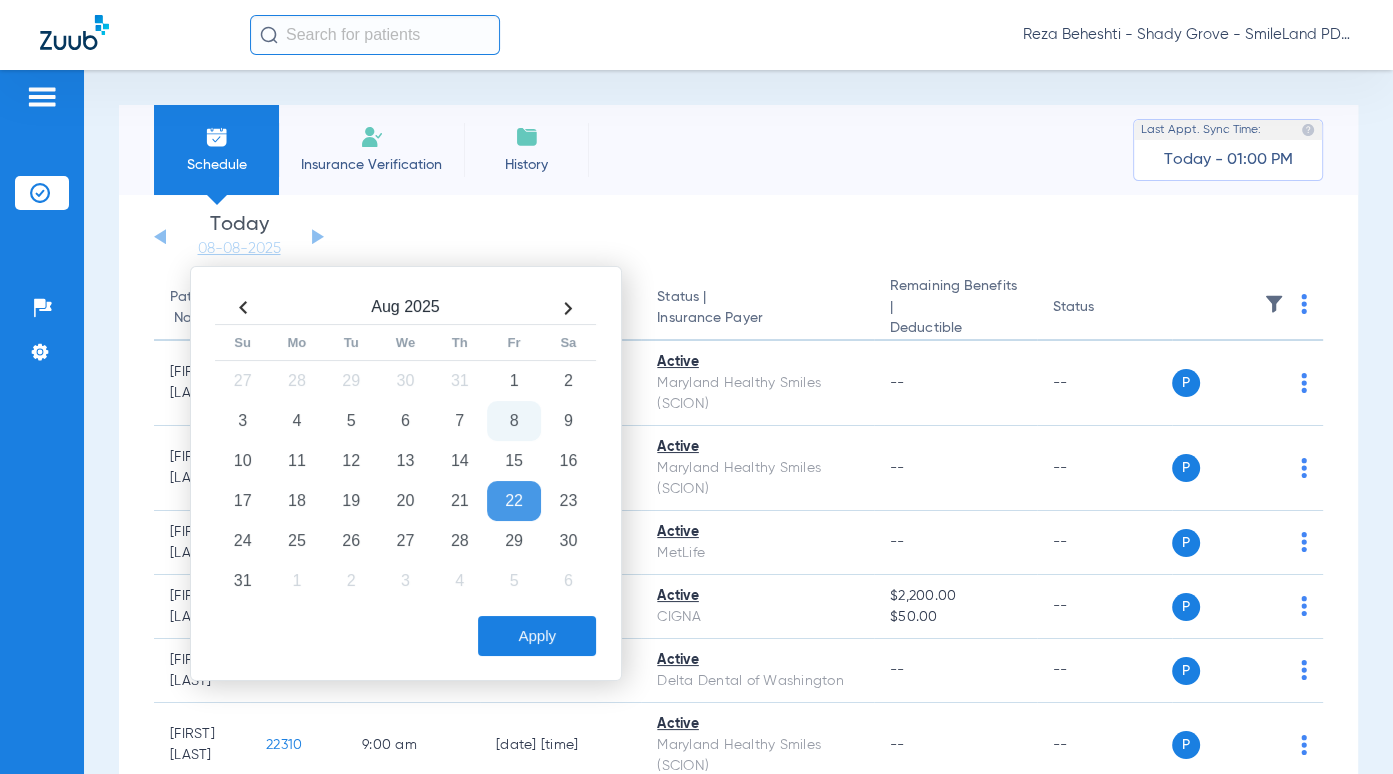 click on "Apply" 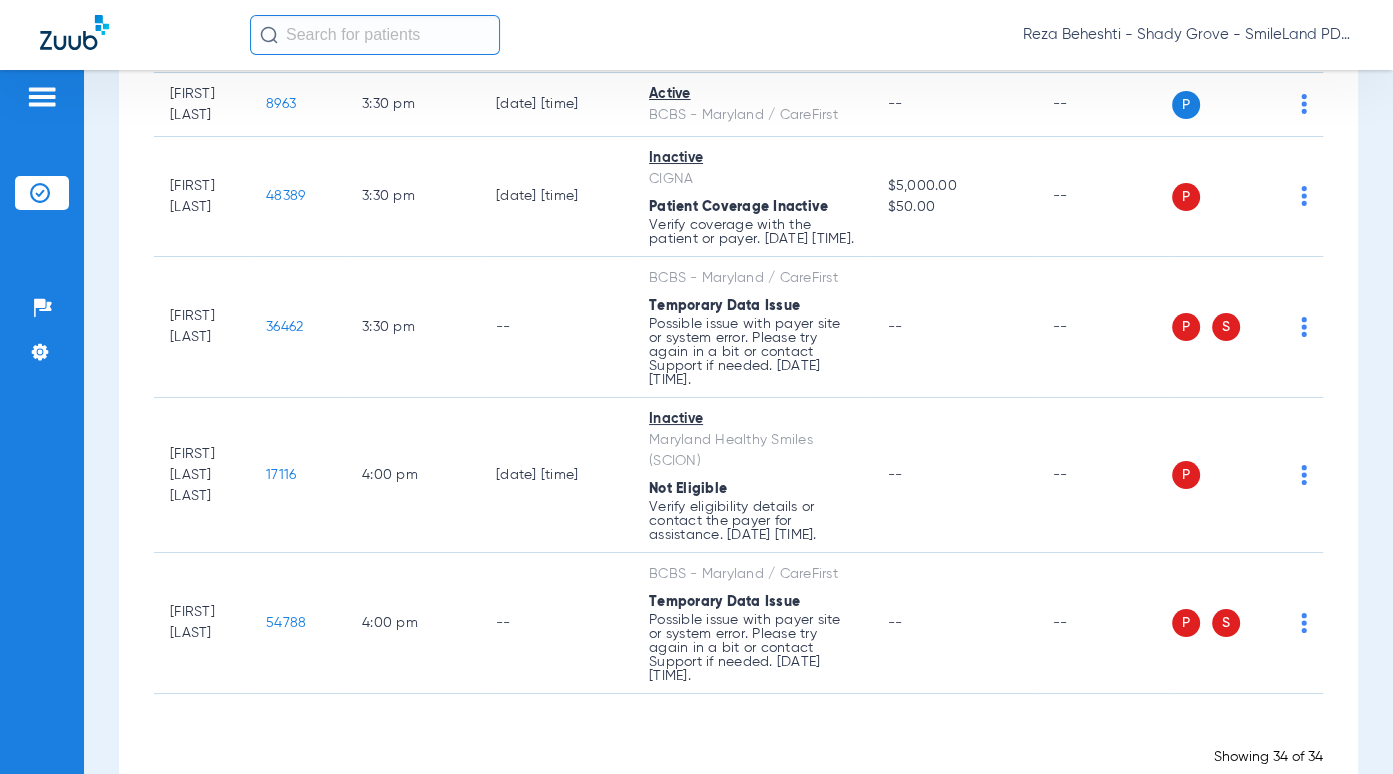 scroll, scrollTop: 2948, scrollLeft: 0, axis: vertical 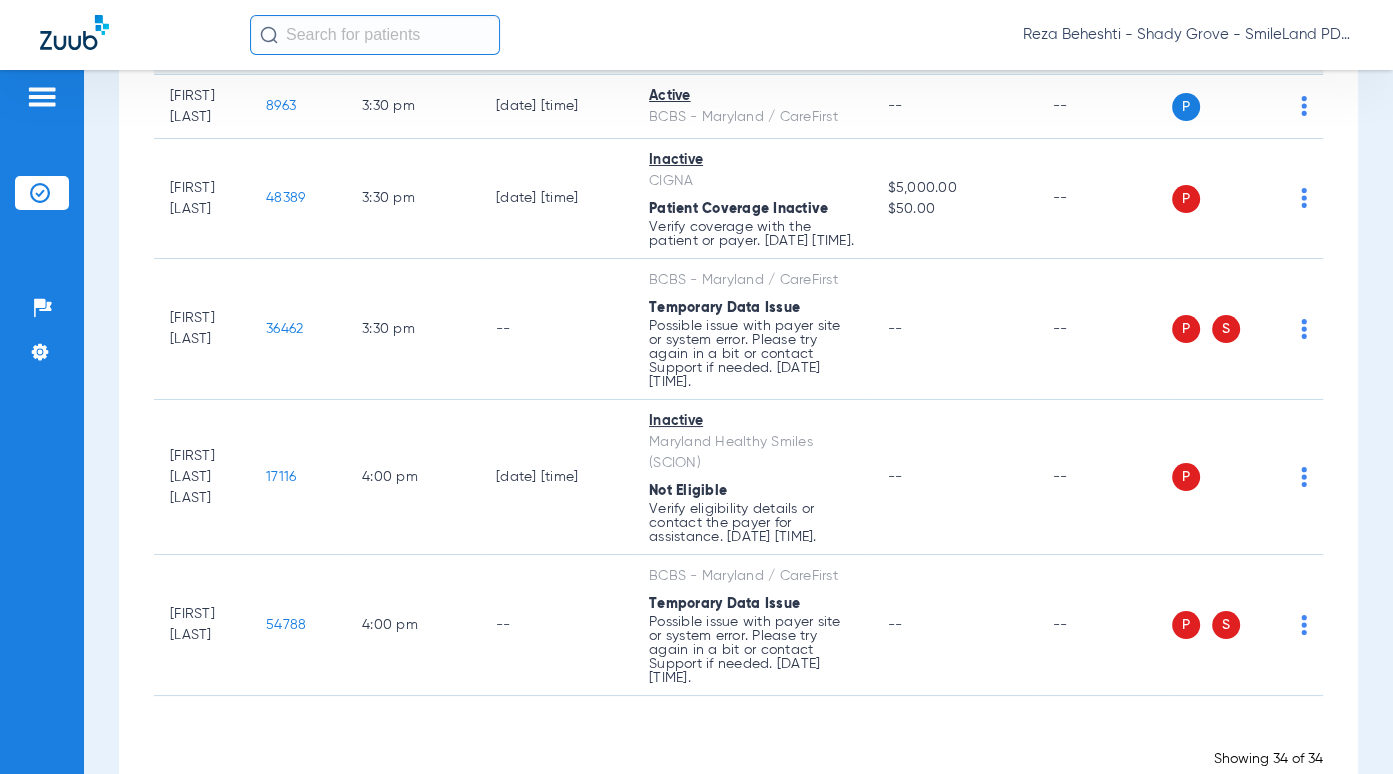 click on "23607" 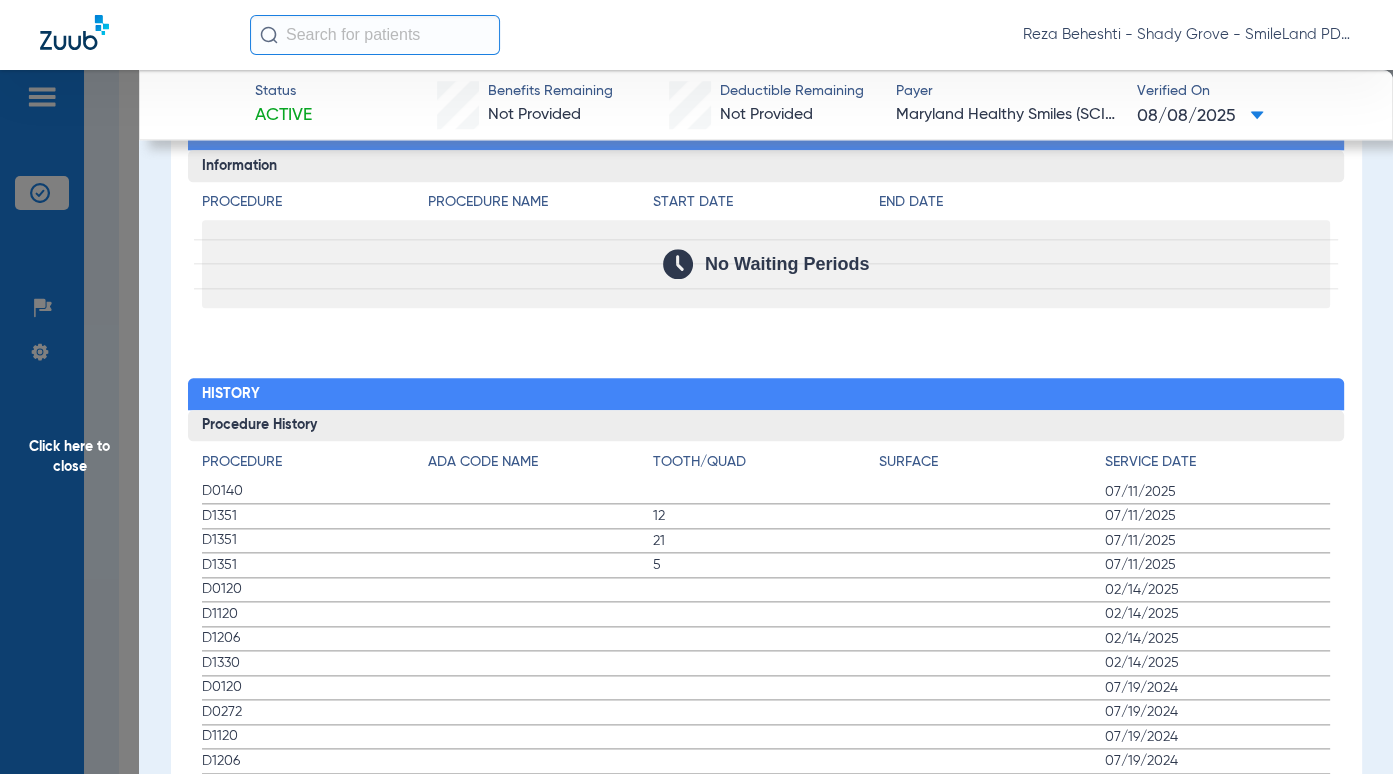 scroll, scrollTop: 2200, scrollLeft: 0, axis: vertical 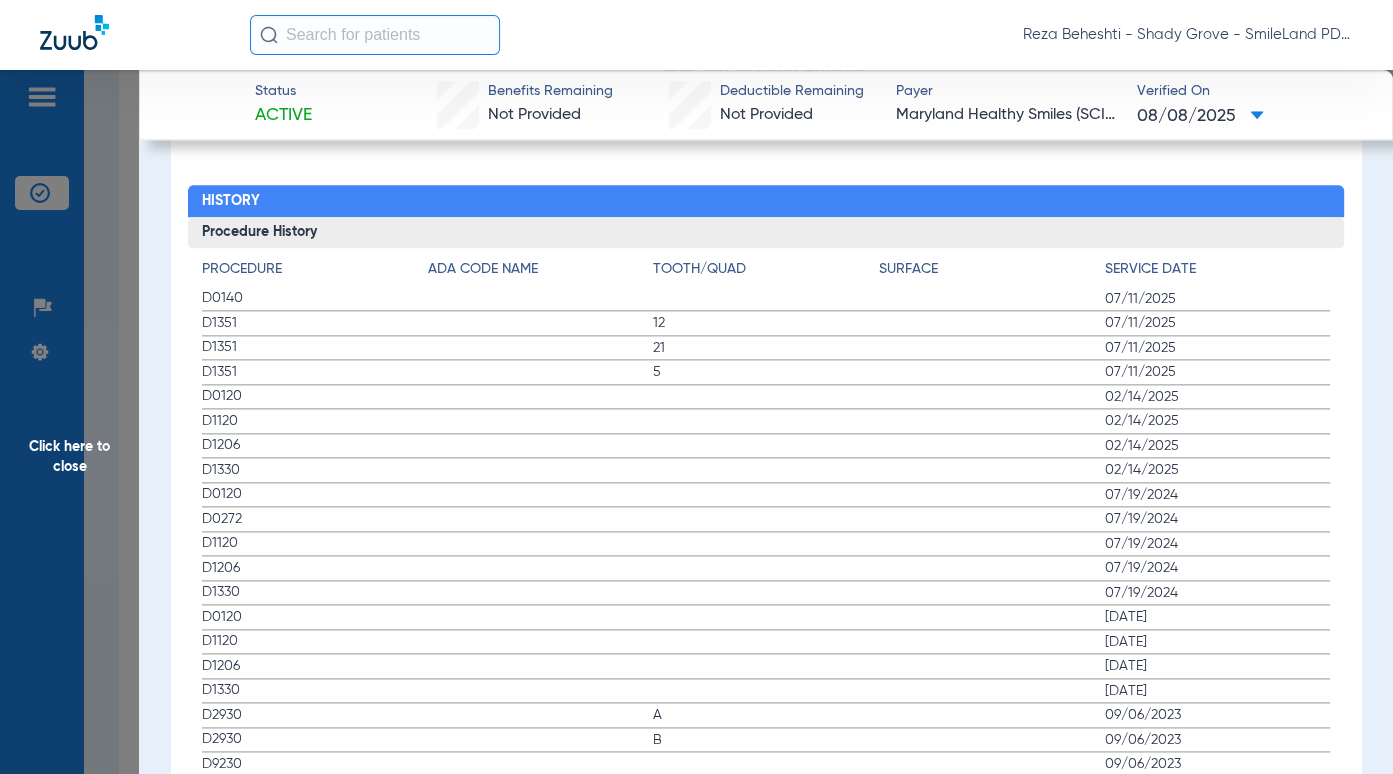 drag, startPoint x: 1340, startPoint y: 257, endPoint x: 1183, endPoint y: 256, distance: 157.00319 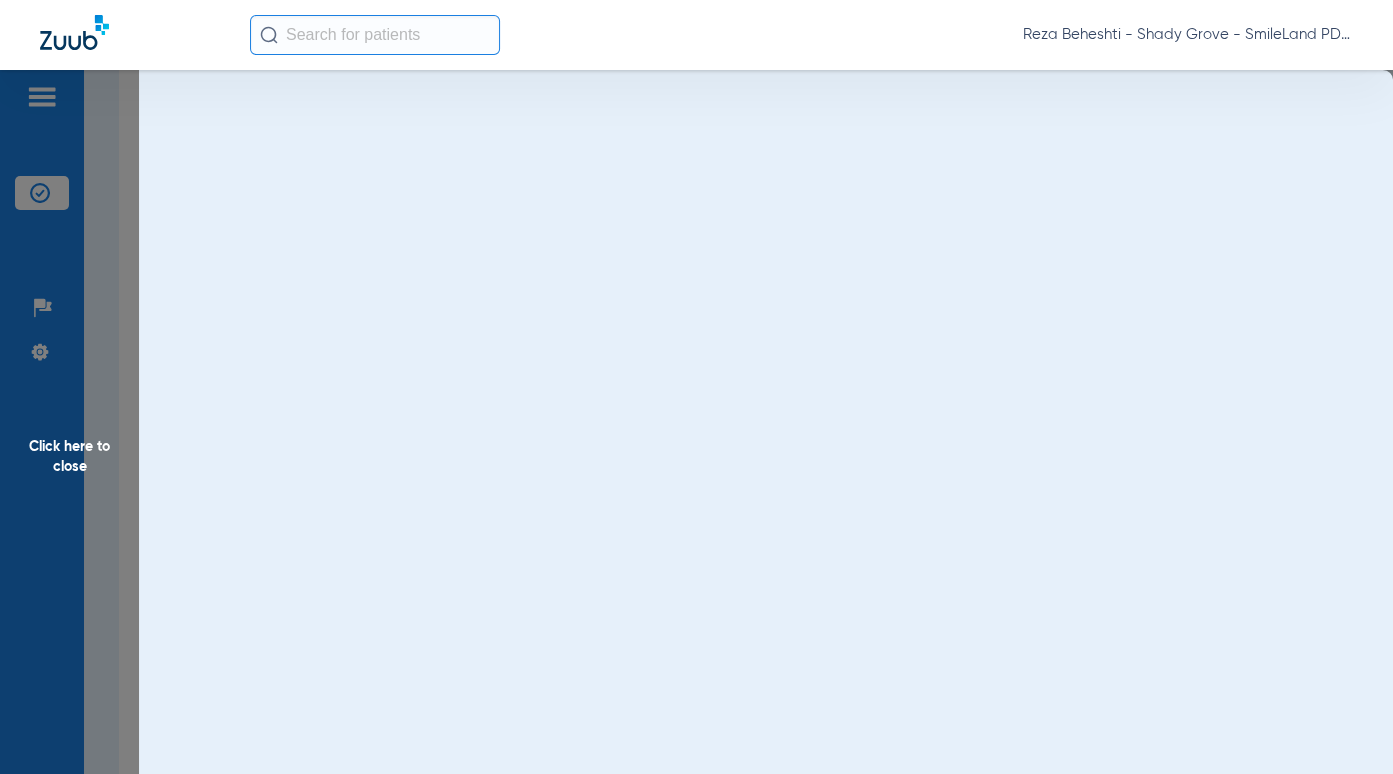 scroll, scrollTop: 0, scrollLeft: 0, axis: both 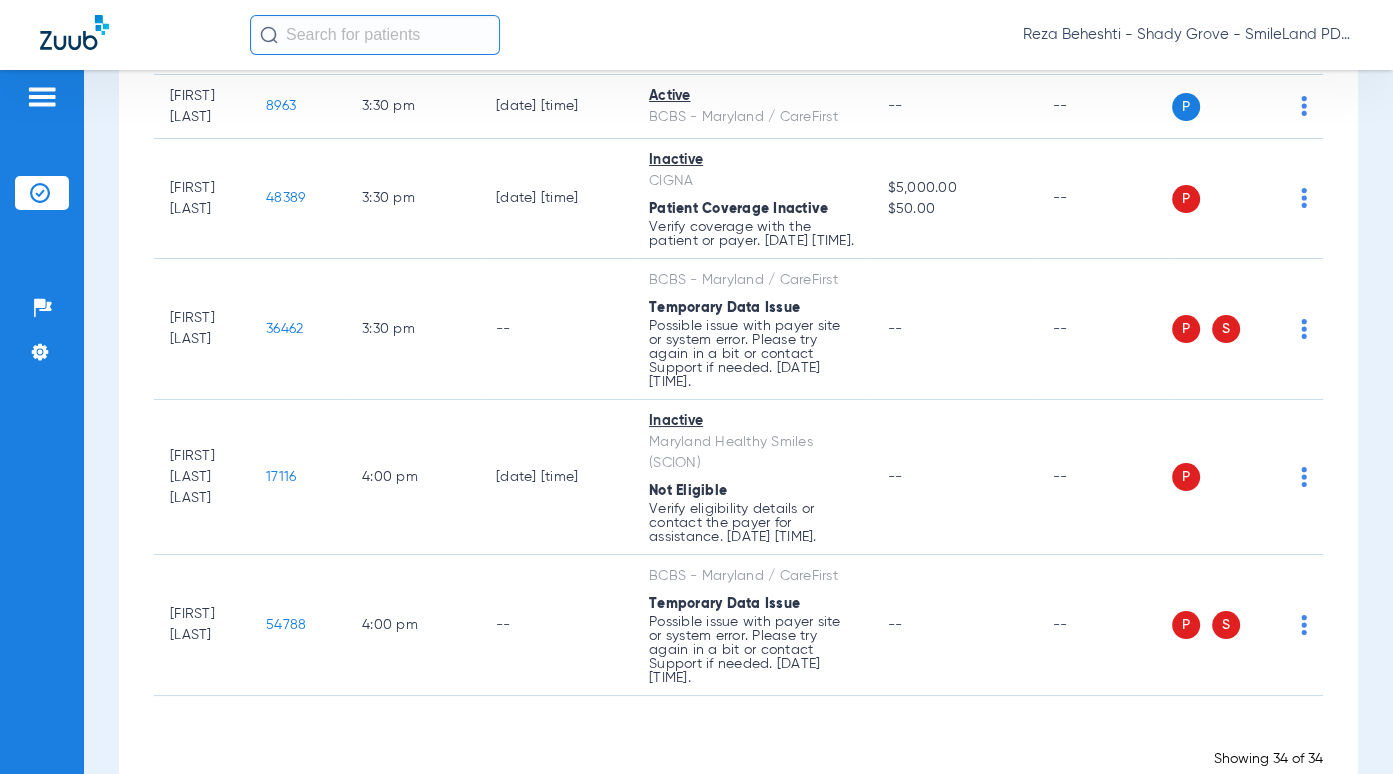 click on "38392" 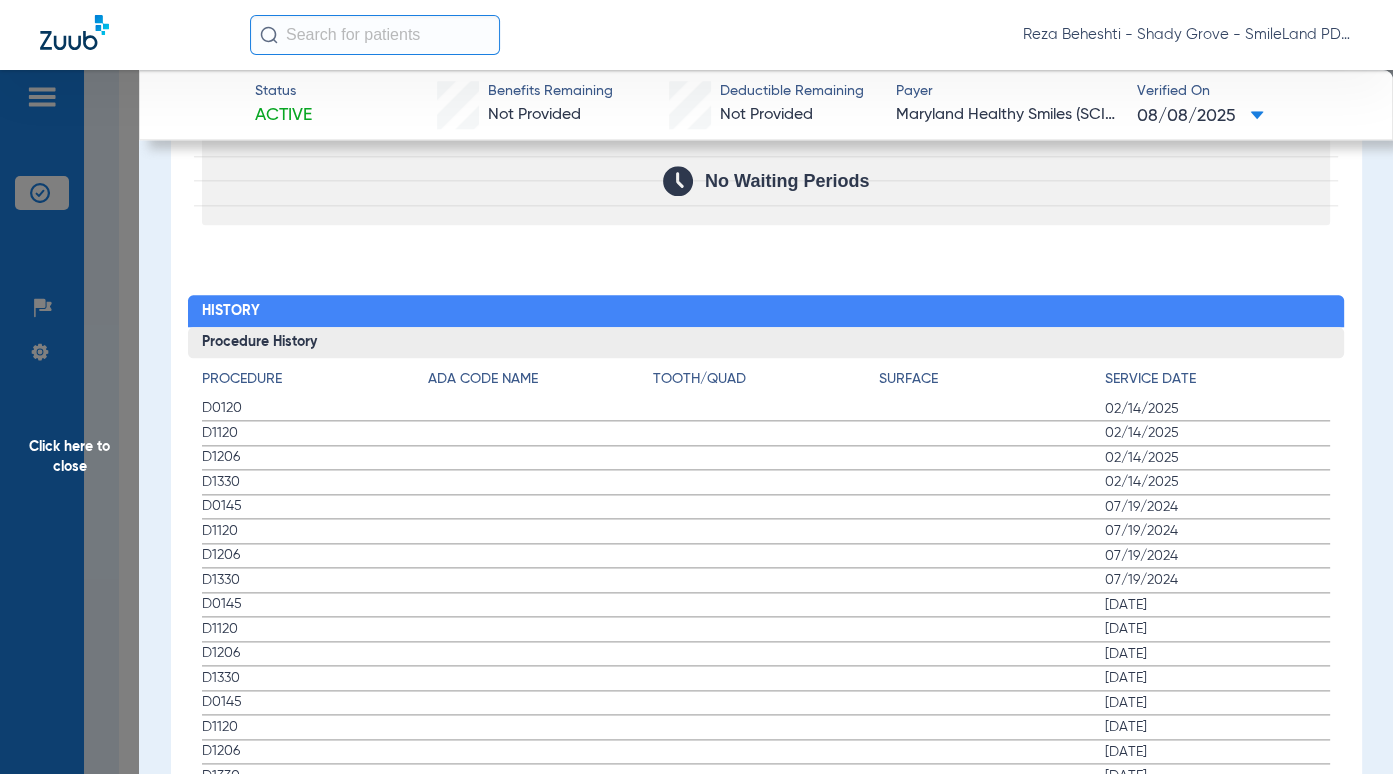 scroll, scrollTop: 2265, scrollLeft: 0, axis: vertical 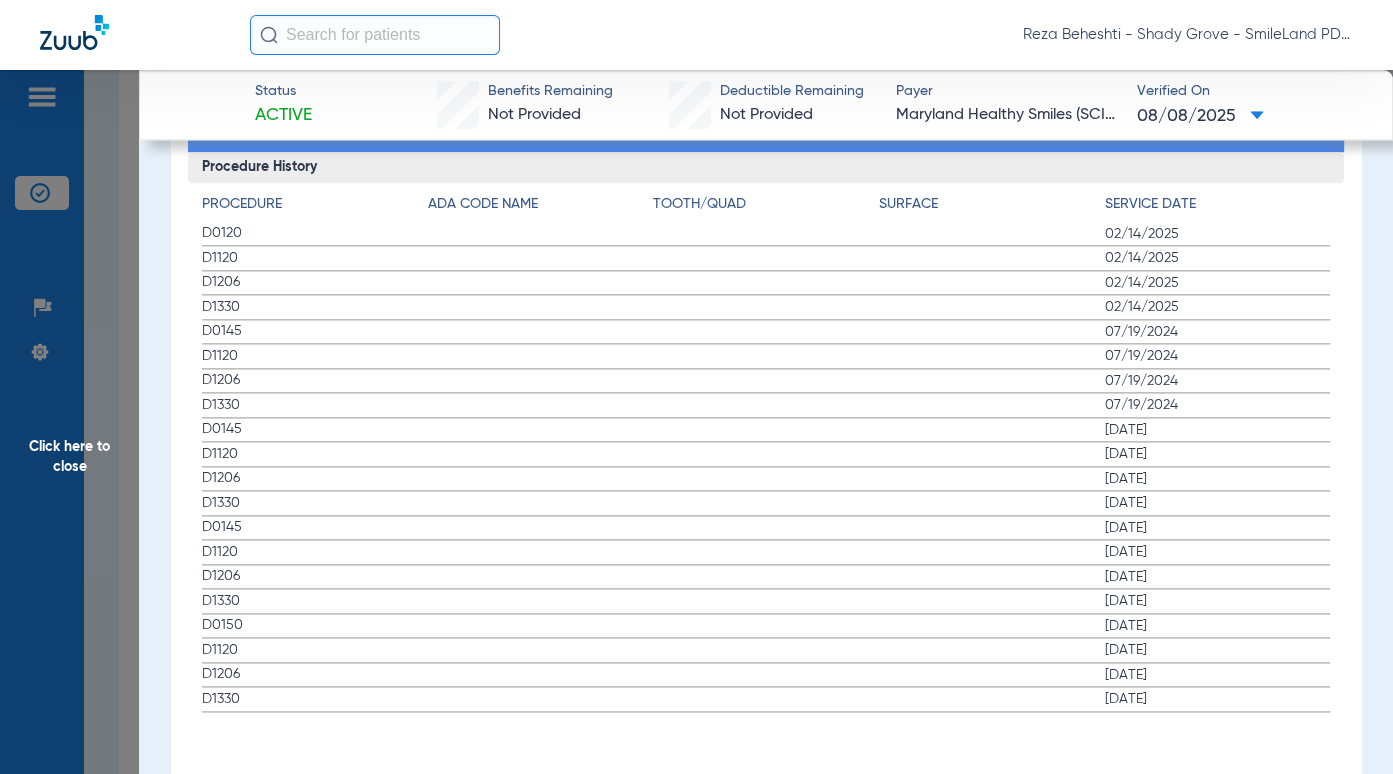 click on "Procedure Benefits Disclaimers The Service History displayed above is the last date of service for a limited set of procedure codes, regardless of the provider who performed the service. Search  Filter for My ADA Codes   Expand All Categories   +   Preventive Exams   D0110-D0191   +   X-rays   D0210-D0396   +   Tests and Examinations   D0411-D0470   +   Pathology Lab   D0472-D0478   +   Nomenclature   D0479-D0999   +   Cleaning and Fluoride   D1110-D1330   +   Sealants   D1351-D1355   +   Space Maintainers   D1510-D1999   +   Restorations   D2140-D2430   +   Crowns, Inlays and Onlays   D2510-D2799   +   Other Restorations   D2910-D2999   +   Endodontic Procedures   D3110-D3999   +   Surgical Periodontal Services   D4210-D4286   +   Non-Surgical Periodontal Services   D4320-D4999   +   Dentures, Denture Adjustments, Denture Repairs, Relining   D5110-D5999   +   Surgical Implant Procedures   D6010-D6040   +   Implant Supported Prosthetics   D6050-D6199   +   Fixed Prosthetics   D6205-D6634   +   D6710-D6999" 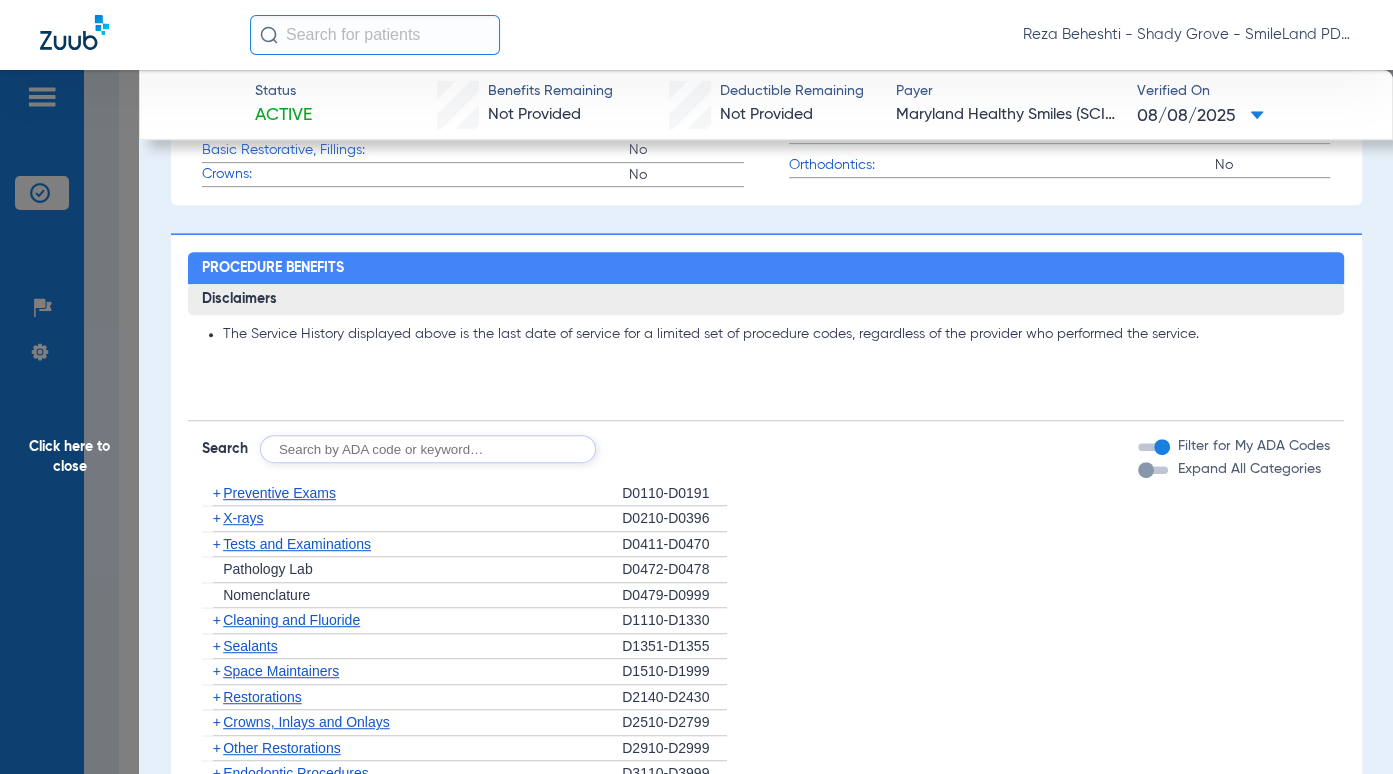 scroll, scrollTop: 1000, scrollLeft: 0, axis: vertical 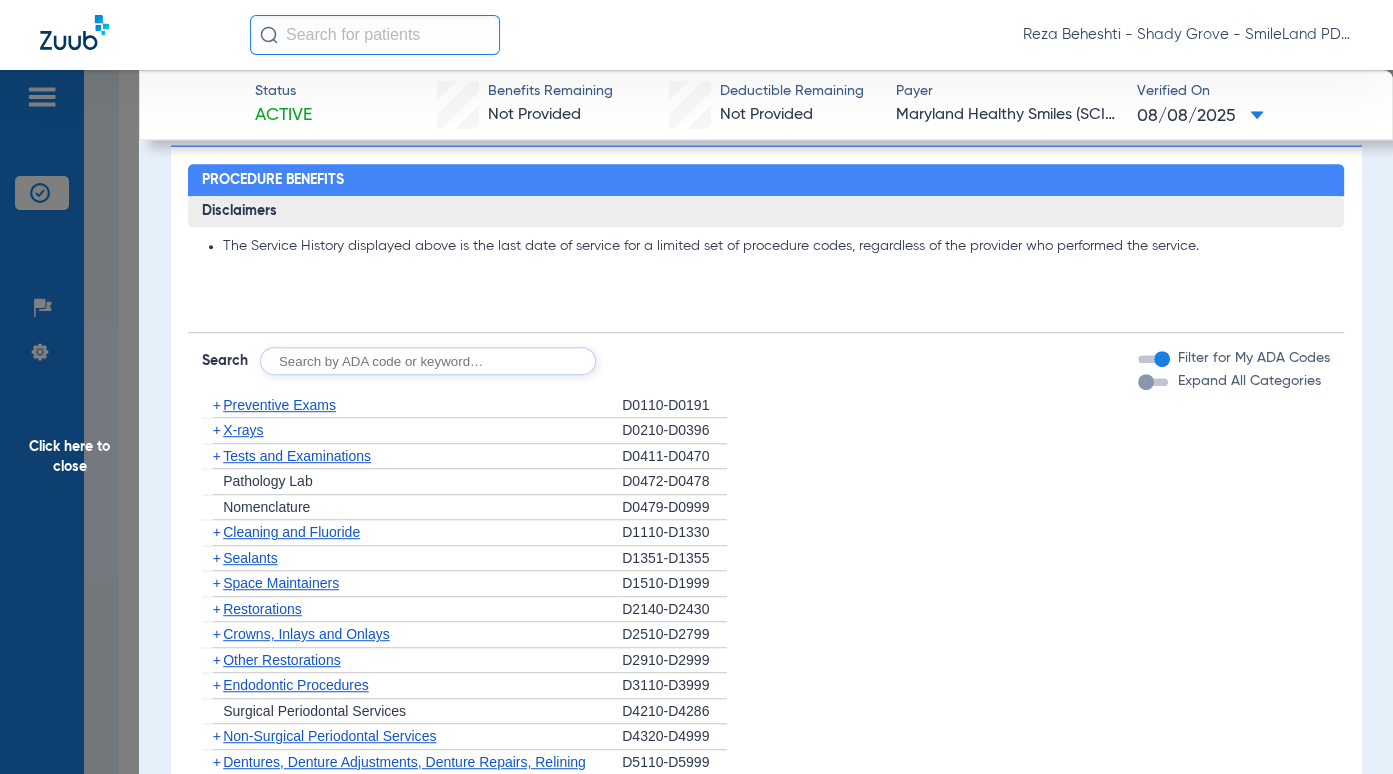 click on "Click here to close" 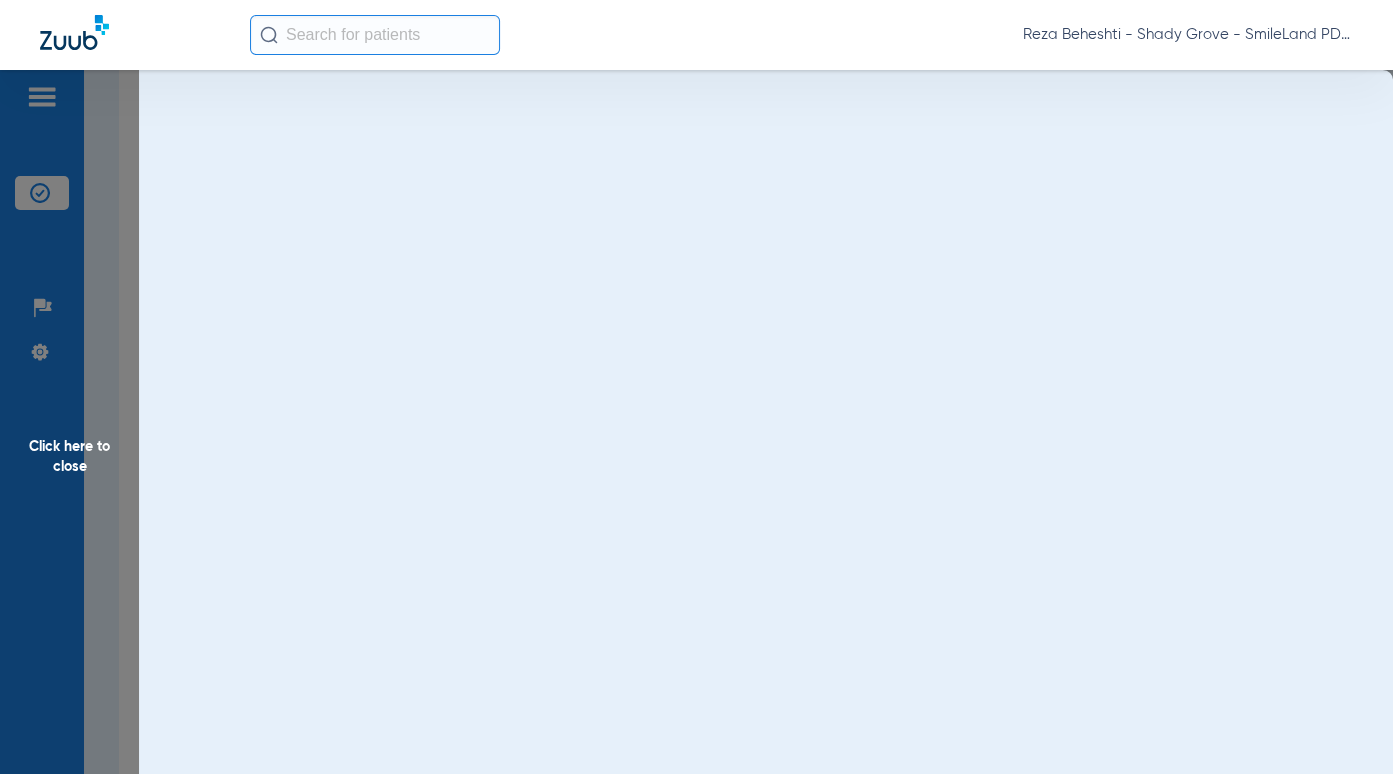 scroll, scrollTop: 0, scrollLeft: 0, axis: both 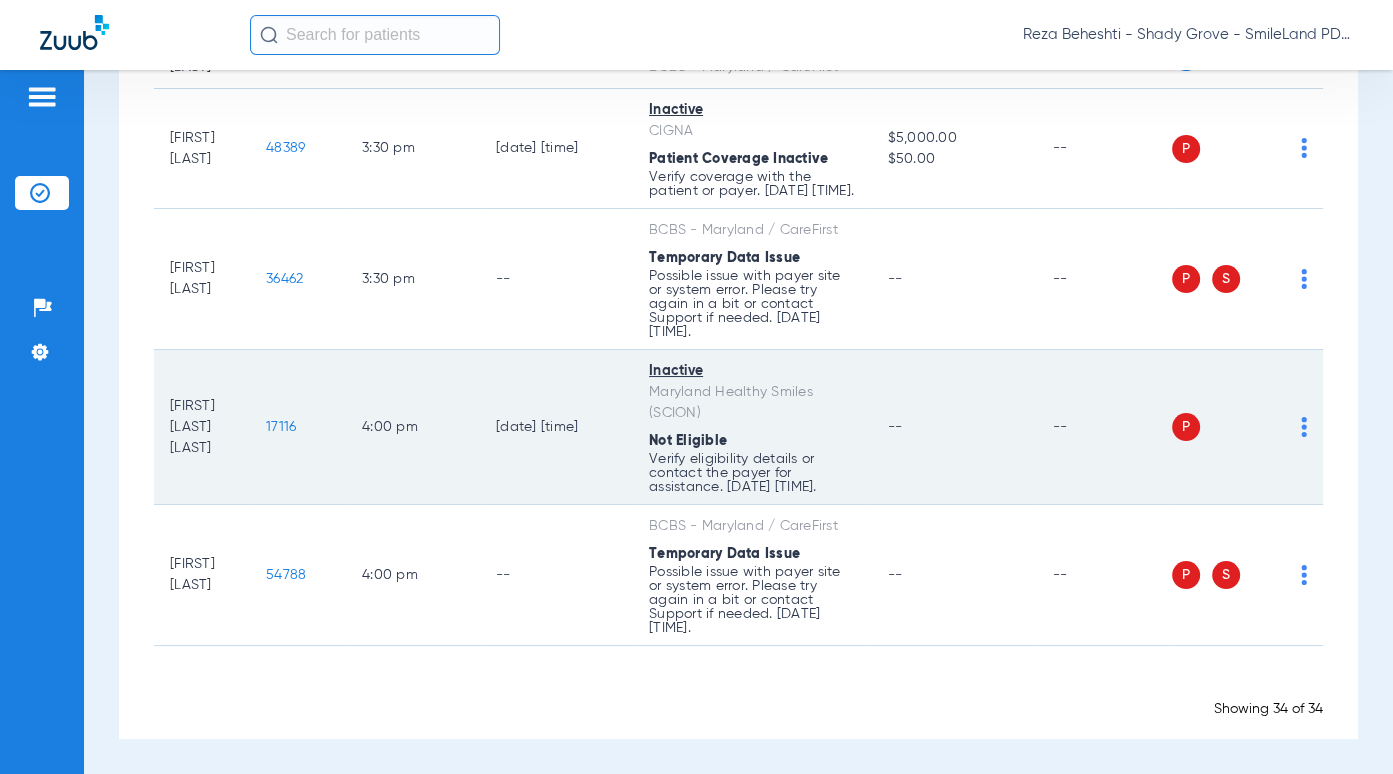 click on "17116" 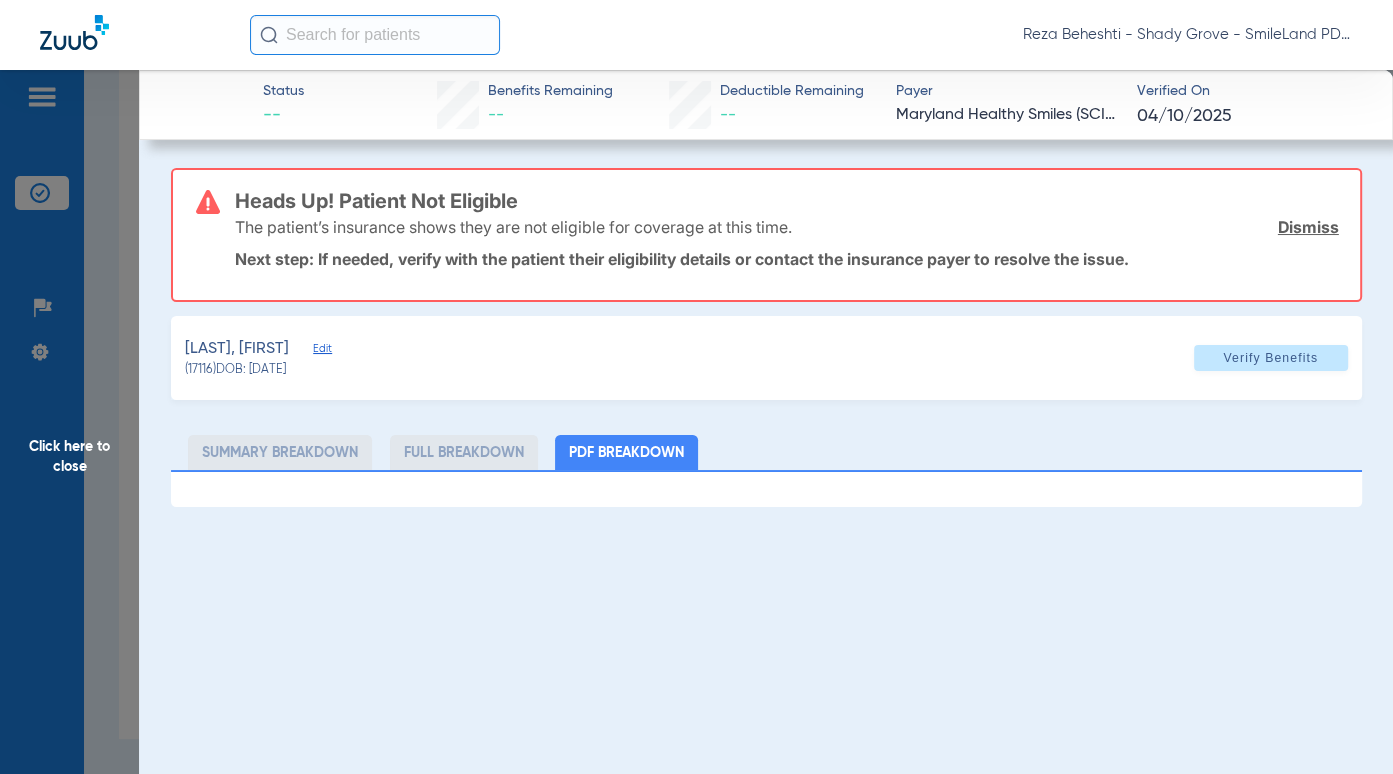click on "Click here to close" 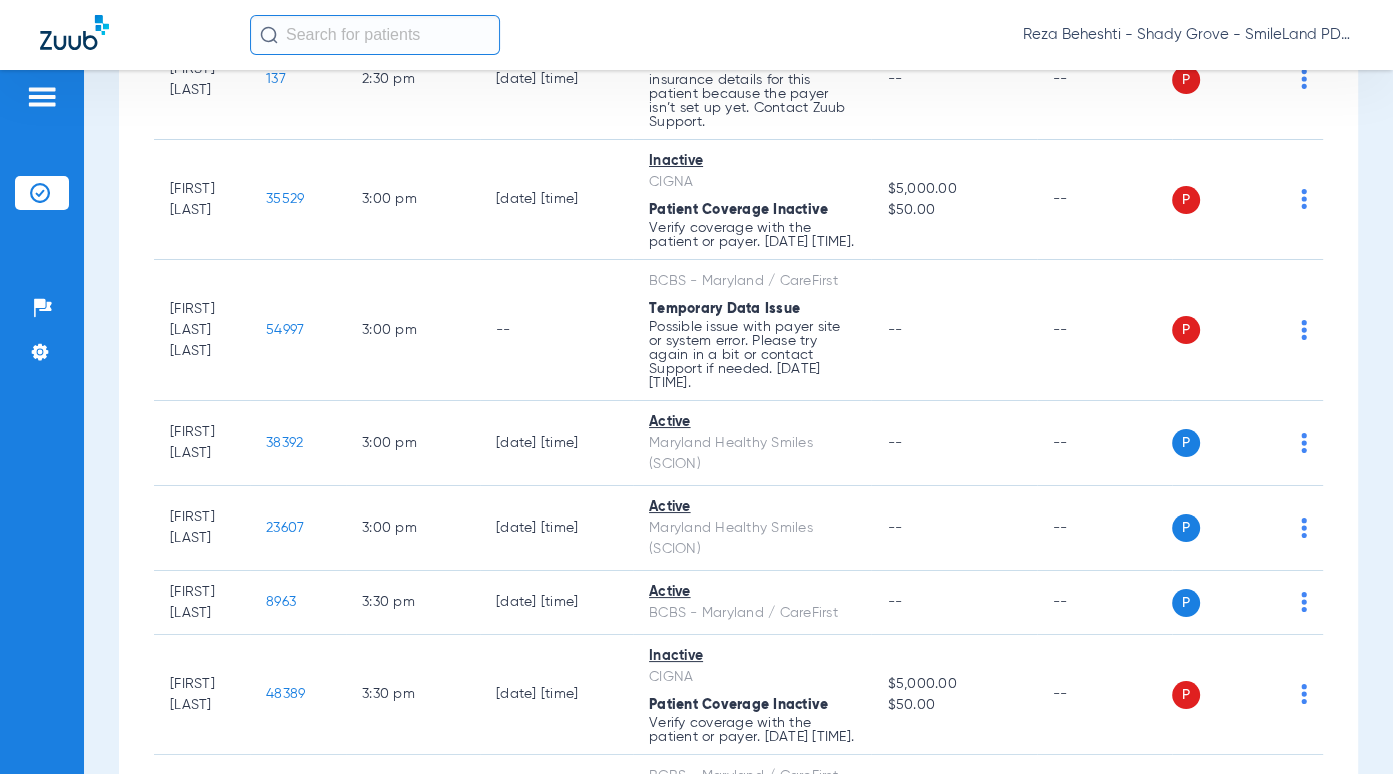 scroll, scrollTop: 2448, scrollLeft: 0, axis: vertical 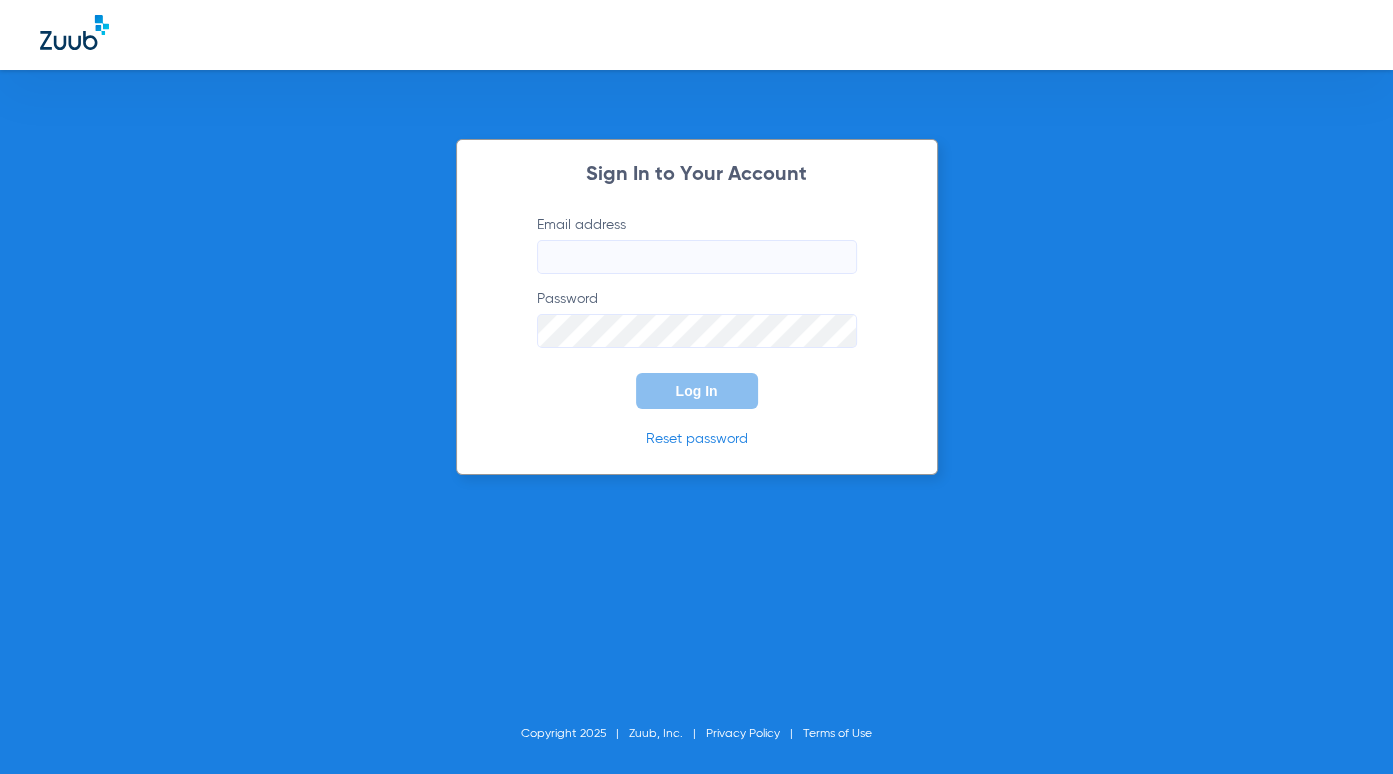 type on "frontdesk@smilelandpd.com" 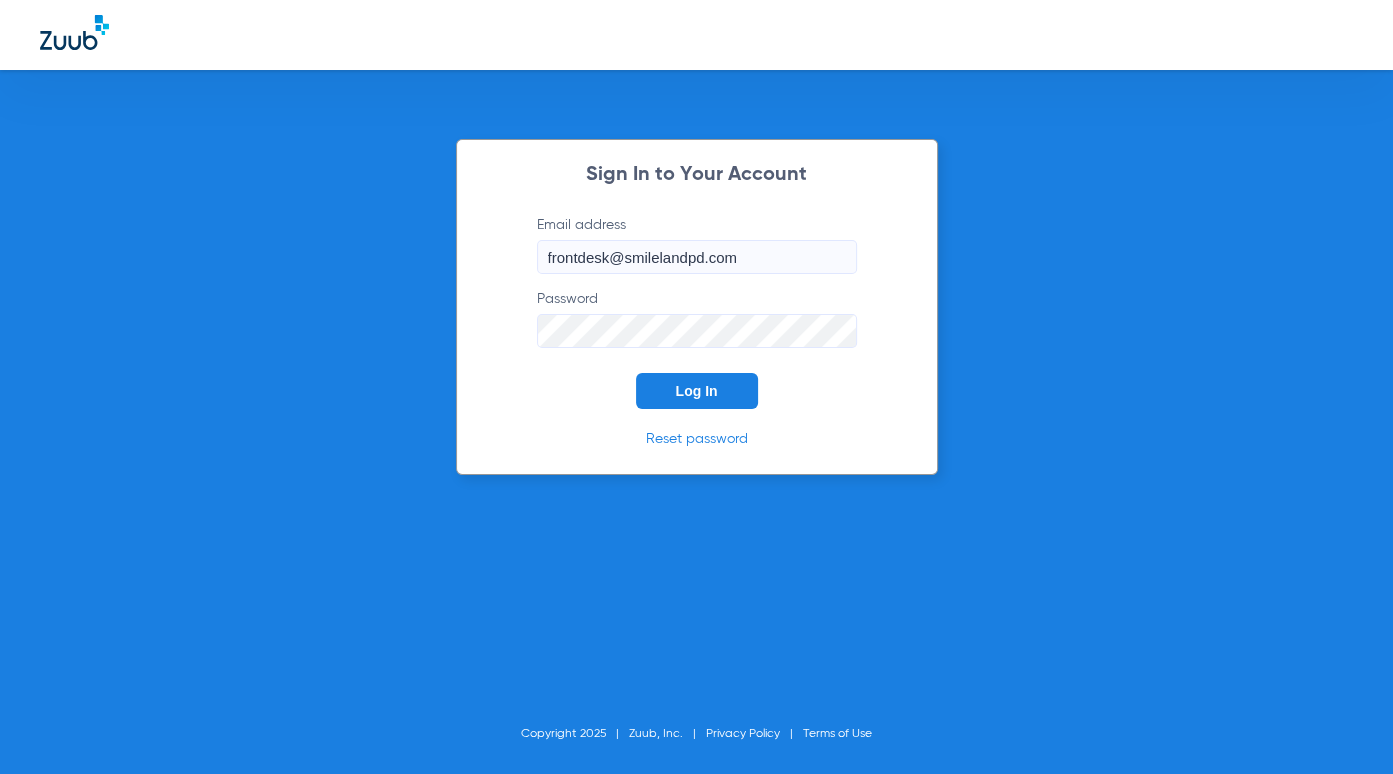 click on "frontdesk@smilelandpd.com" 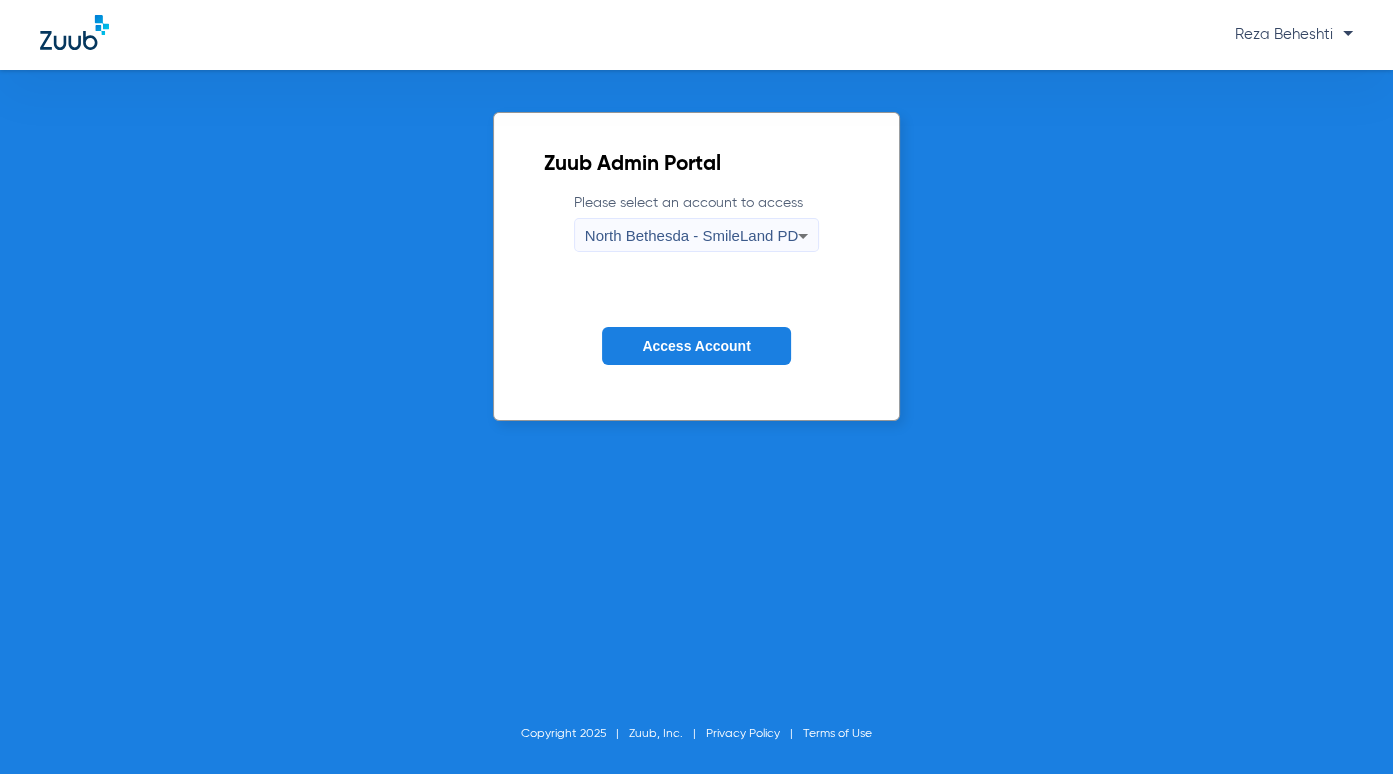 click on "North Bethesda - SmileLand PD" at bounding box center (691, 235) 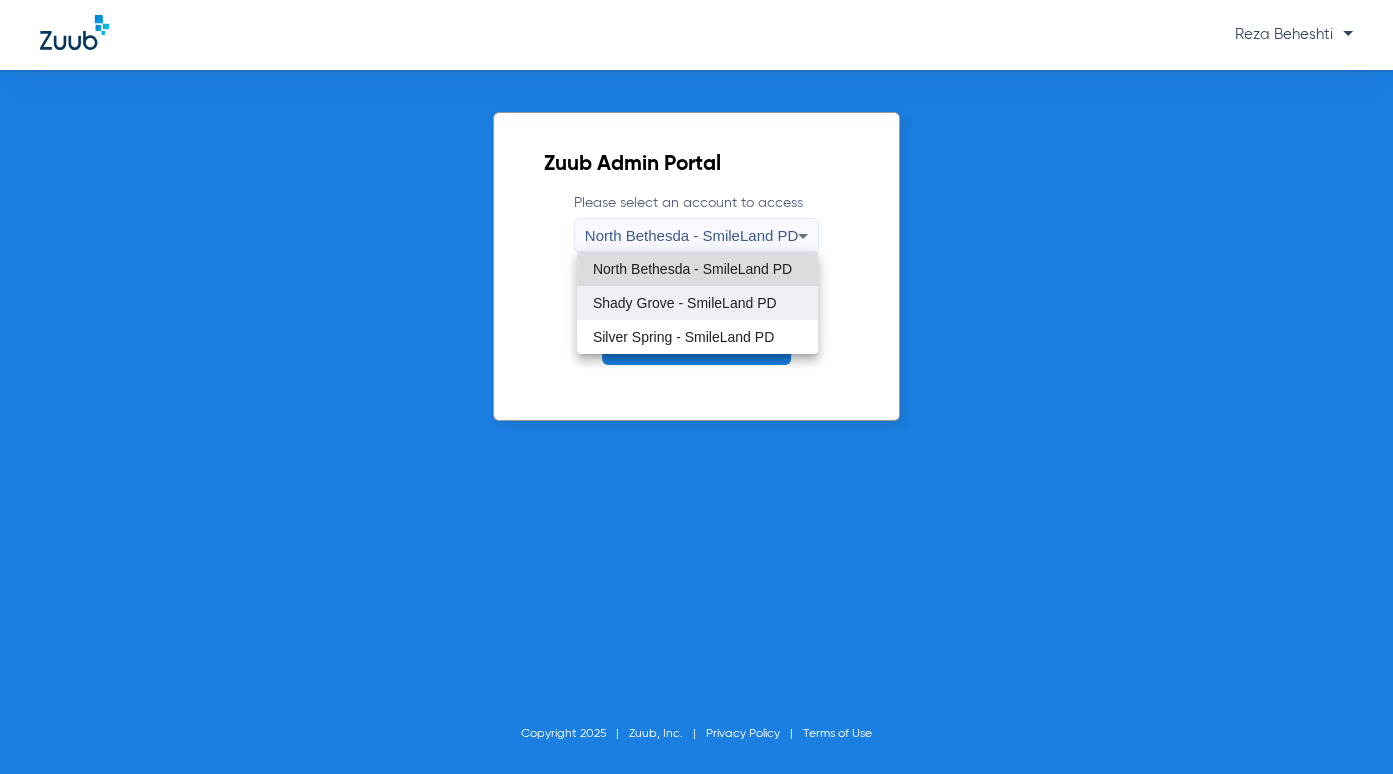 click on "Shady Grove - SmileLand PD" at bounding box center [685, 303] 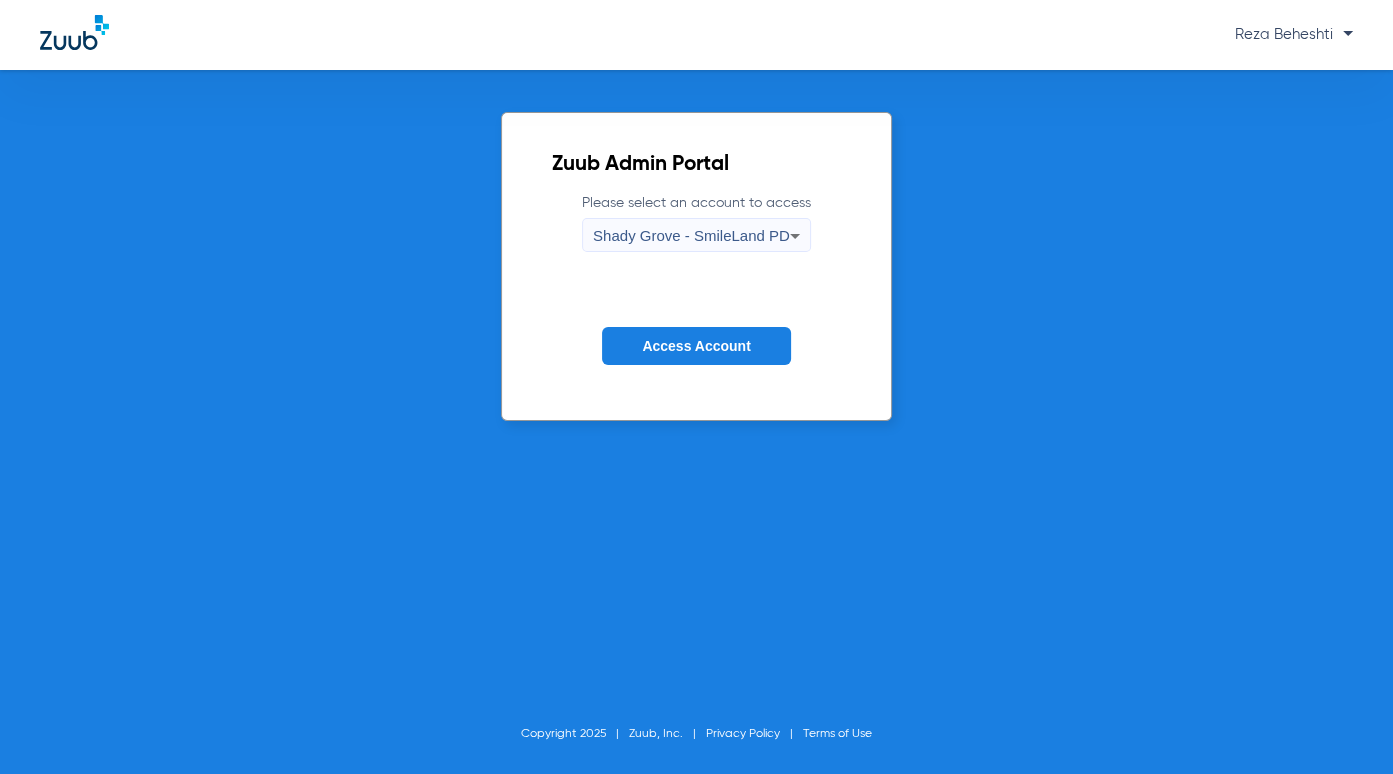 click on "Access Account" 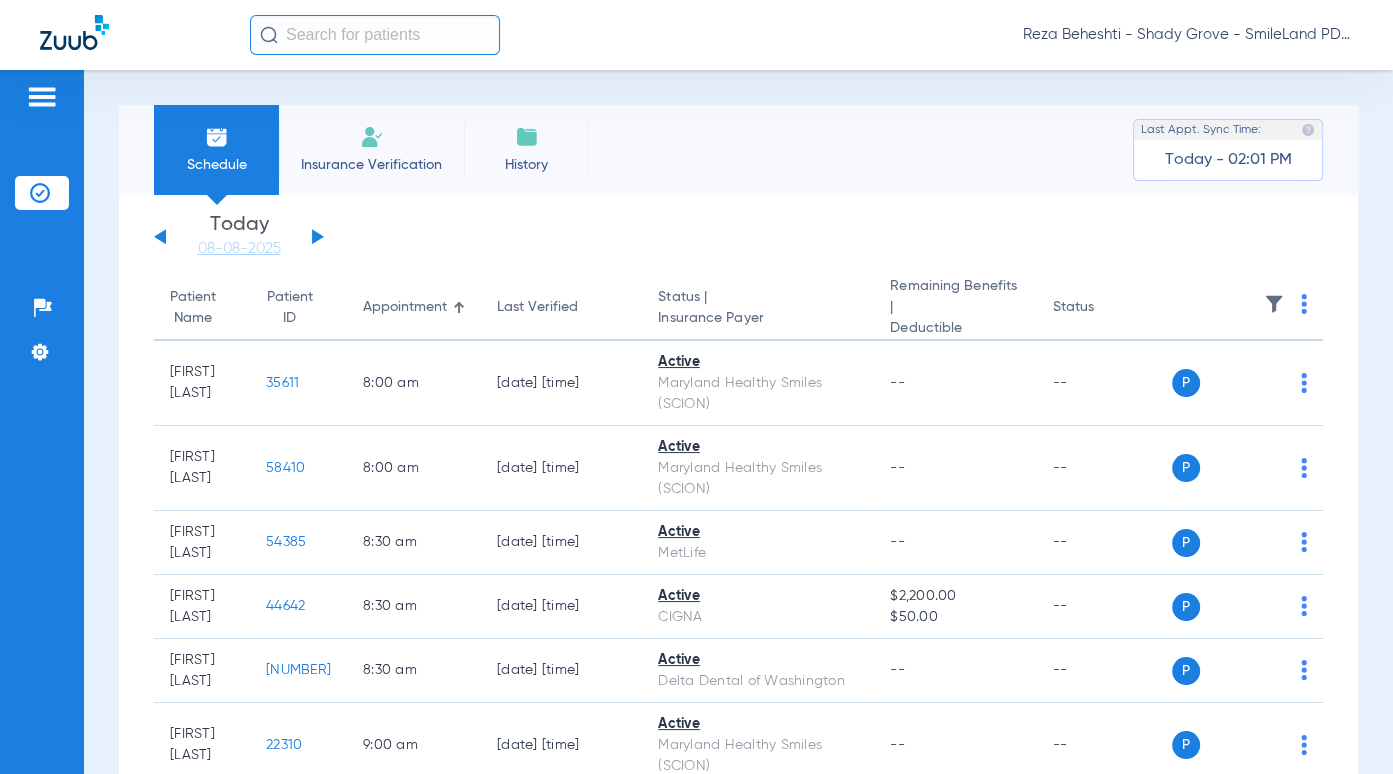 click on "08-08-2025" 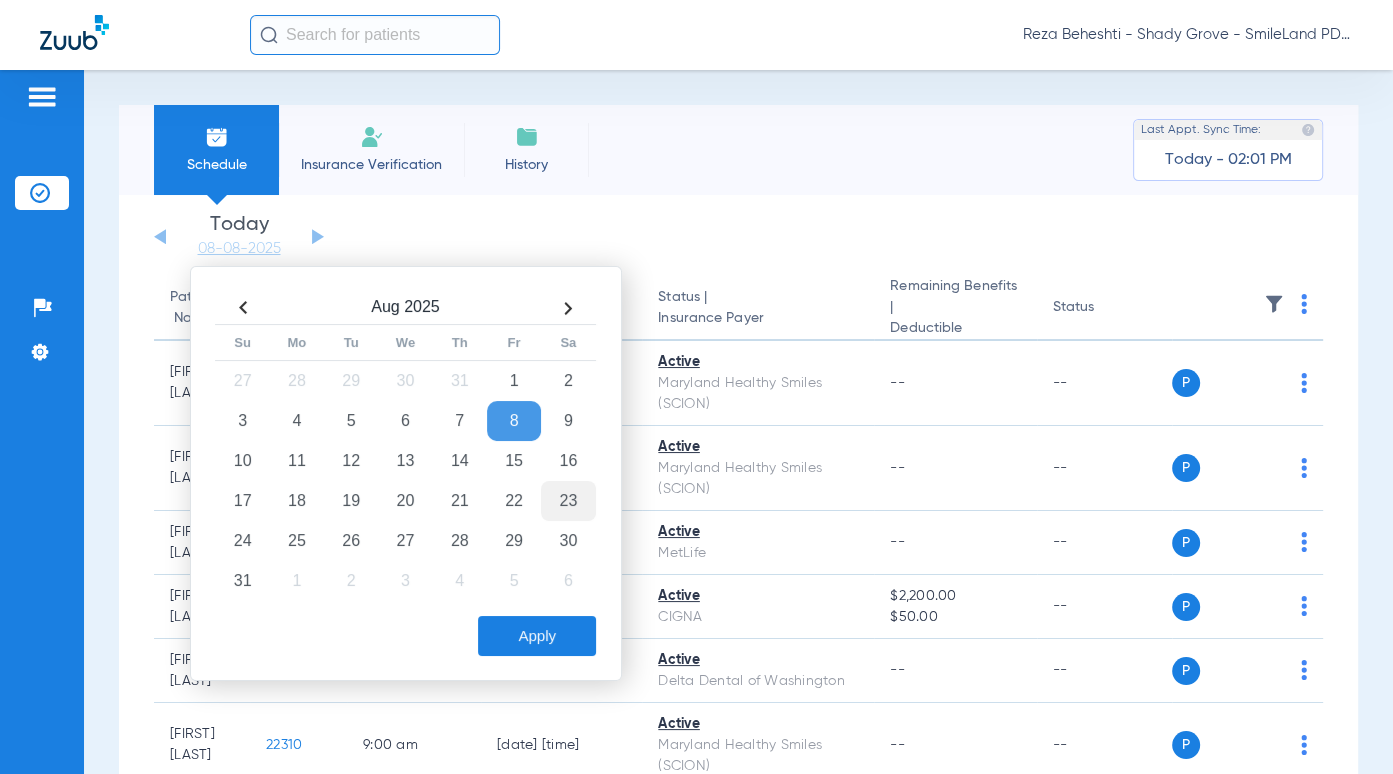 click on "23" 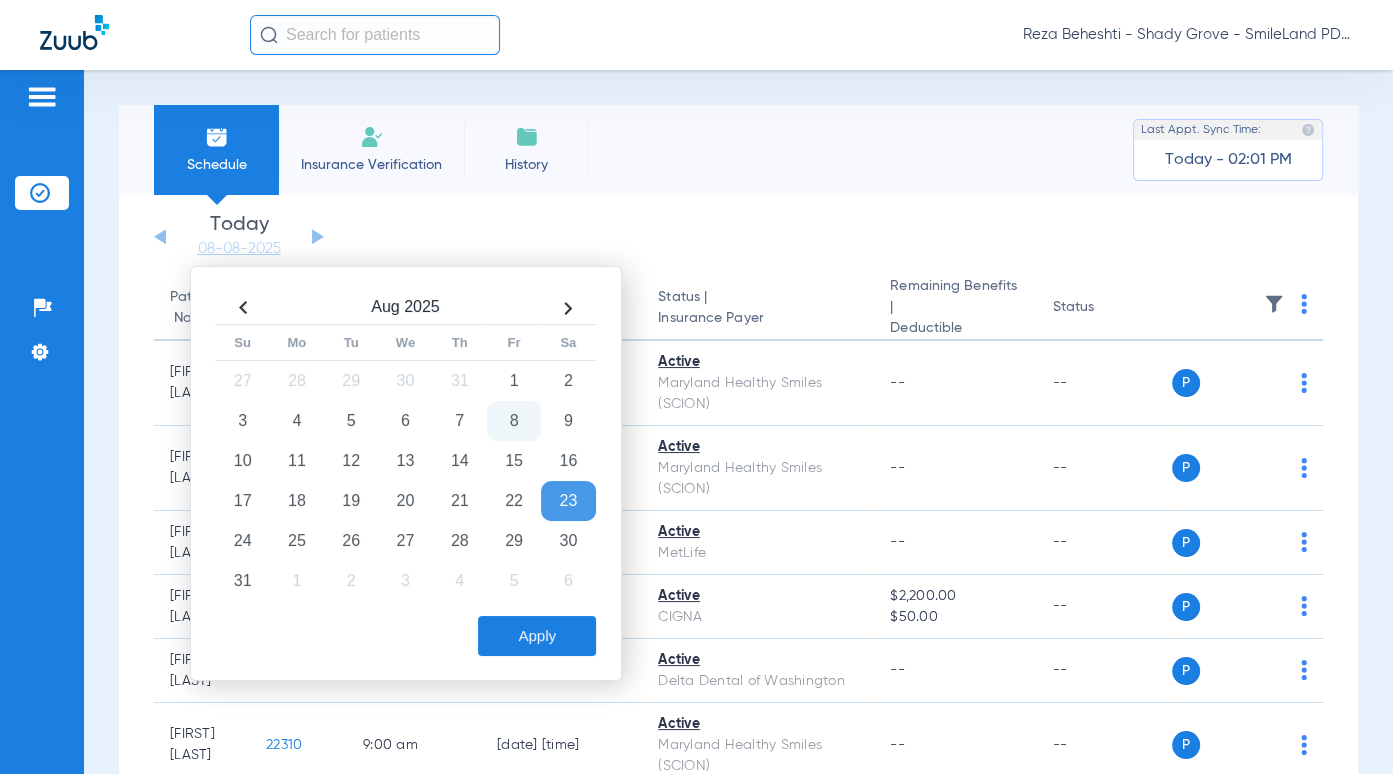 click on "Apply" 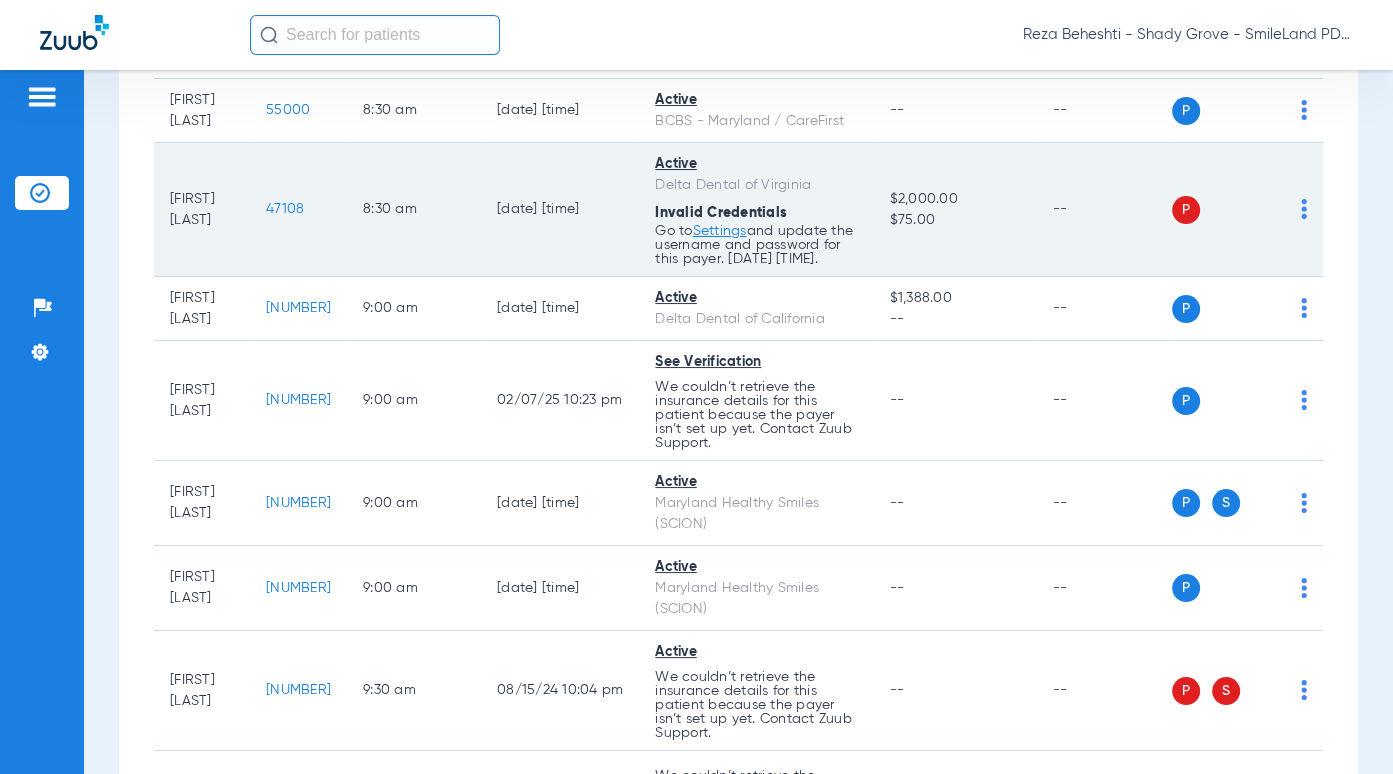 scroll, scrollTop: 600, scrollLeft: 0, axis: vertical 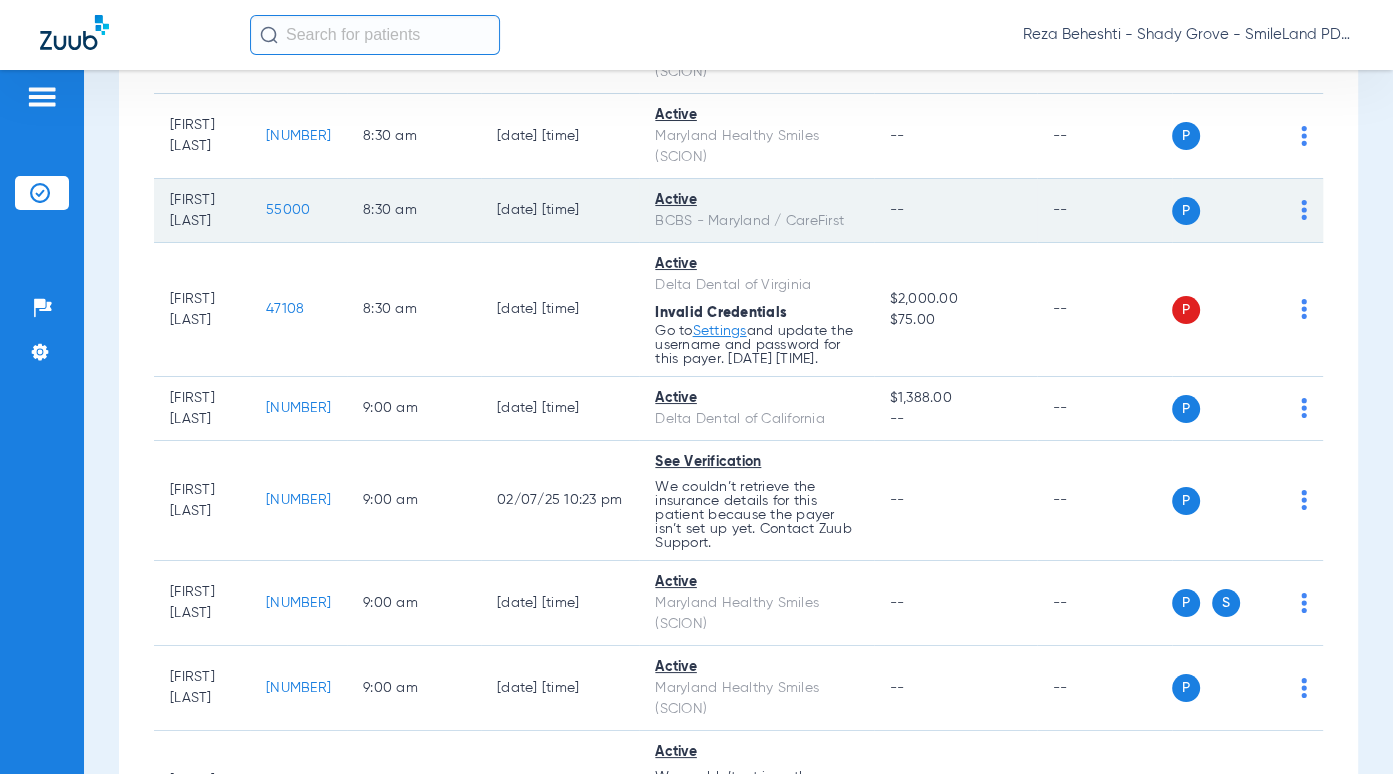 click on "55000" 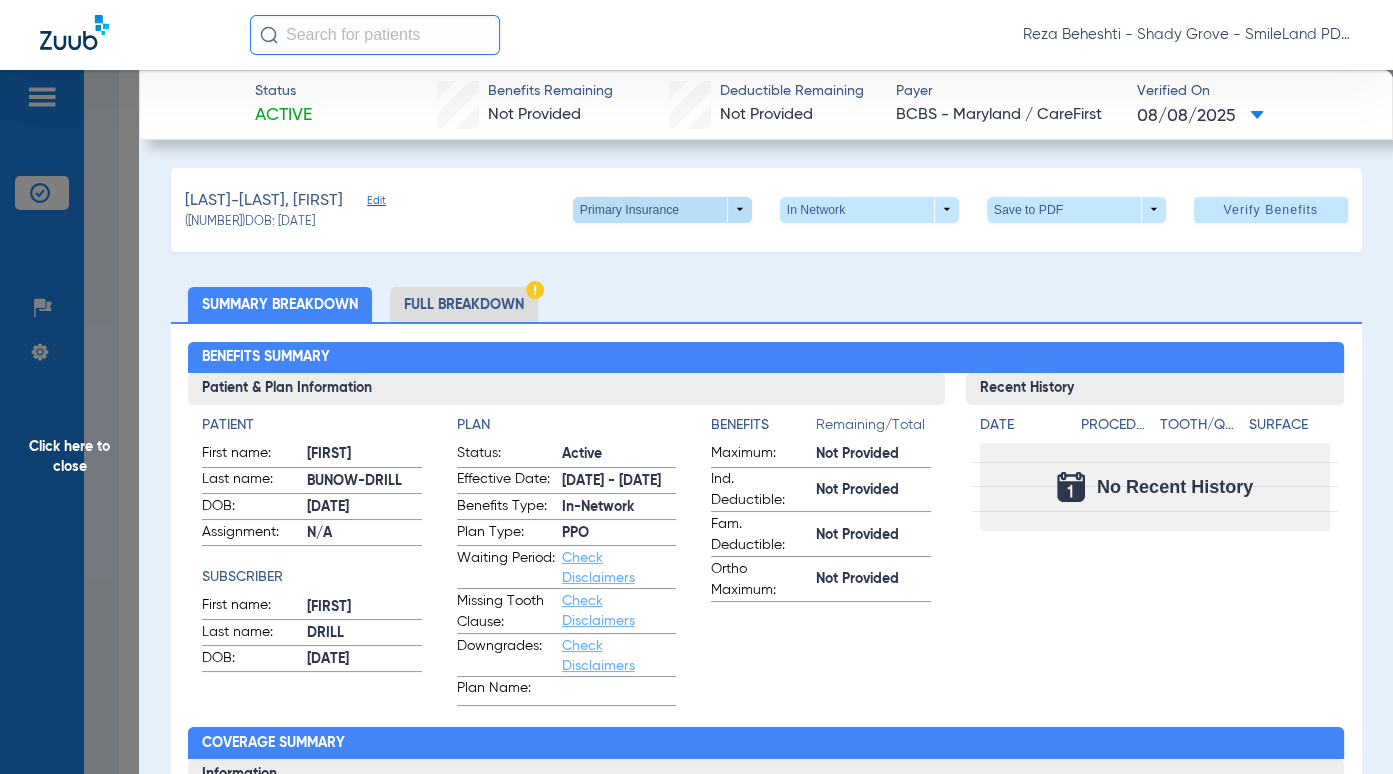 click 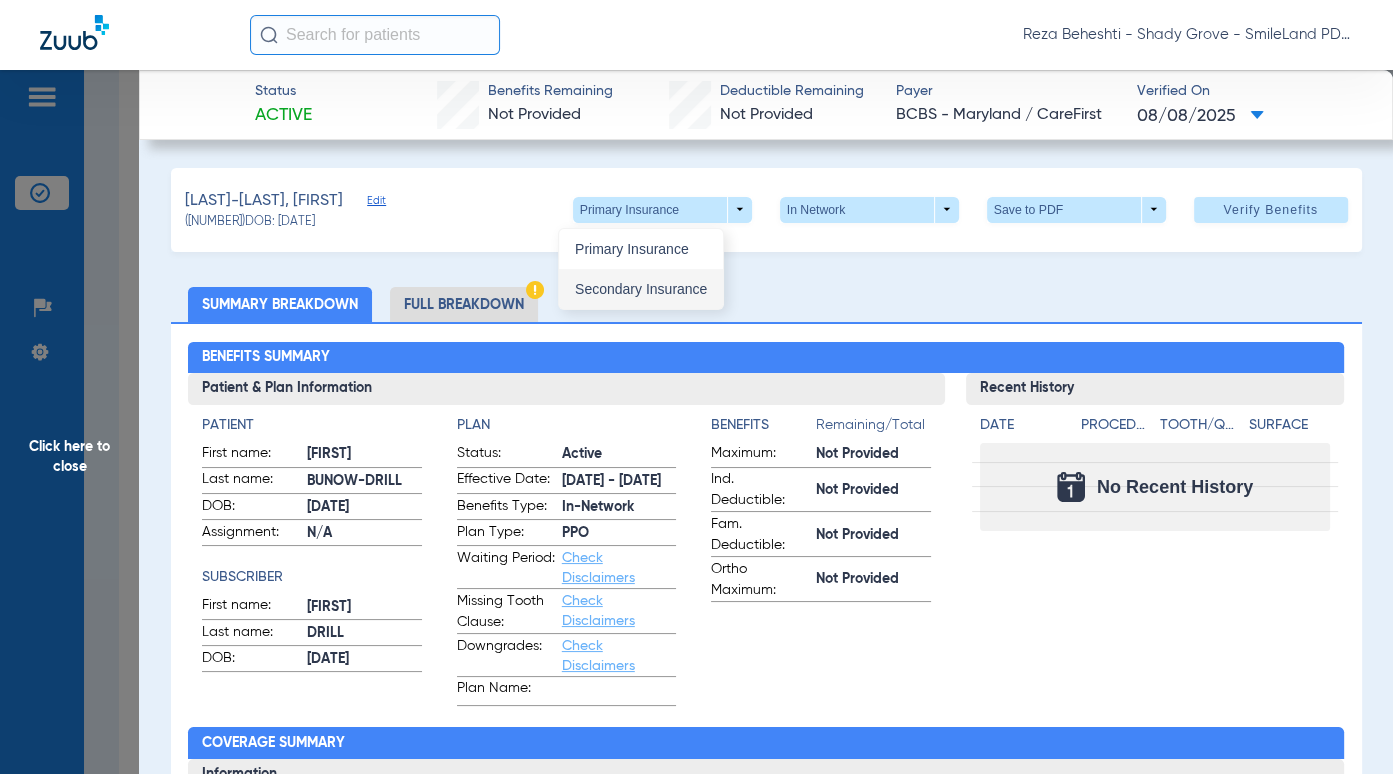 click on "Secondary Insurance" at bounding box center (641, 289) 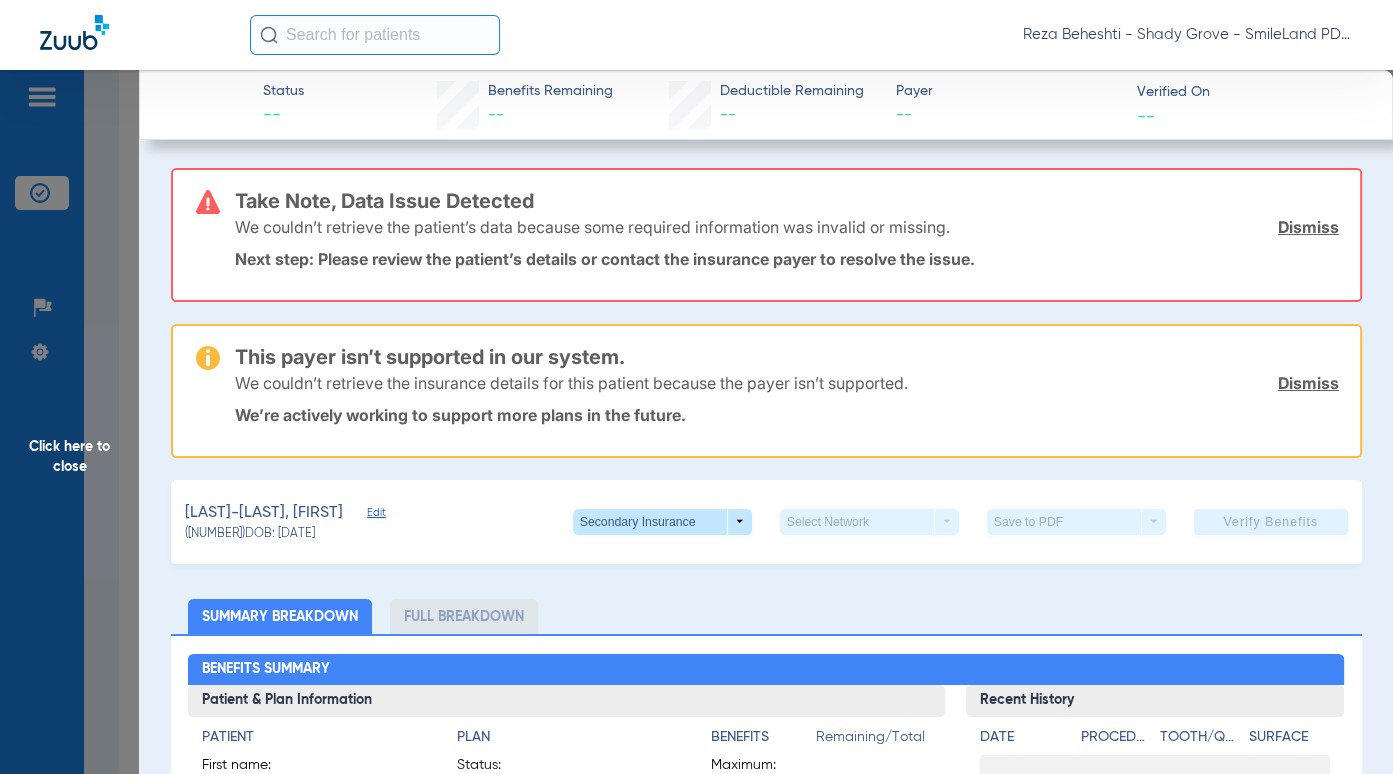 click on "Click here to close" 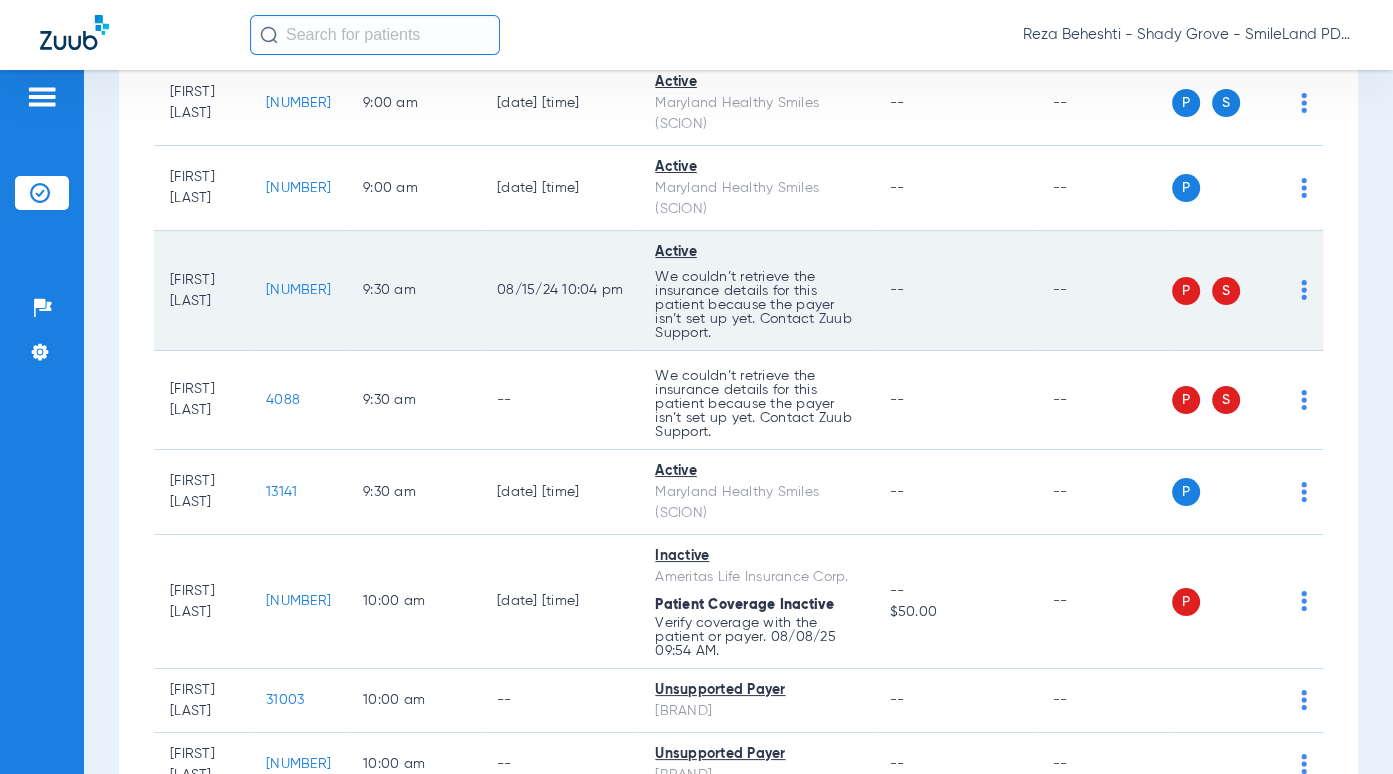 scroll, scrollTop: 900, scrollLeft: 0, axis: vertical 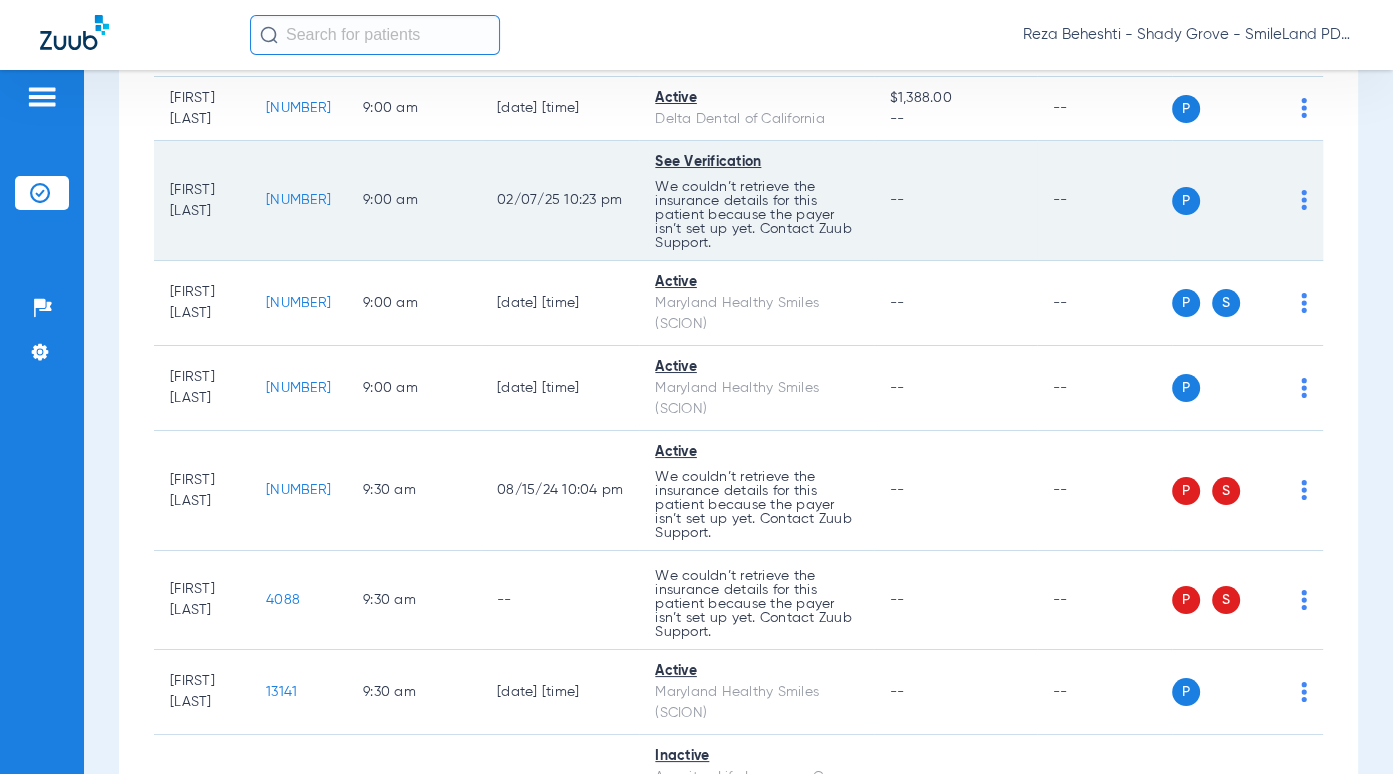 click on "[NUMBER]" 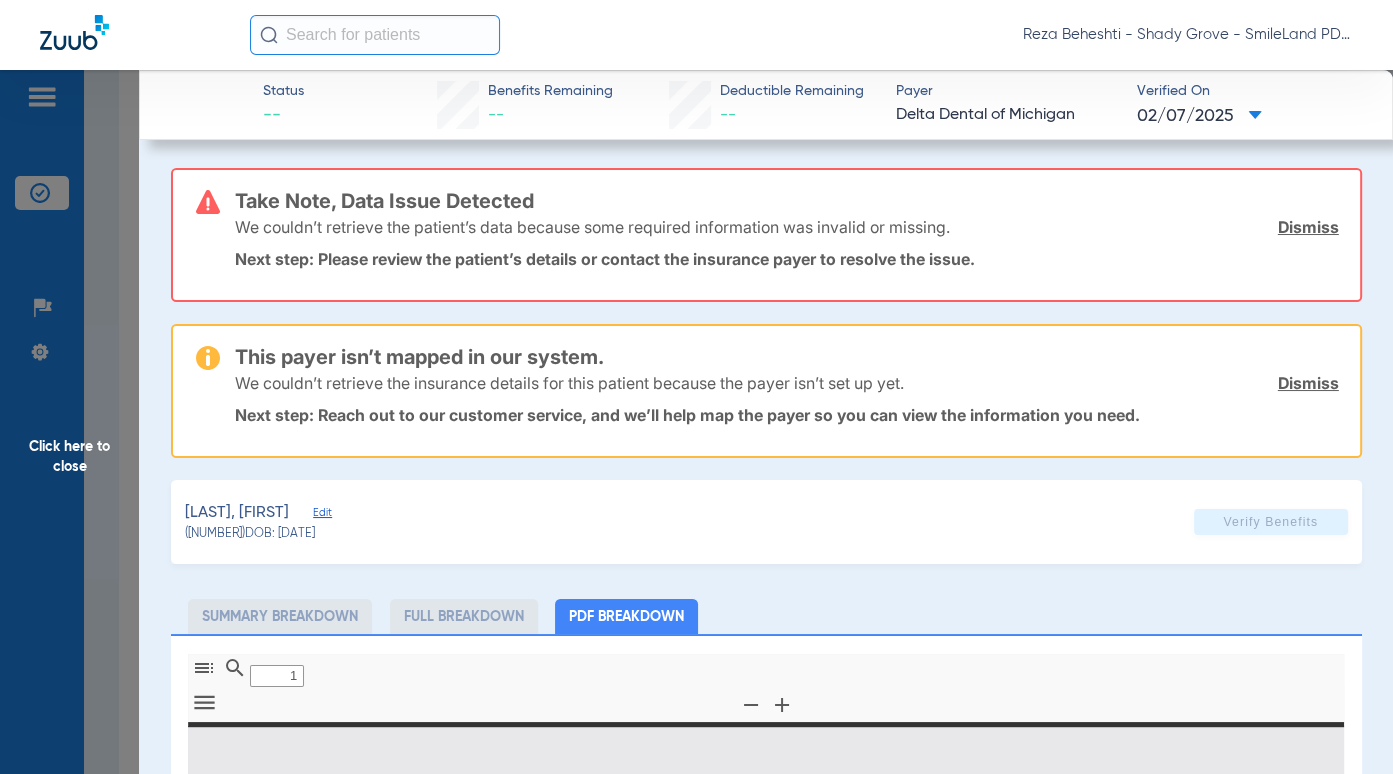 type on "0" 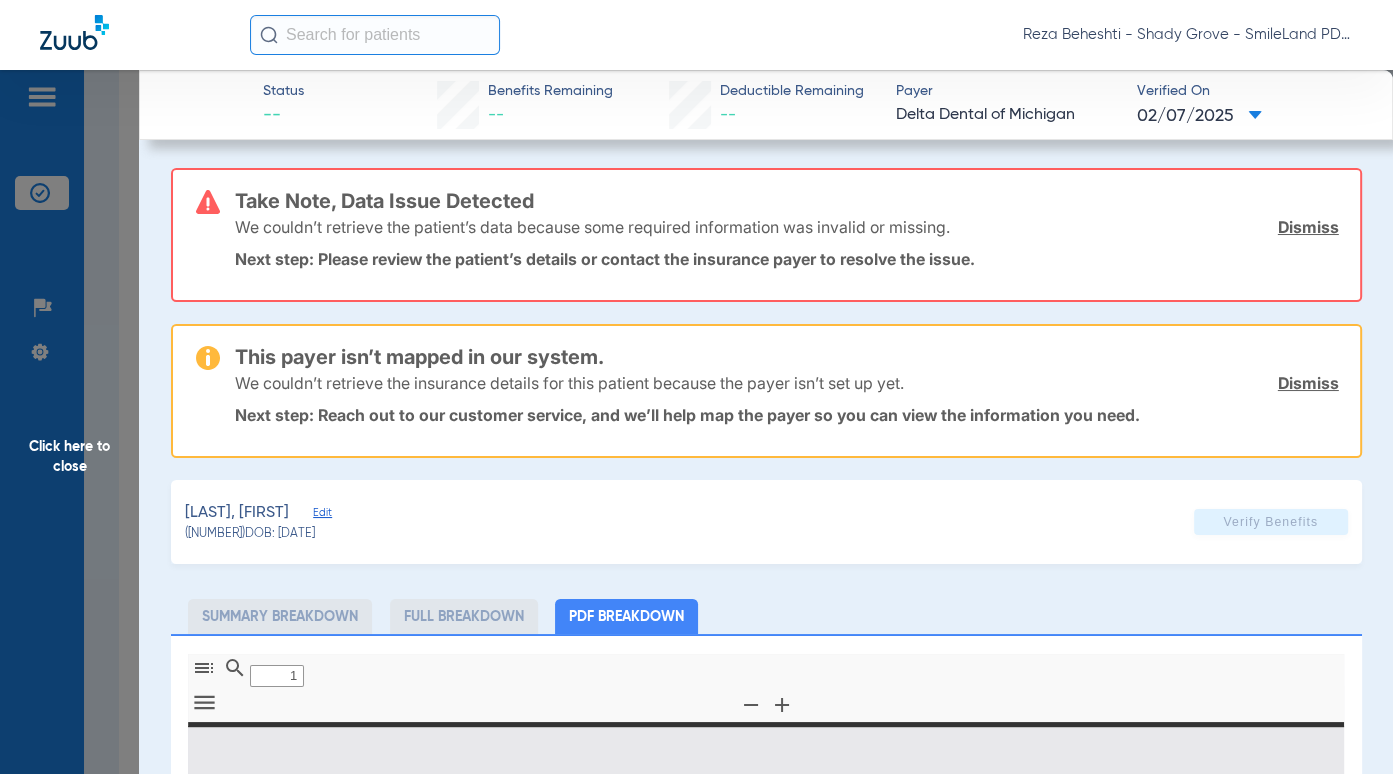 select on "page-width" 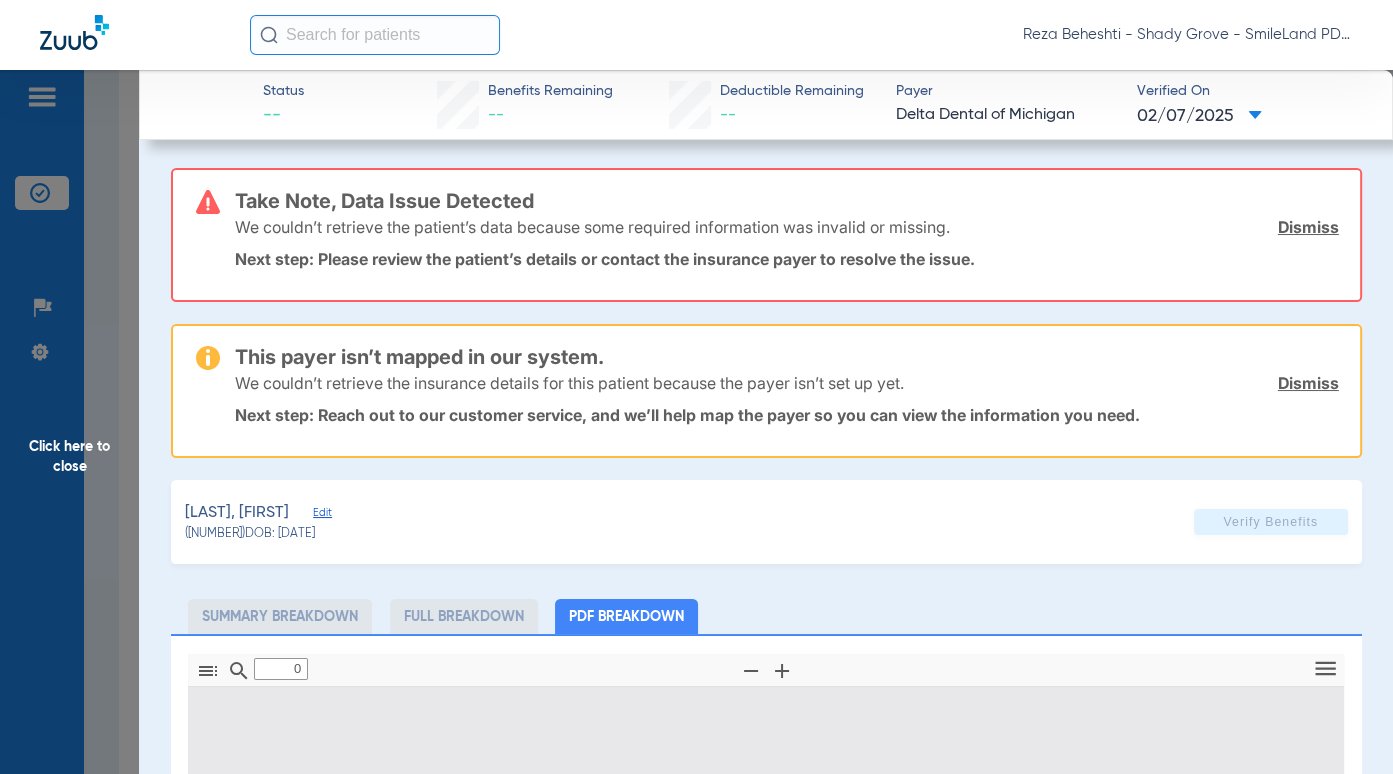 type on "1" 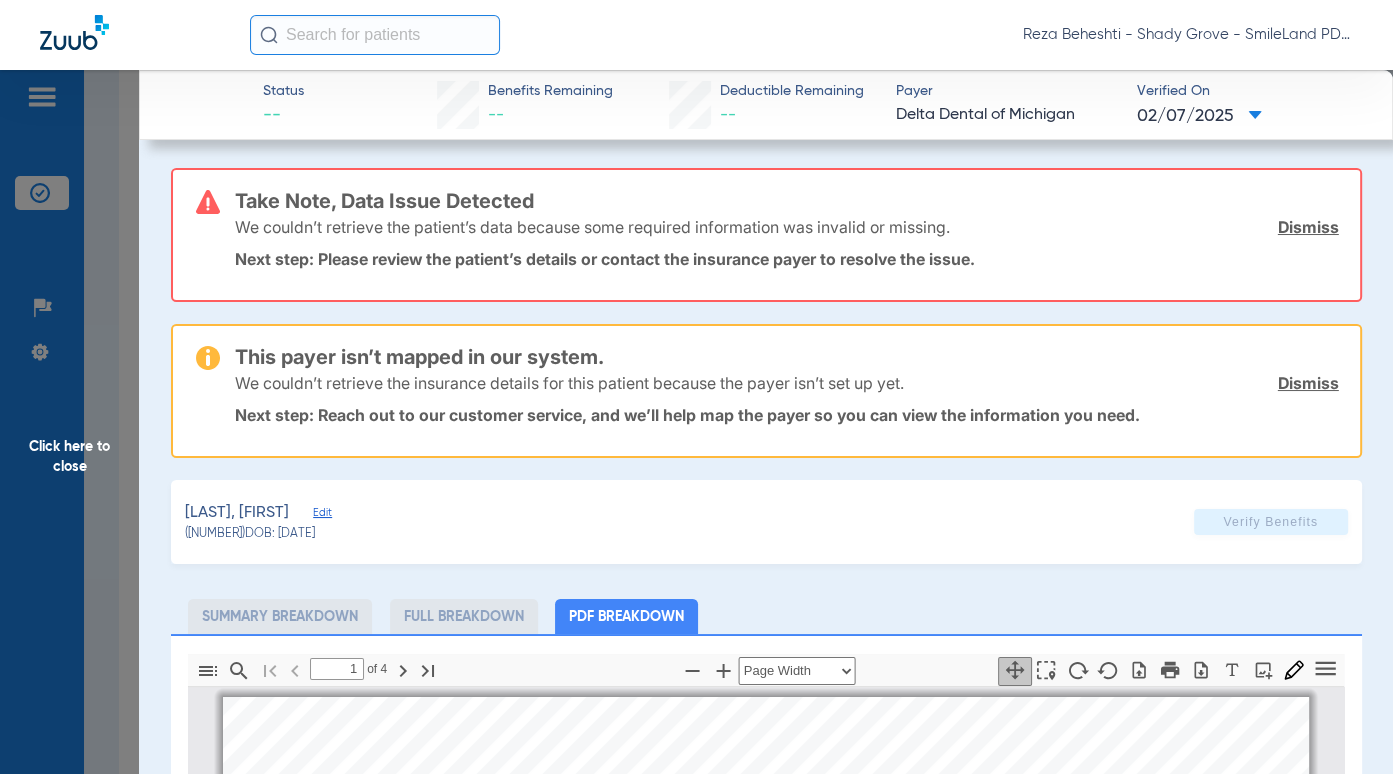 scroll, scrollTop: 9, scrollLeft: 0, axis: vertical 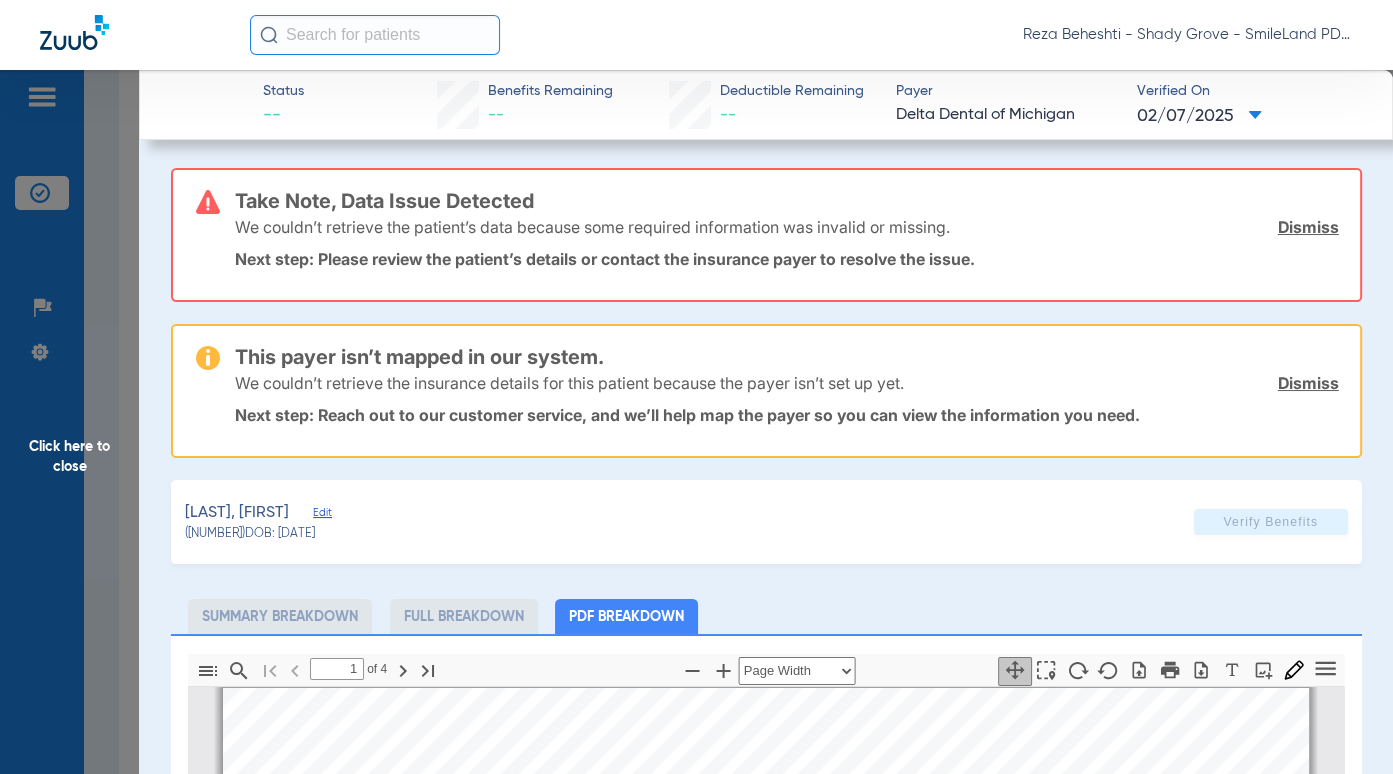 click on "Status --  Benefits Remaining   --   Deductible Remaining   --  Payer Delta Dental of Michigan  Verified On
[DATE]   Take Note, Data Issue Detected  We couldn’t retrieve the patient’s data because some required information was invalid or missing.  Dismiss  Next step: Please review the patient’s details or contact the insurance payer to resolve the issue.  This payer isn’t mapped in our system.  We couldn’t retrieve the insurance details for this patient because the payer isn’t set up yet.  Dismiss  Next step: Reach out to our customer service, and we’ll help map the payer so you can view the information you need.  [LAST], [FIRST]   Edit   ([NUMBER])   DOB: [DATE]   Verify Benefits   Subscriber Information   First name  [FIRST]  Last name  [LAST]  DOB  mm / dd / yyyy [DATE]  Member ID  [NUMBER]  Group ID (optional)  [NUMBER]  Insurance Payer   Insurance
Select an Insurance  Provider   Dentist
[FIRST] [LAST]  [NUMBER]  remove   Dependent Information   First name  [FIRST]  Last name" 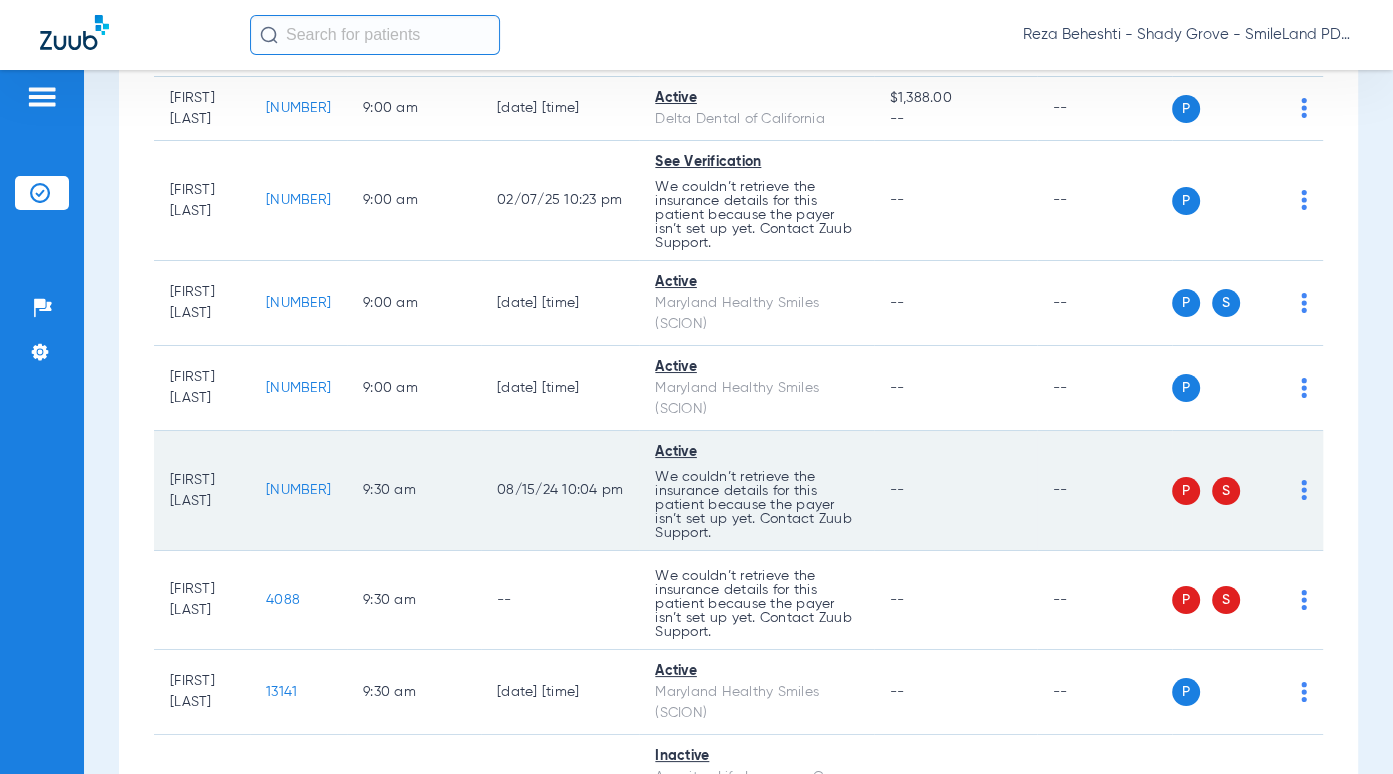 scroll, scrollTop: 800, scrollLeft: 0, axis: vertical 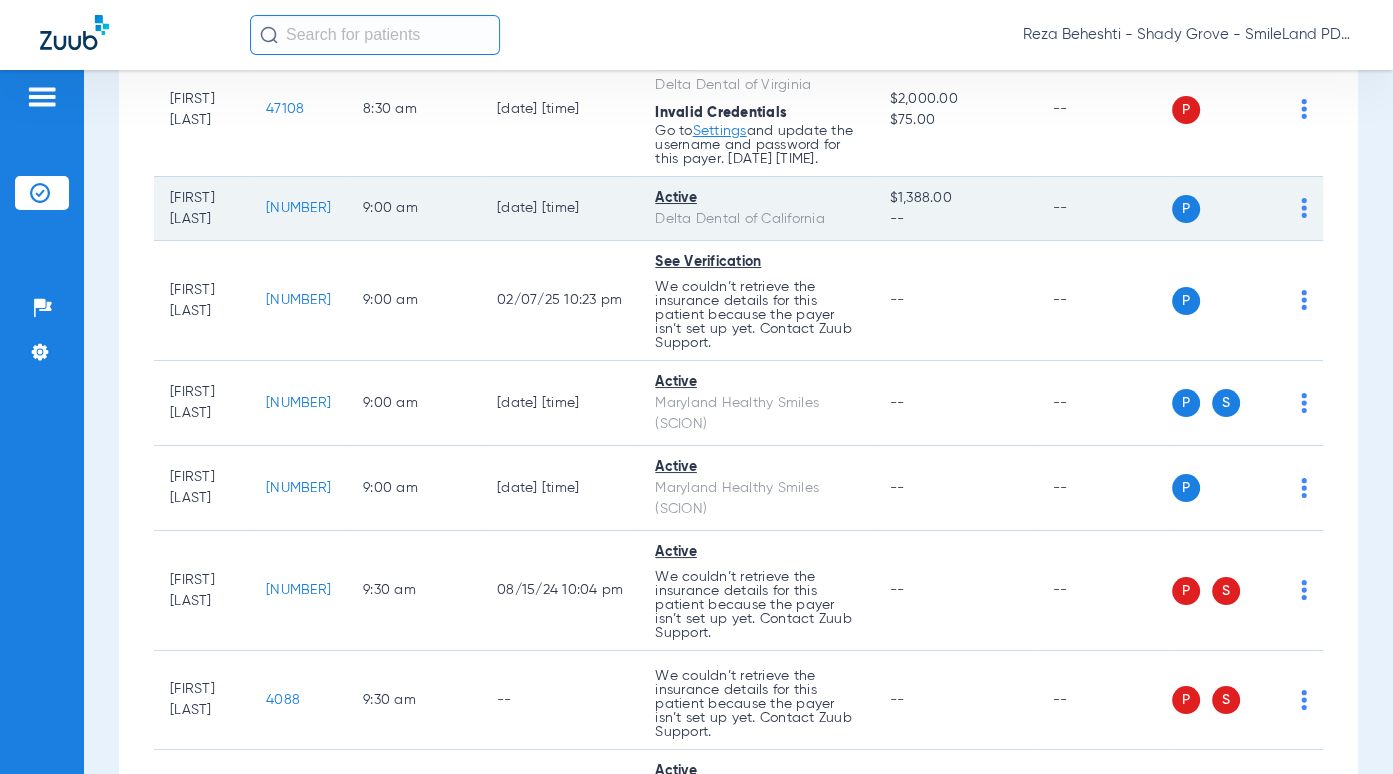 click on "[NUMBER]" 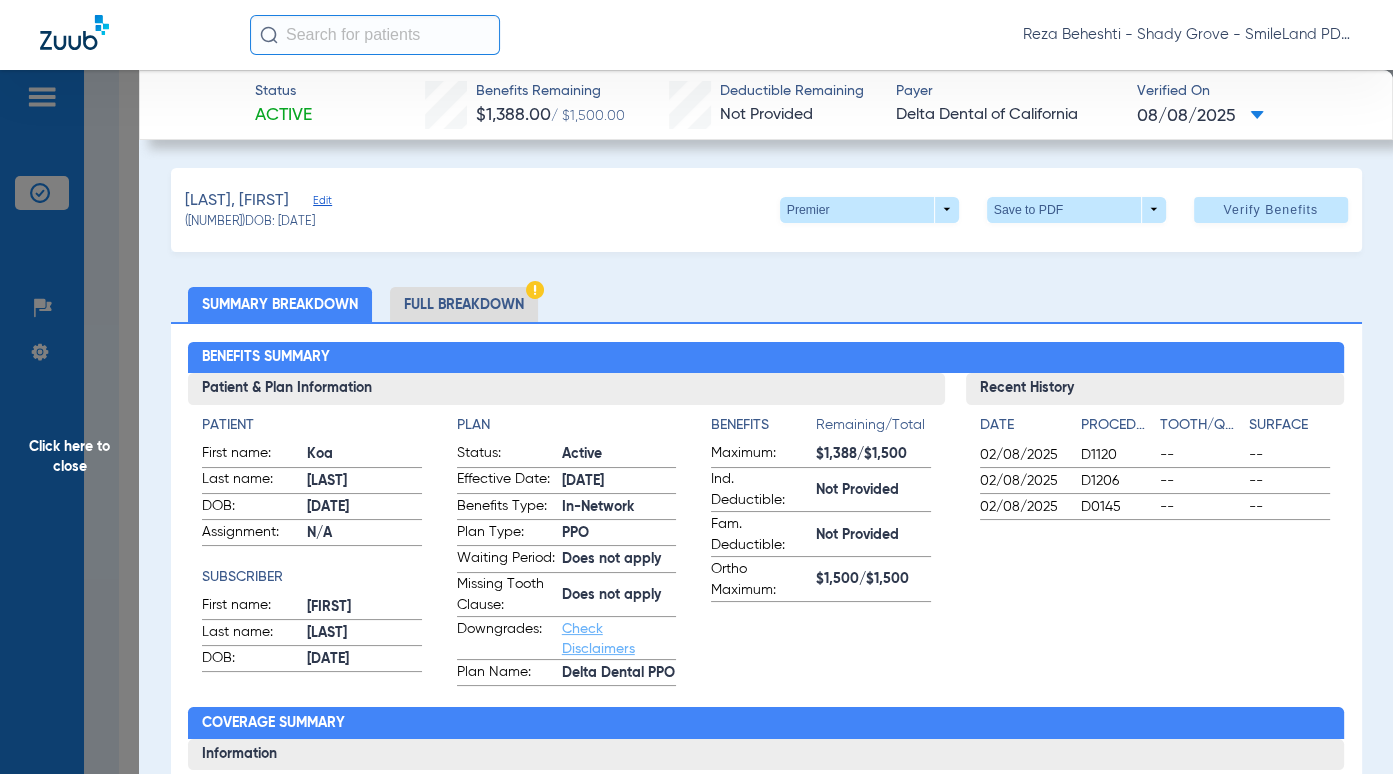 click on "Click here to close" 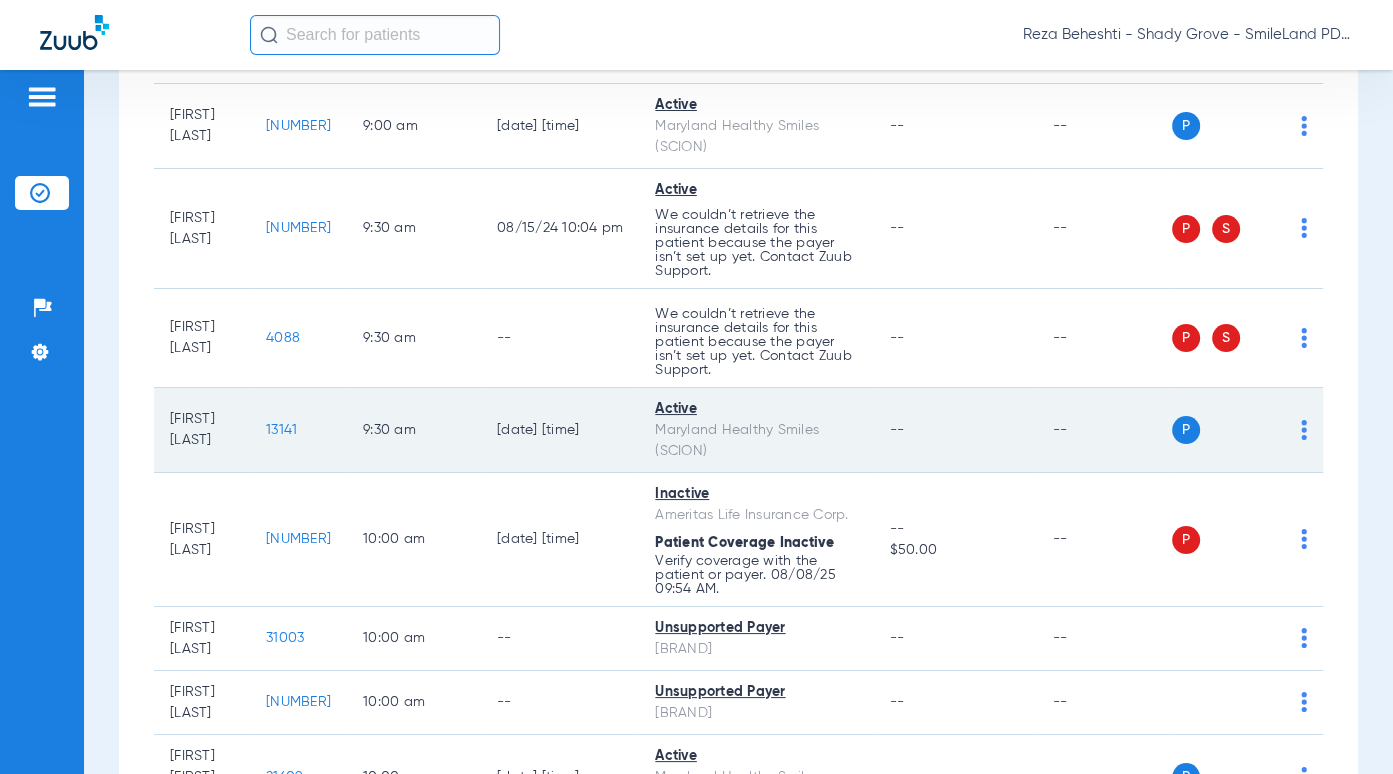 scroll, scrollTop: 1200, scrollLeft: 0, axis: vertical 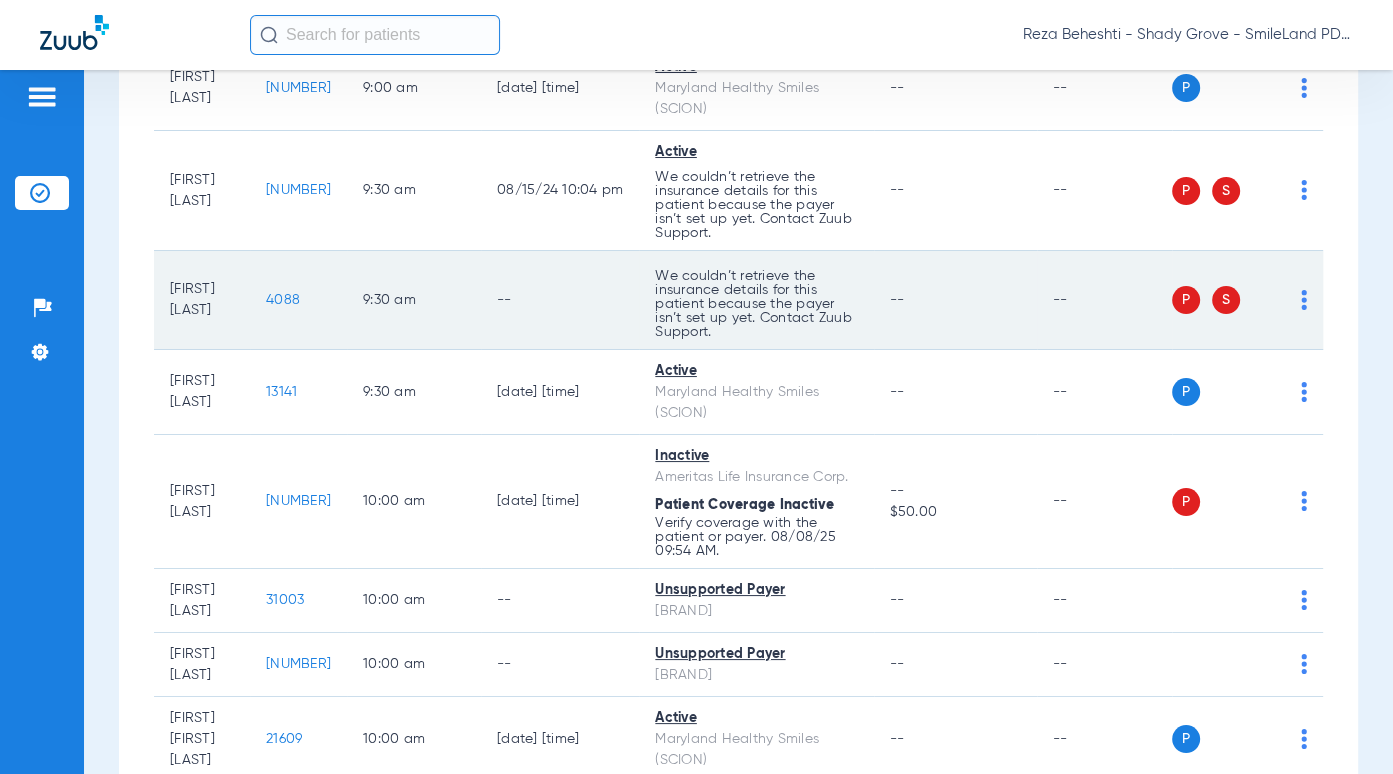 click on "4088" 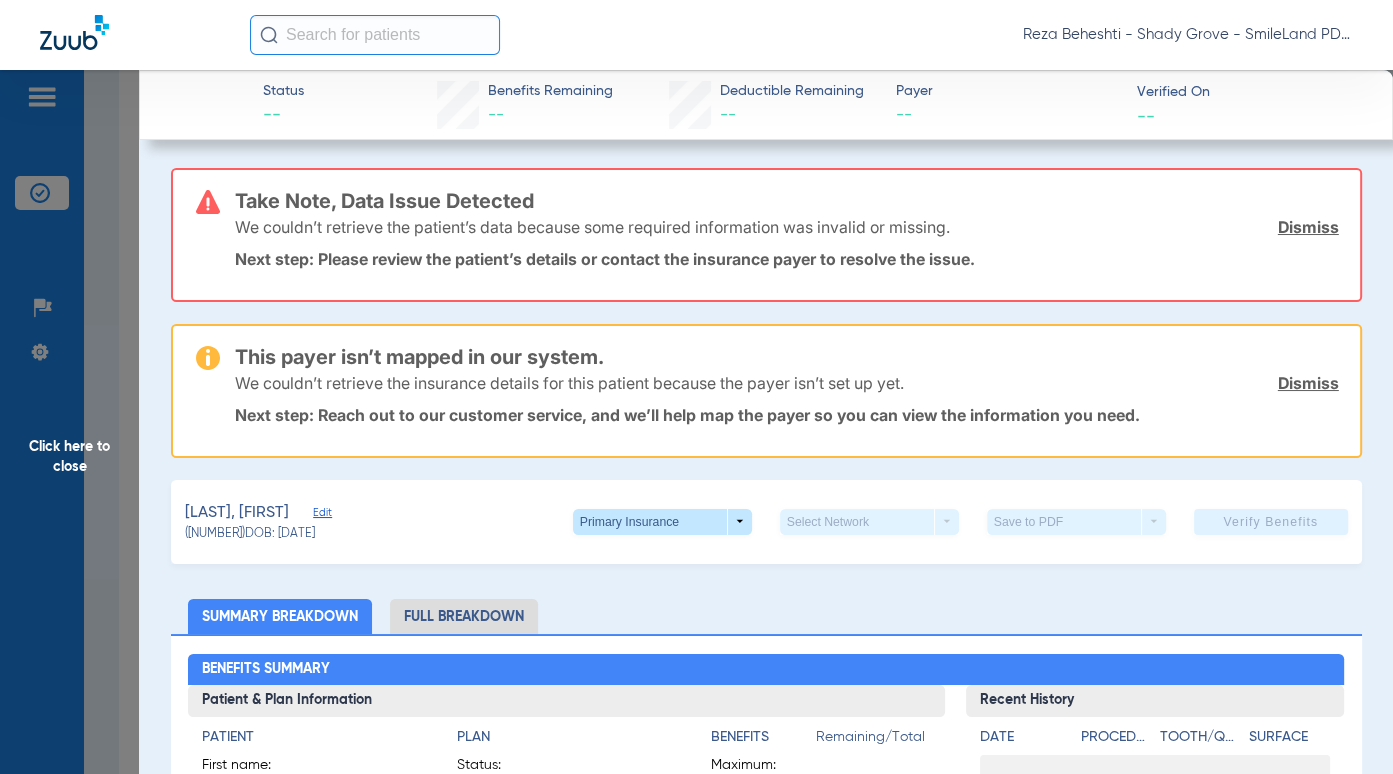 drag, startPoint x: 1353, startPoint y: 153, endPoint x: 1041, endPoint y: 202, distance: 315.8243 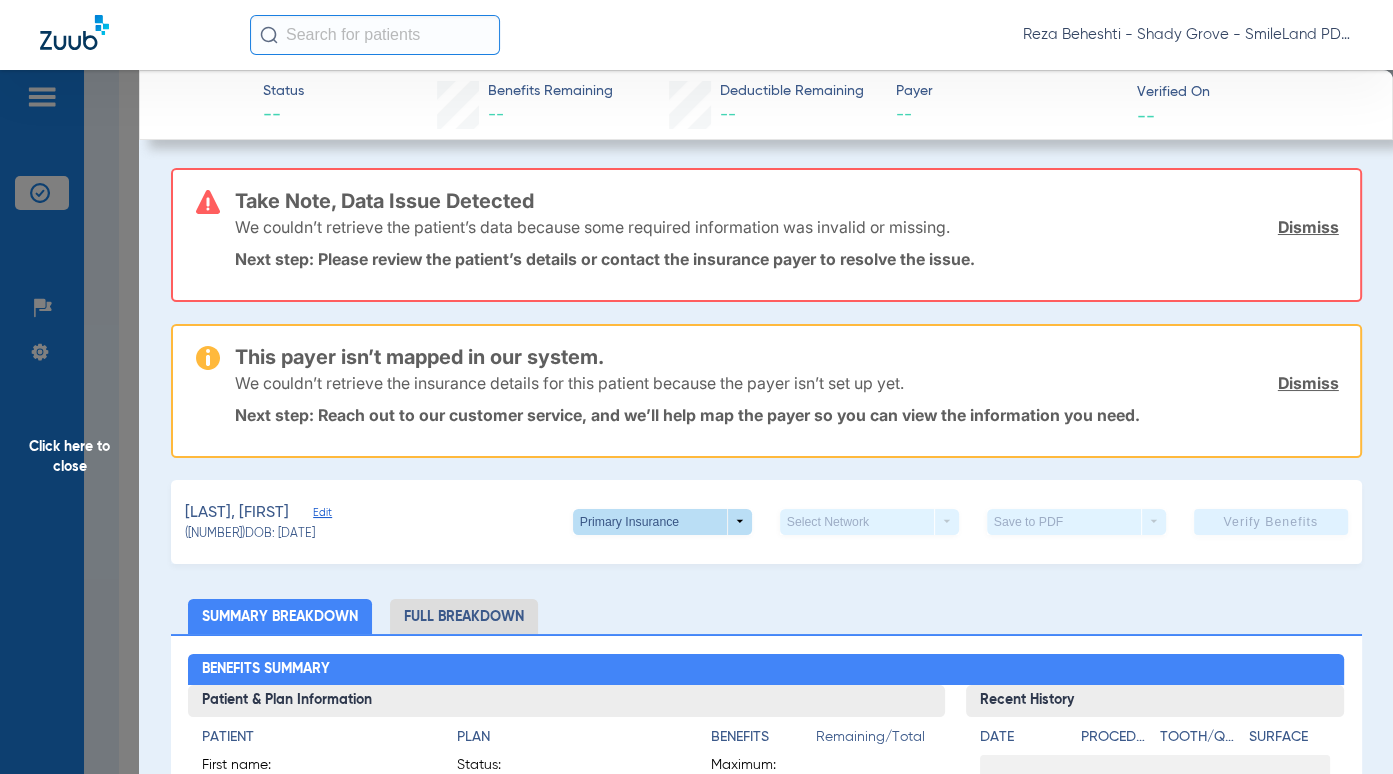 click 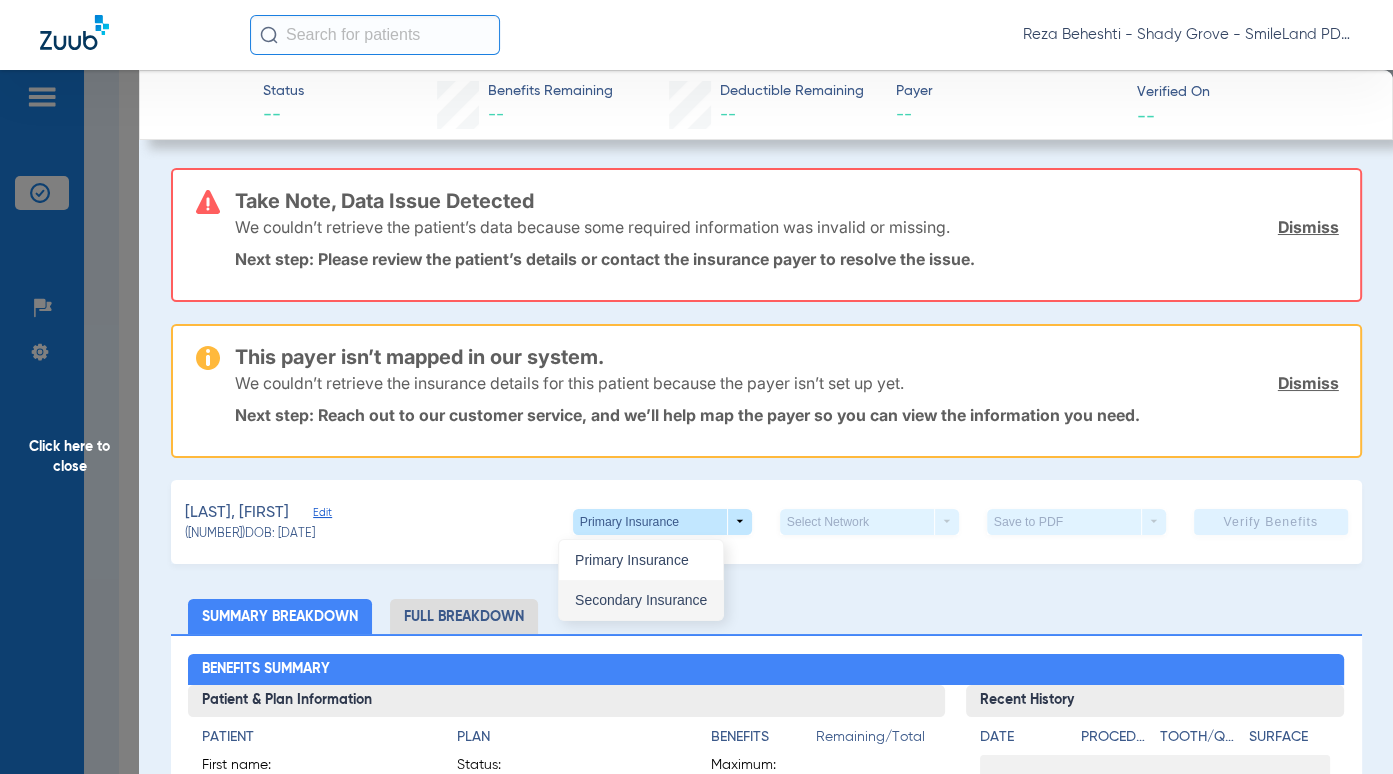 click on "Secondary Insurance" at bounding box center (641, 600) 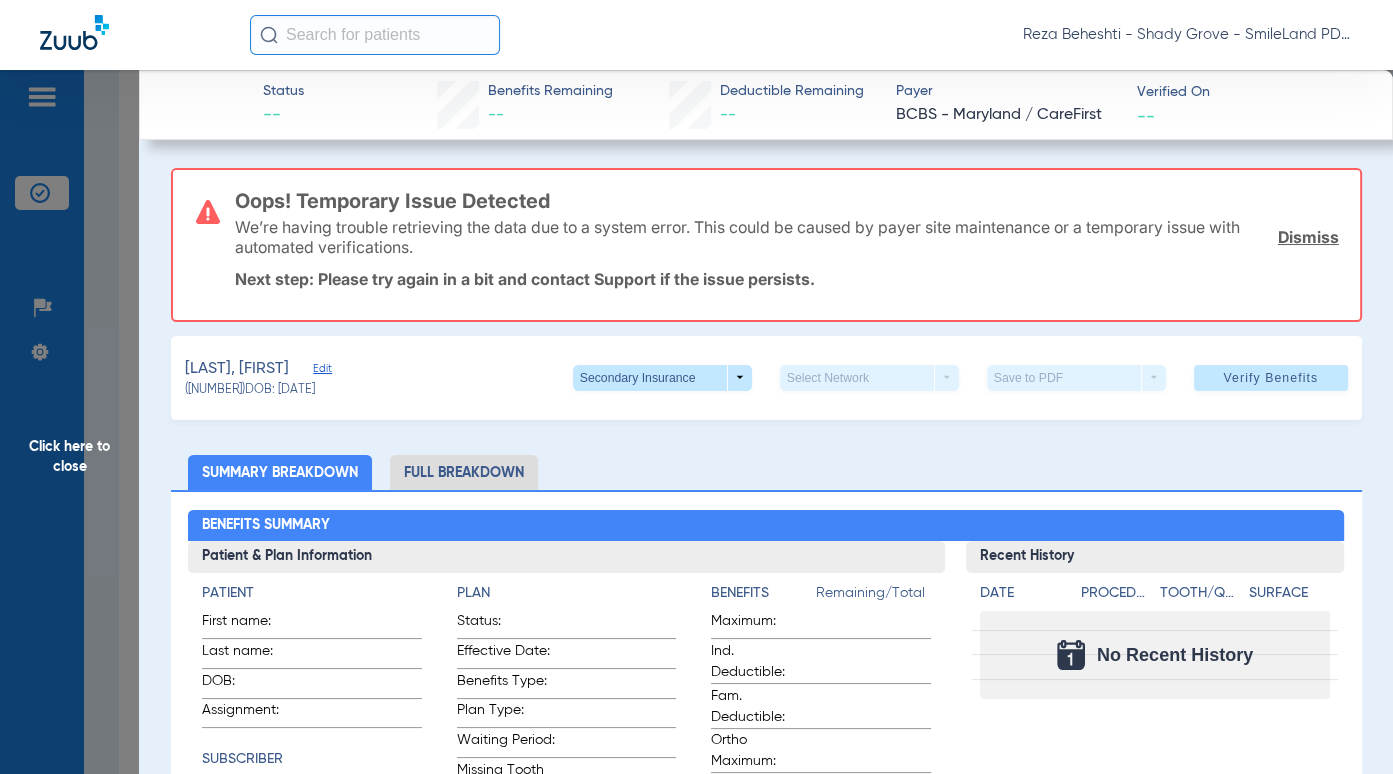 click on "Click here to close" 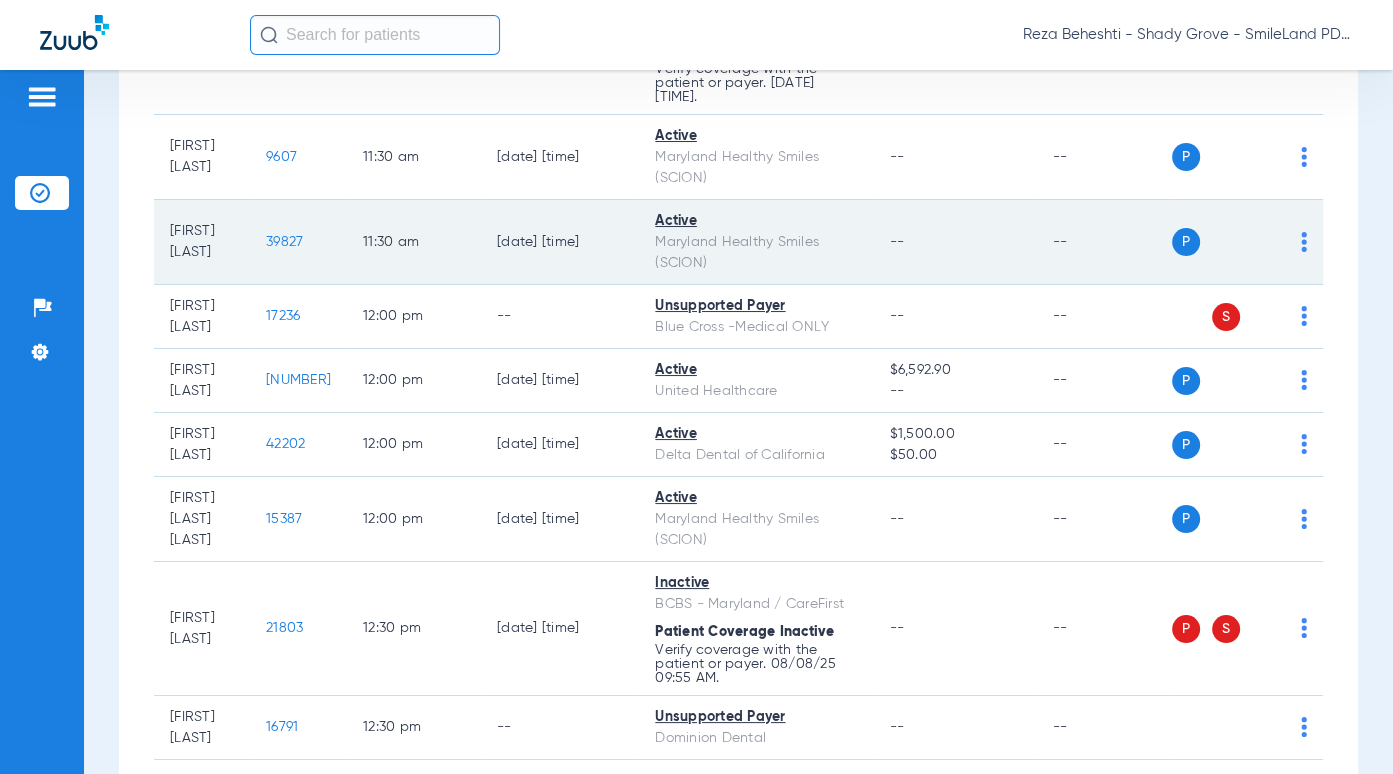 scroll, scrollTop: 2600, scrollLeft: 0, axis: vertical 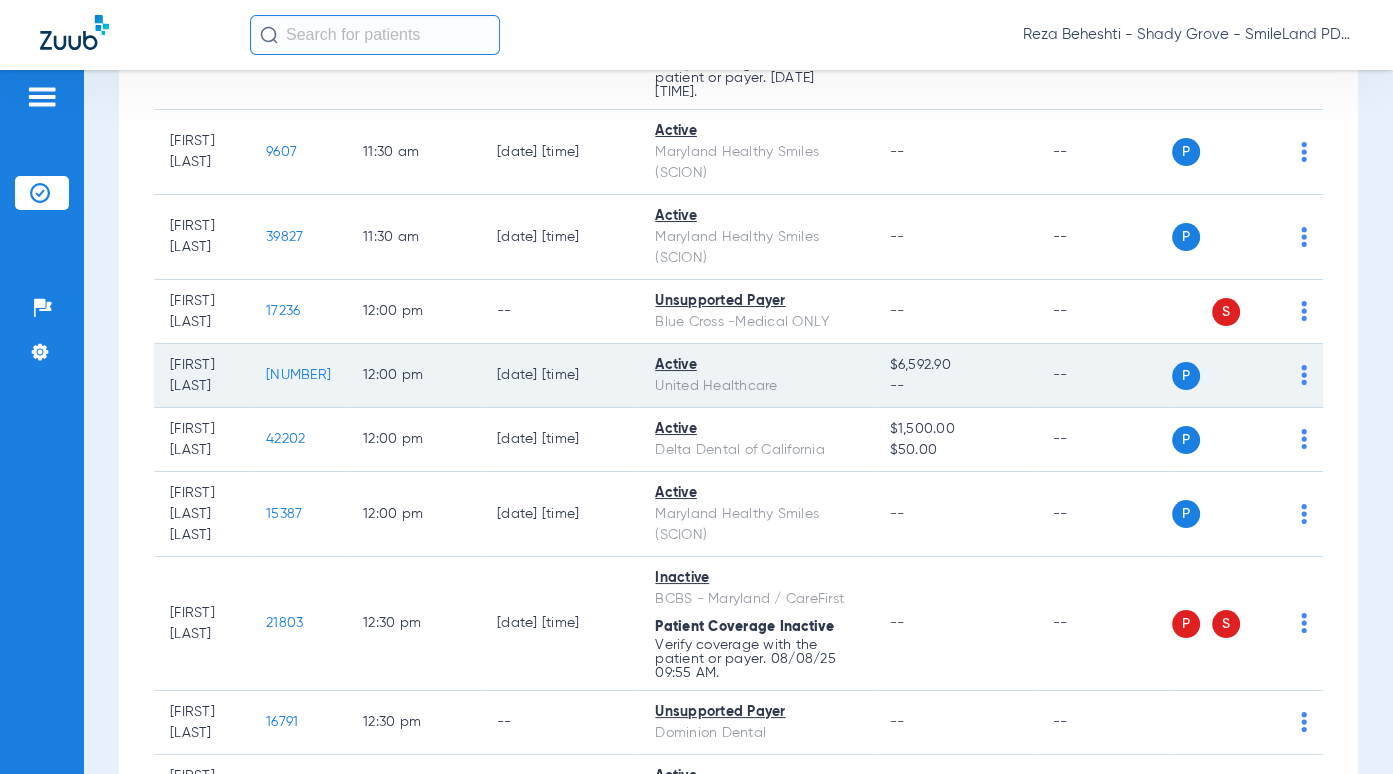 click on "[NUMBER]" 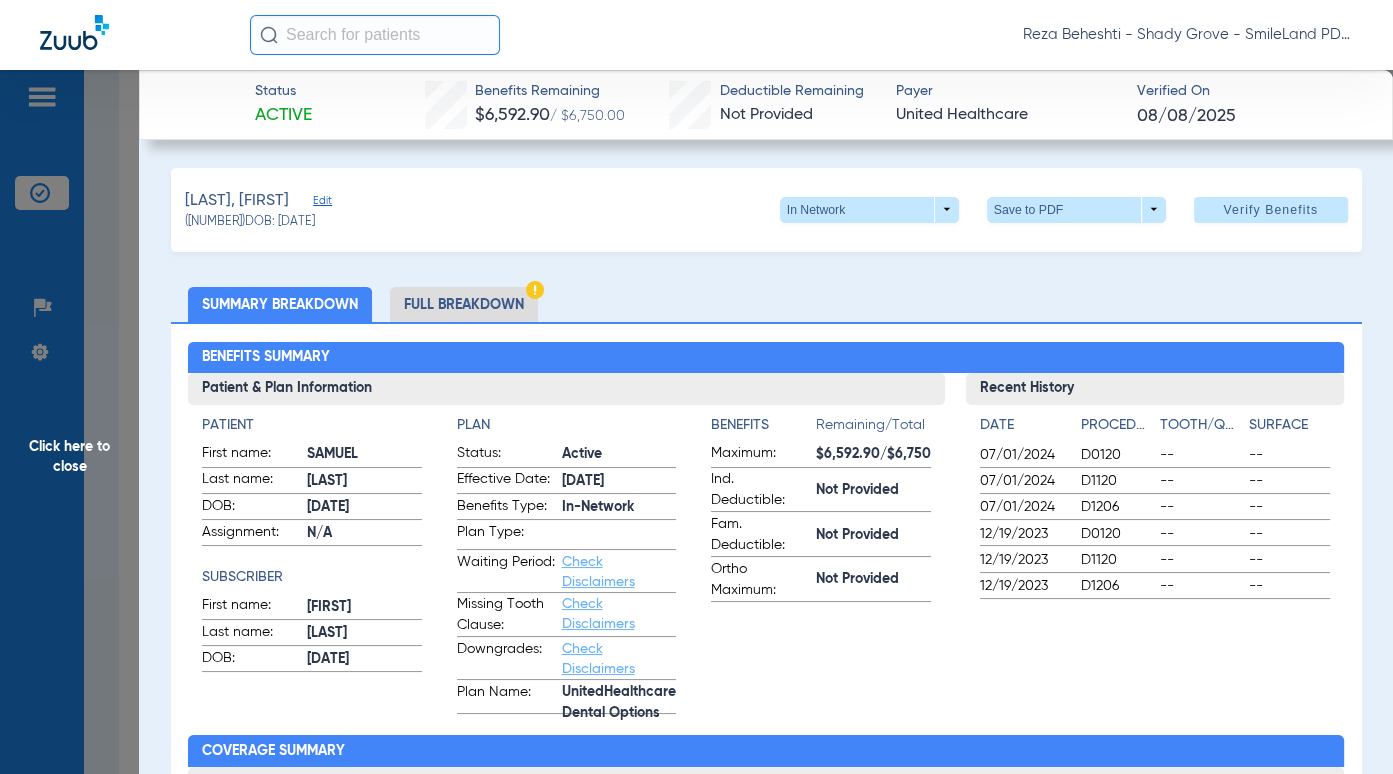 click on "Torres, Samuel Edit ([NUMBER]) DOB: [DATE] In Network arrow_drop_down Save to PDF arrow_drop_down Verify Benefits Subscriber Information First name Bronte Last name Moreau DOB mm / dd / yyyy [DATE] Member ID [NUMBER] Group ID (optional) [NUMBER] Insurance Payer Insurance
United Healthcare Provider Dentist Reza Beheshti [NUMBER] remove Dependent Information First name Samuel Last name Torres DOB mm / dd / yyyy [DATE] Member ID same as subscriber [NUMBER] Summary Breakdown Full Breakdown Benefits Summary Patient & Plan Information Patient First name: SAMUEL Last name: TORRES DOB: [DATE] Assignment: N/A Subscriber First name: BRONTE Last name: MOREAU DOB: [DATE] Plan Status: Active Effective Date: [DATE] Benefits Type: In-Network Plan Type: Waiting Period: Check Disclaimers Missing Tooth Clause: Check Disclaimers Downgrades: Check Disclaimers Plan Name: UnitedHealthcare Dental Options Benefits Remaining/Total Date" 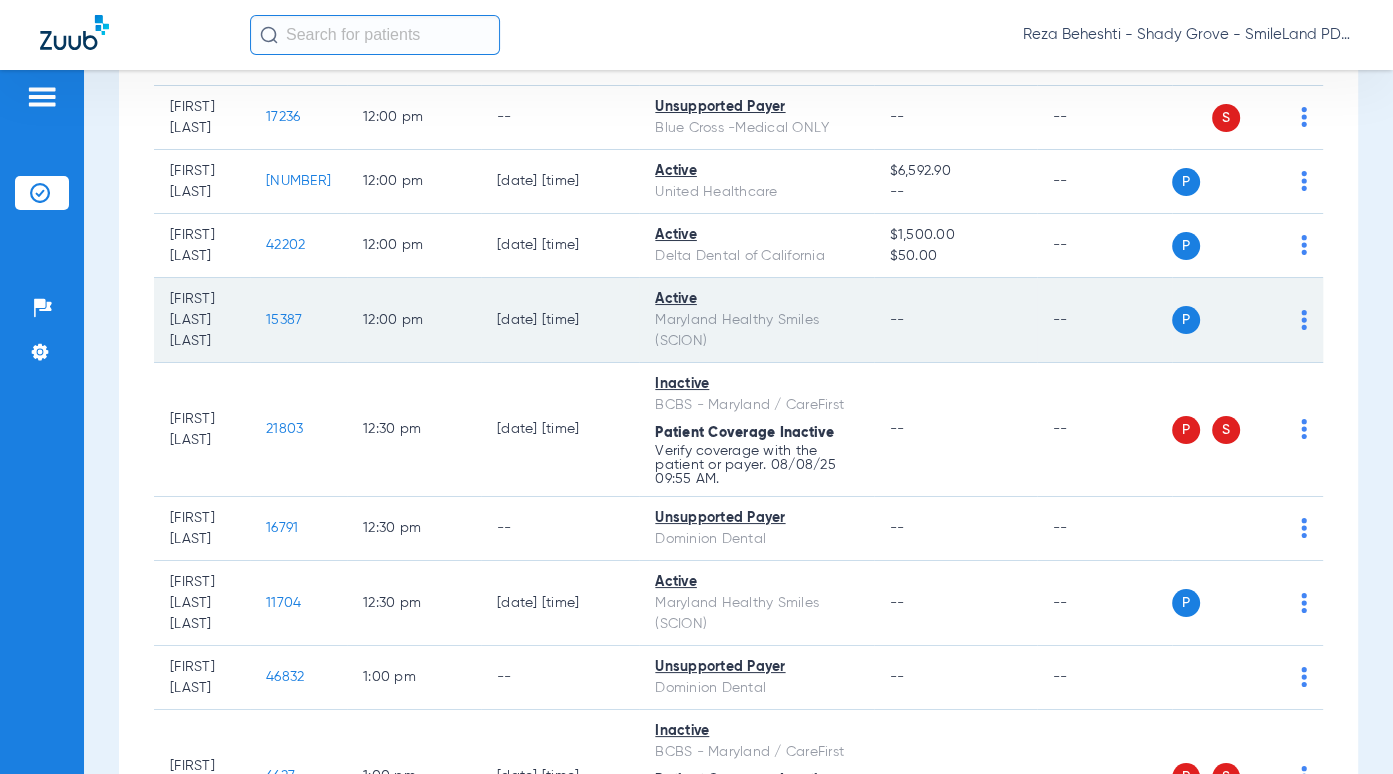 scroll, scrollTop: 2800, scrollLeft: 0, axis: vertical 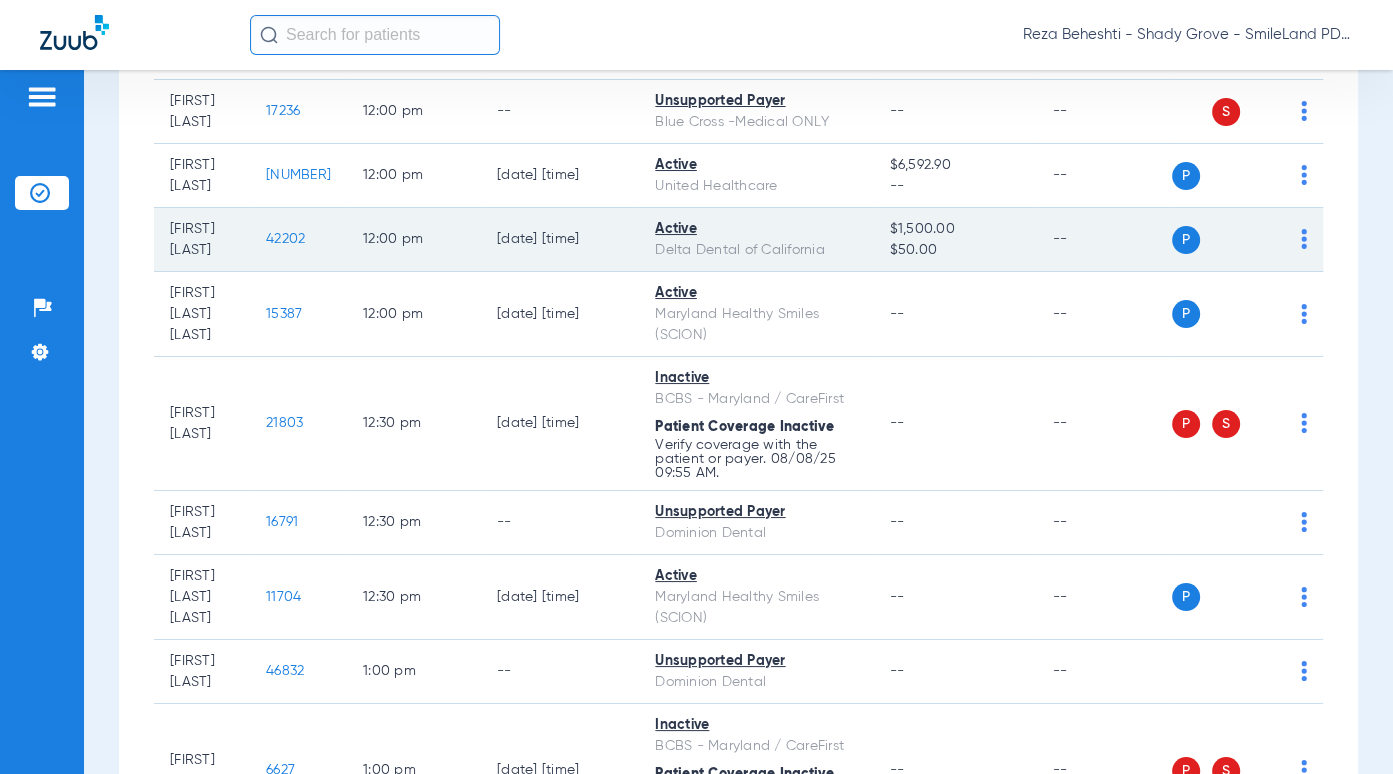 click on "42202" 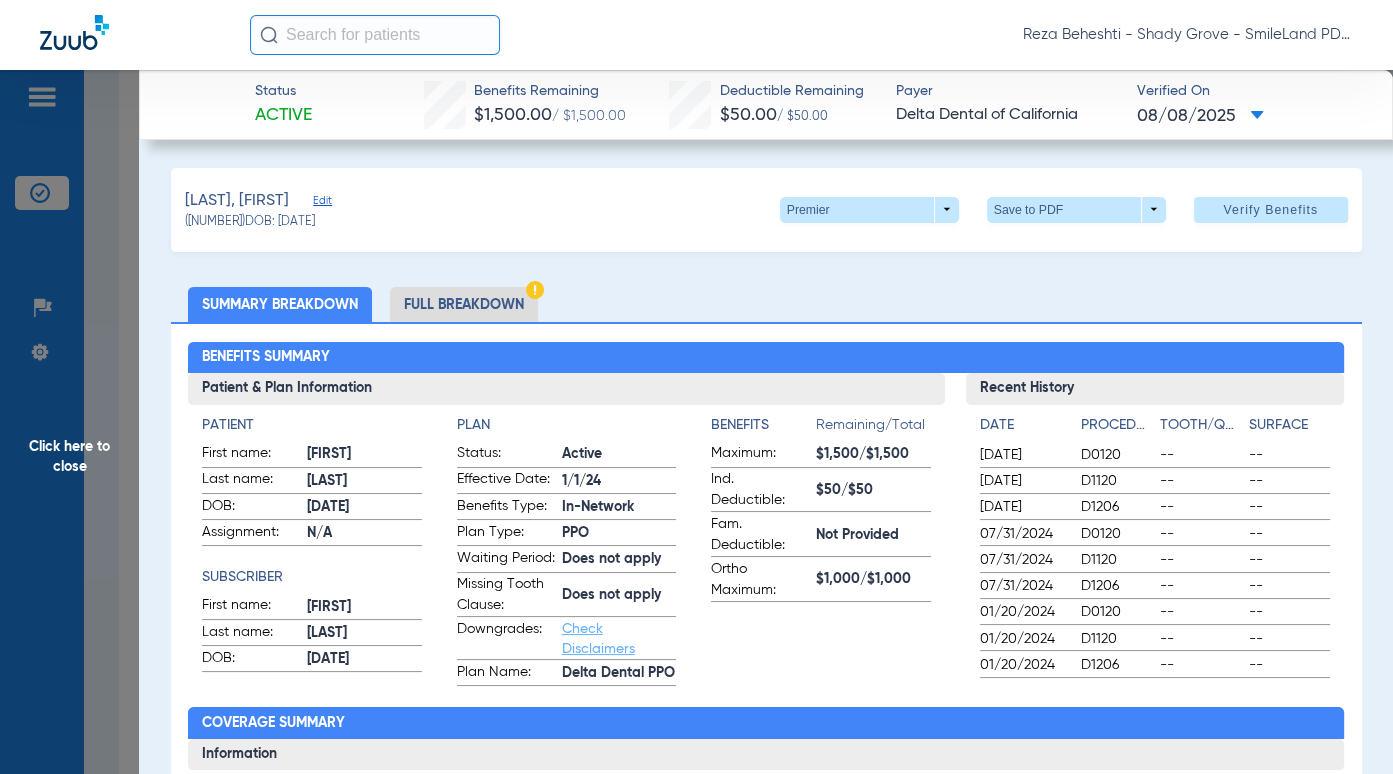 click on "Summary Breakdown   Full Breakdown" 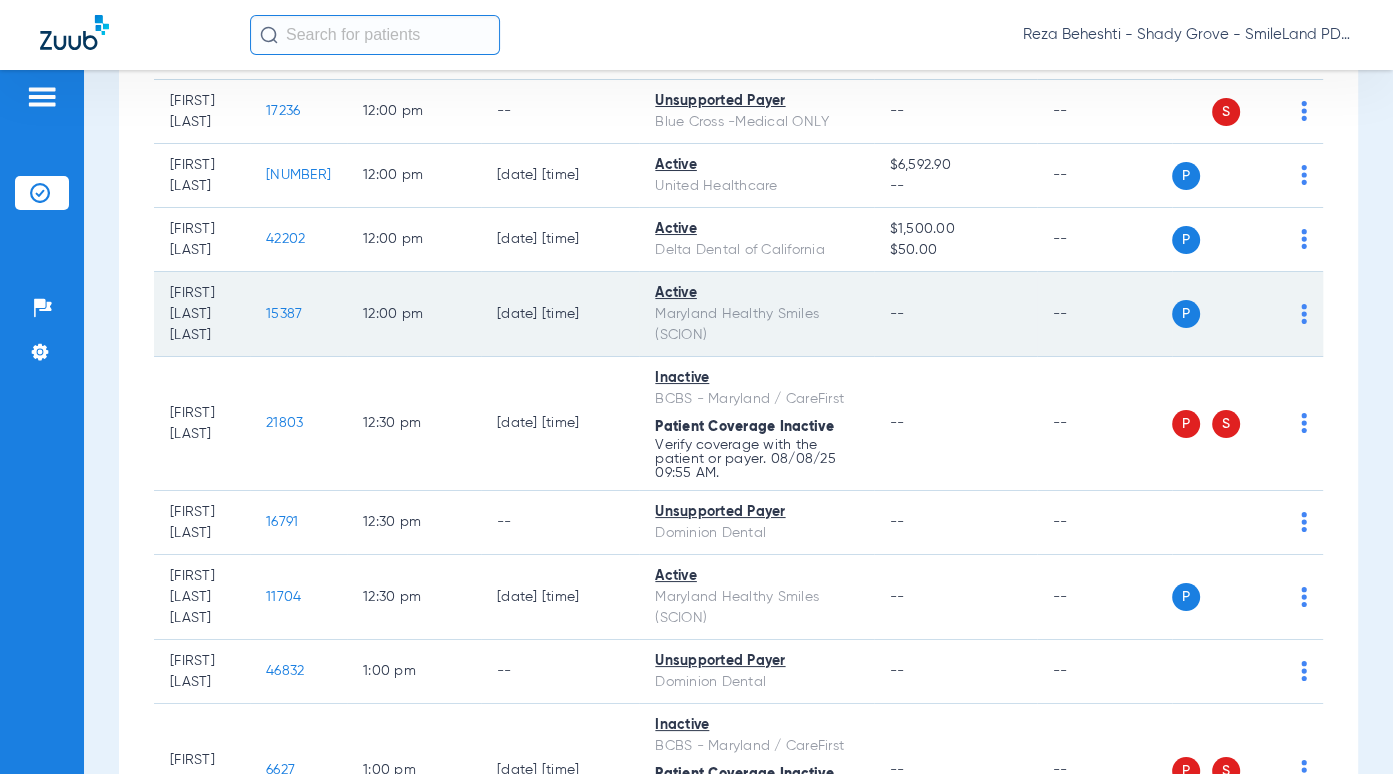 scroll, scrollTop: 3100, scrollLeft: 0, axis: vertical 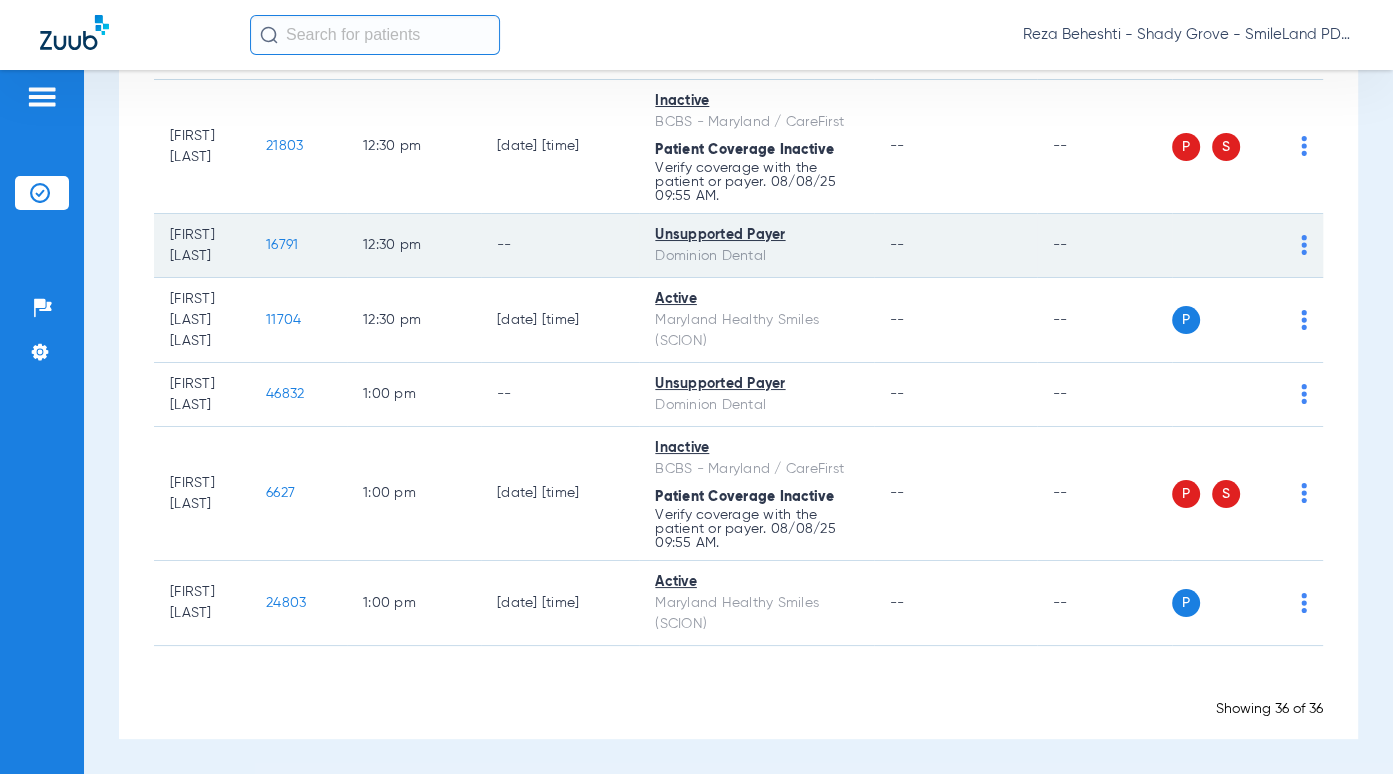 click on "16791" 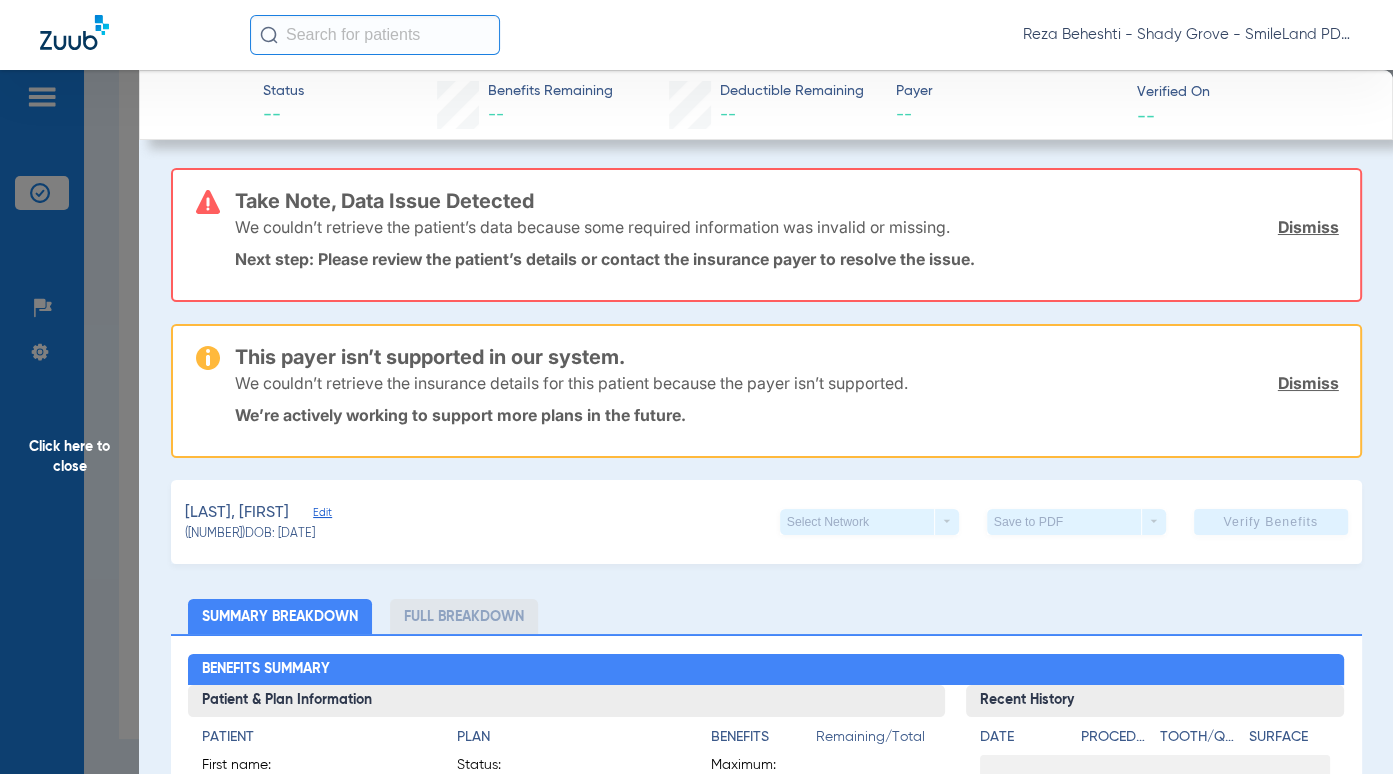 click on "Click here to close" 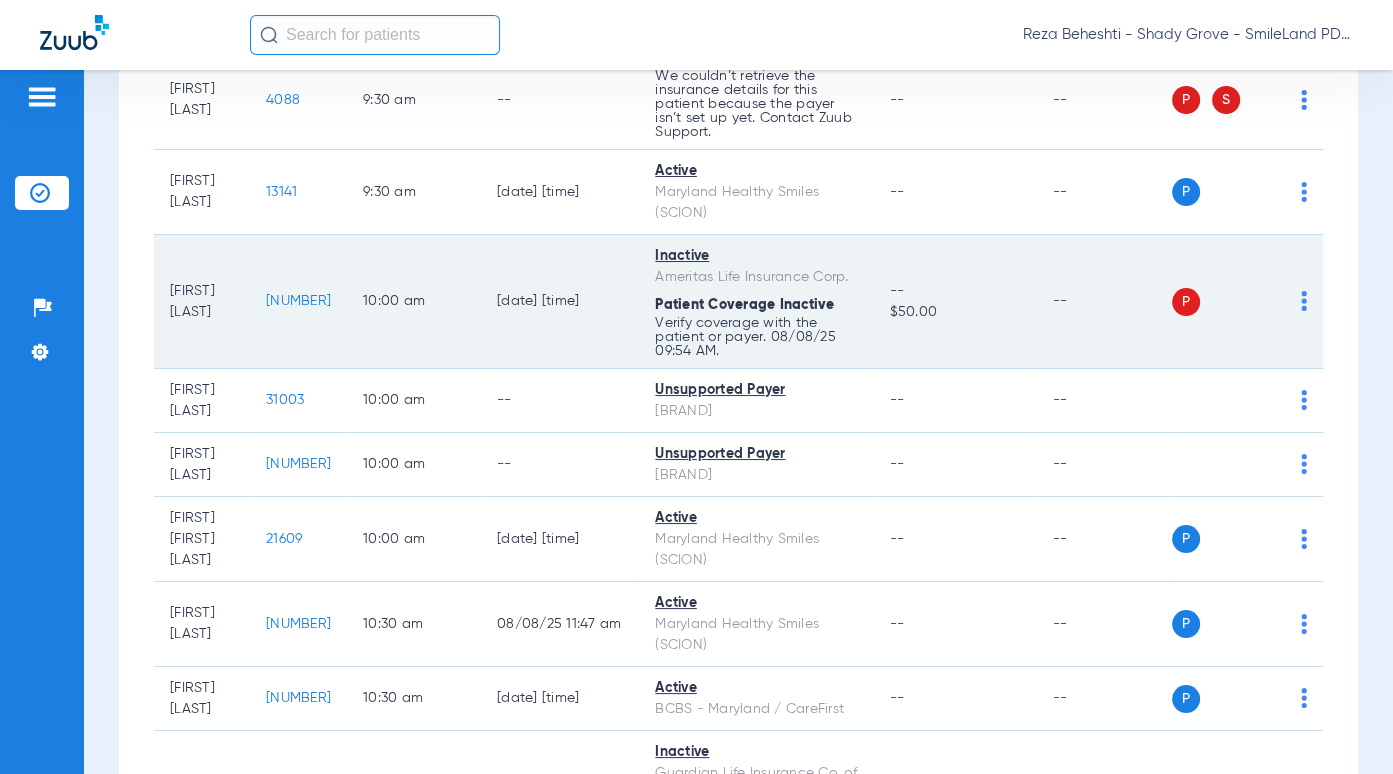 scroll, scrollTop: 600, scrollLeft: 0, axis: vertical 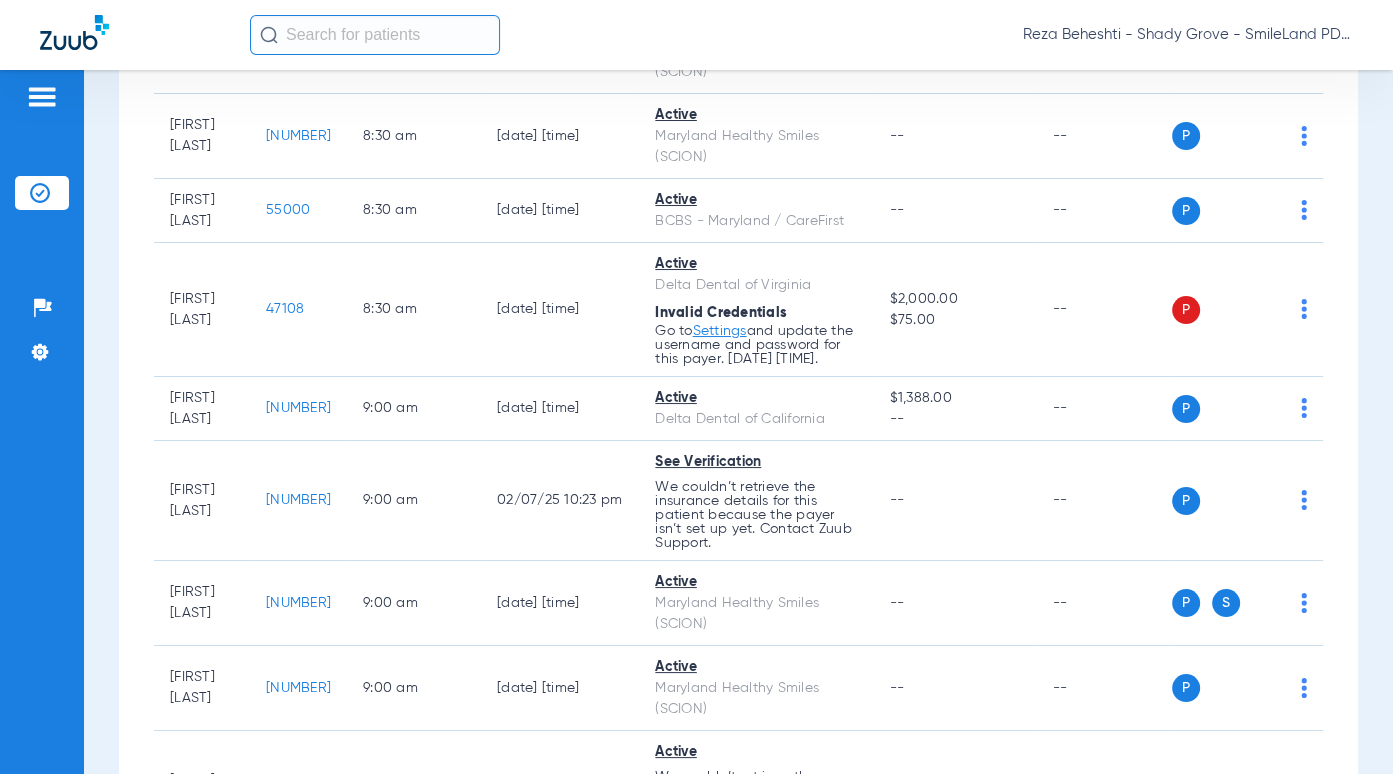 drag, startPoint x: 320, startPoint y: 166, endPoint x: 759, endPoint y: 3, distance: 468.2841 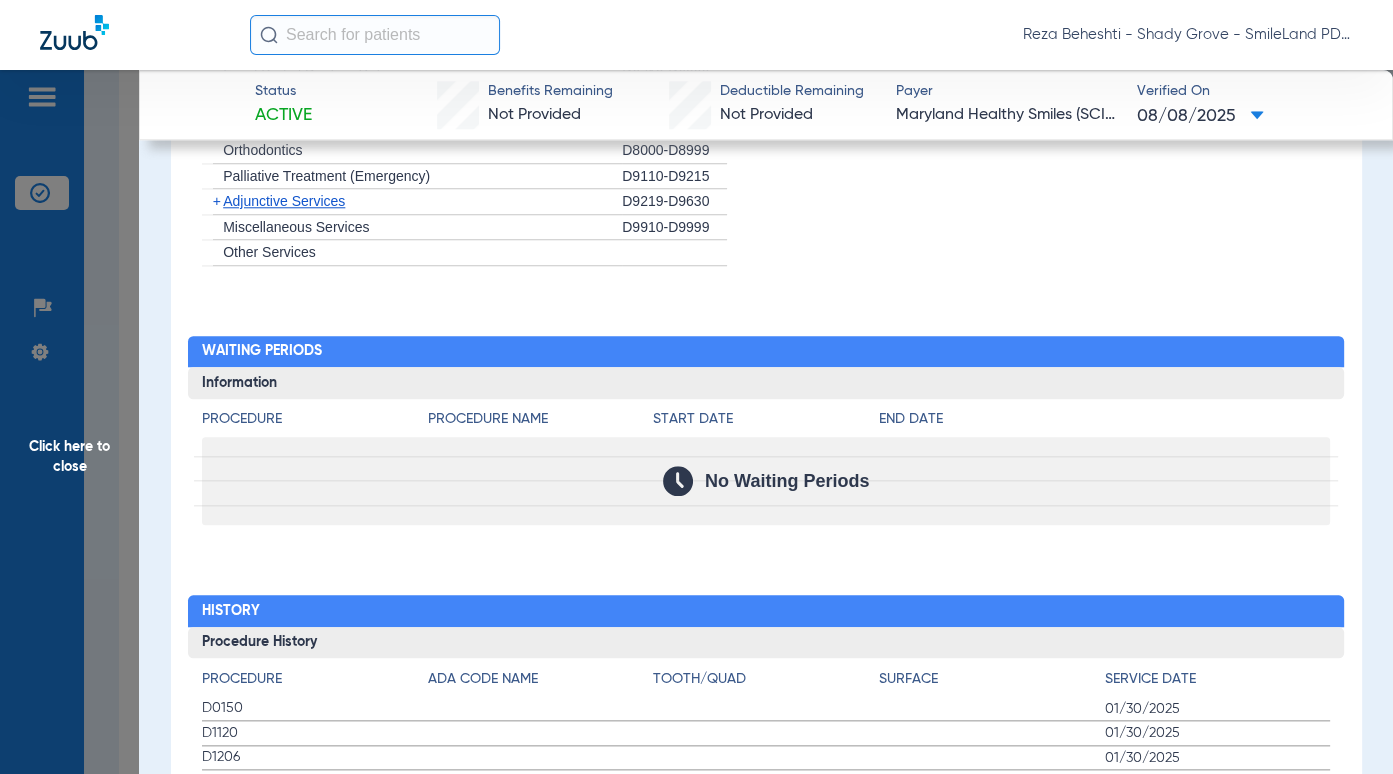 scroll, scrollTop: 1873, scrollLeft: 0, axis: vertical 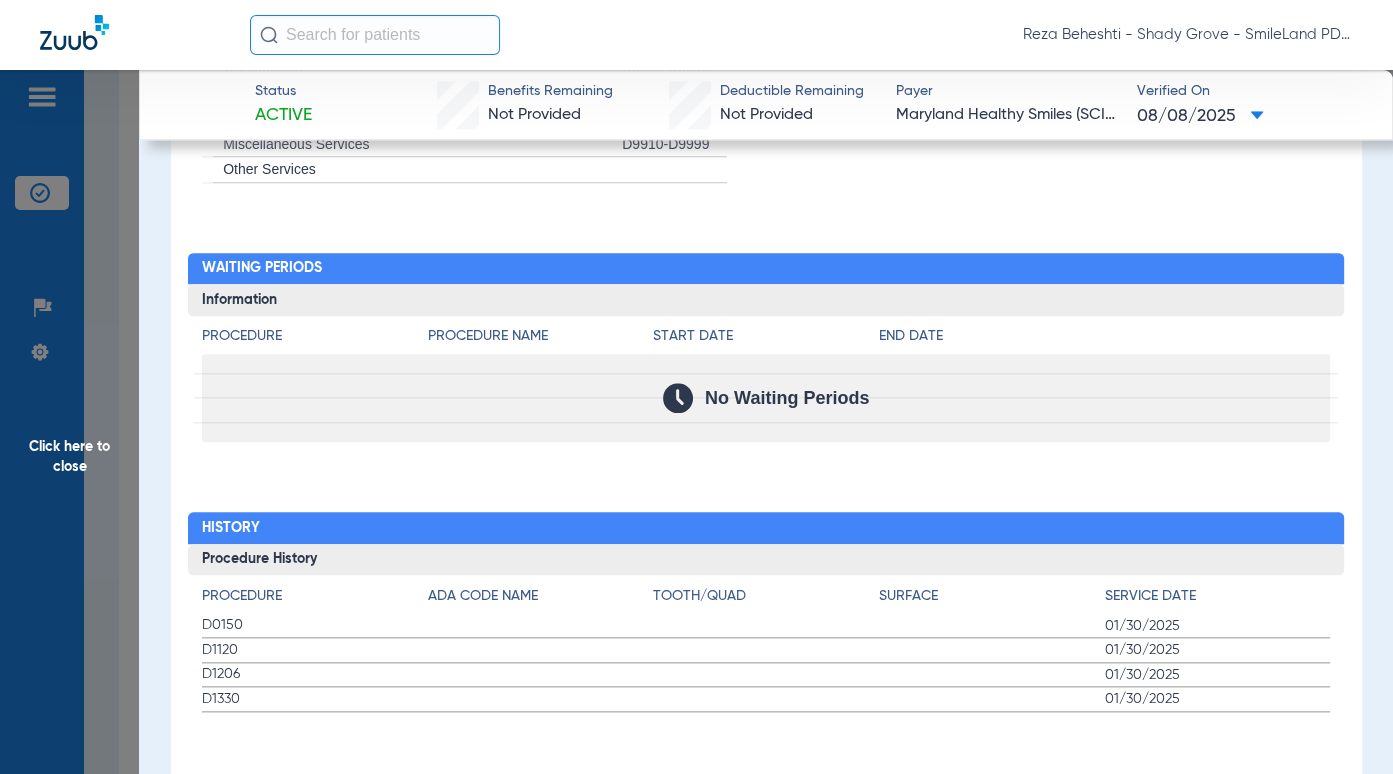 click on "Procedure Benefits Disclaimers The Service History displayed above is the last date of service for a limited set of procedure codes, regardless of the provider who performed the service. Search  Filter for My ADA Codes   Expand All Categories   +   Preventive Exams   D0110-D0191   +   X-rays   D0210-D0396   +   Tests and Examinations   D0411-D0470   +   Pathology Lab   D0472-D0478   +   Nomenclature   D0479-D0999   +   Cleaning and Fluoride   D1110-D1330   +   Sealants   D1351-D1355   +   Space Maintainers   D1510-D1999   +   Restorations   D2140-D2430   +   Crowns, Inlays and Onlays   D2510-D2799   +   Other Restorations   D2910-D2999   +   Endodontic Procedures   D3110-D3999   +   Surgical Periodontal Services   D4210-D4286   +   Non-Surgical Periodontal Services   D4320-D4999   +   Dentures, Denture Adjustments, Denture Repairs, Relining   D5110-D5999   +   Surgical Implant Procedures   D6010-D6040   +   Implant Supported Prosthetics   D6050-D6199   +   Fixed Prosthetics   D6205-D6634   +   D6710-D6999" 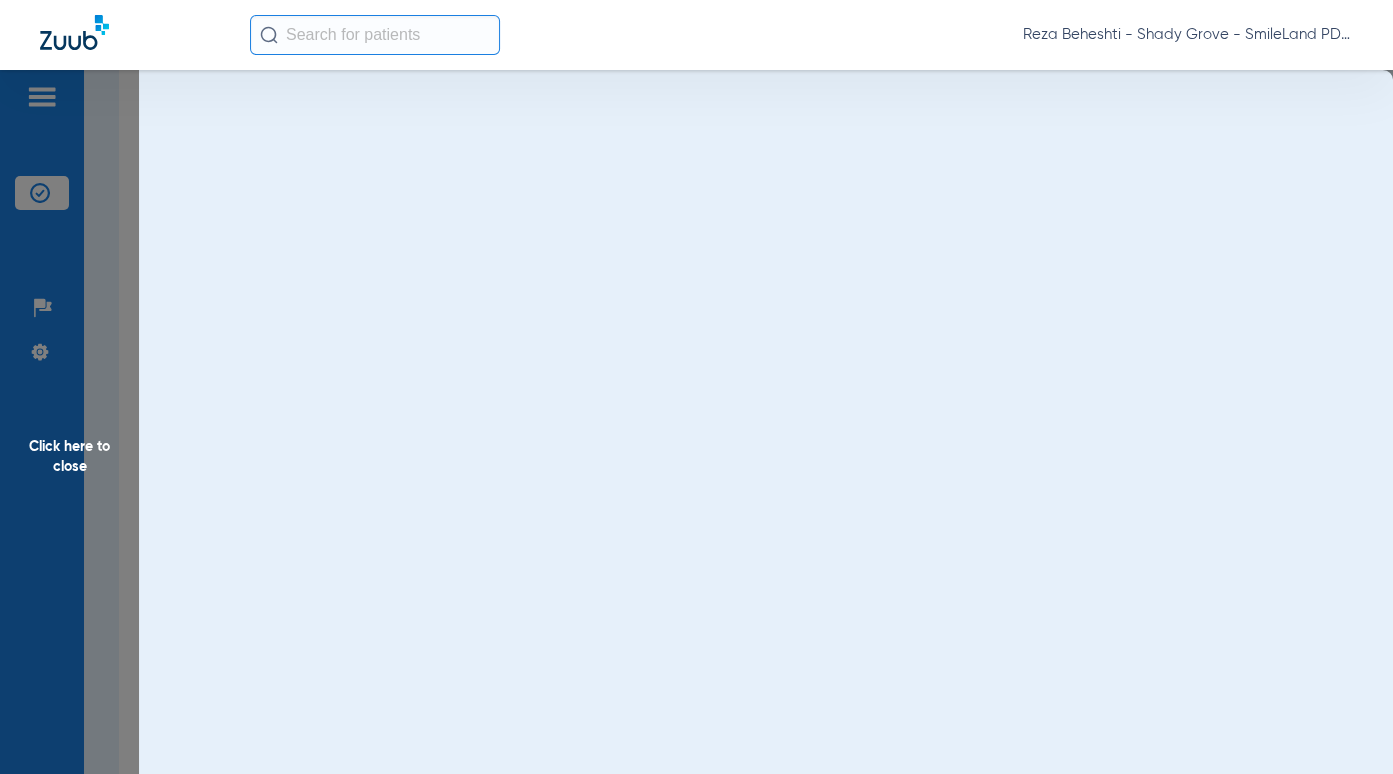 scroll, scrollTop: 0, scrollLeft: 0, axis: both 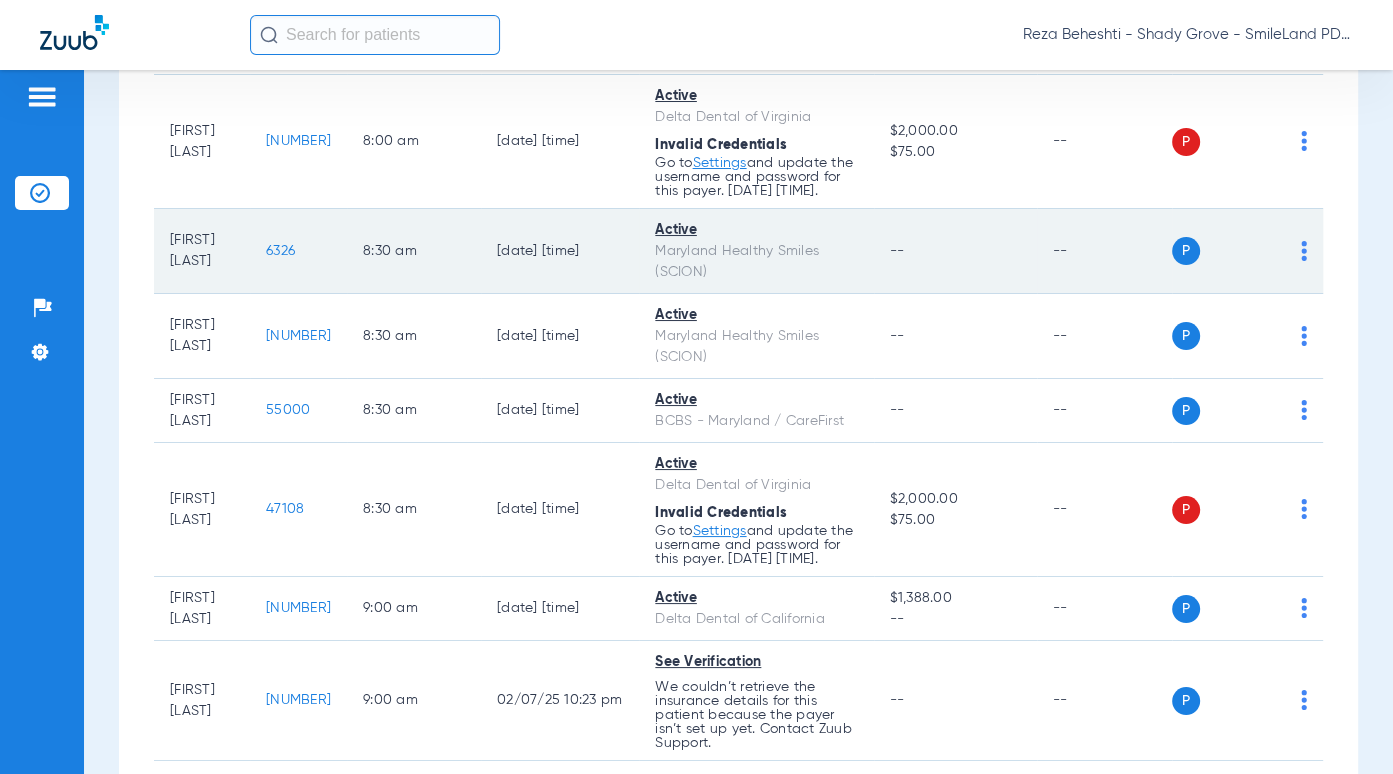 click on "6326" 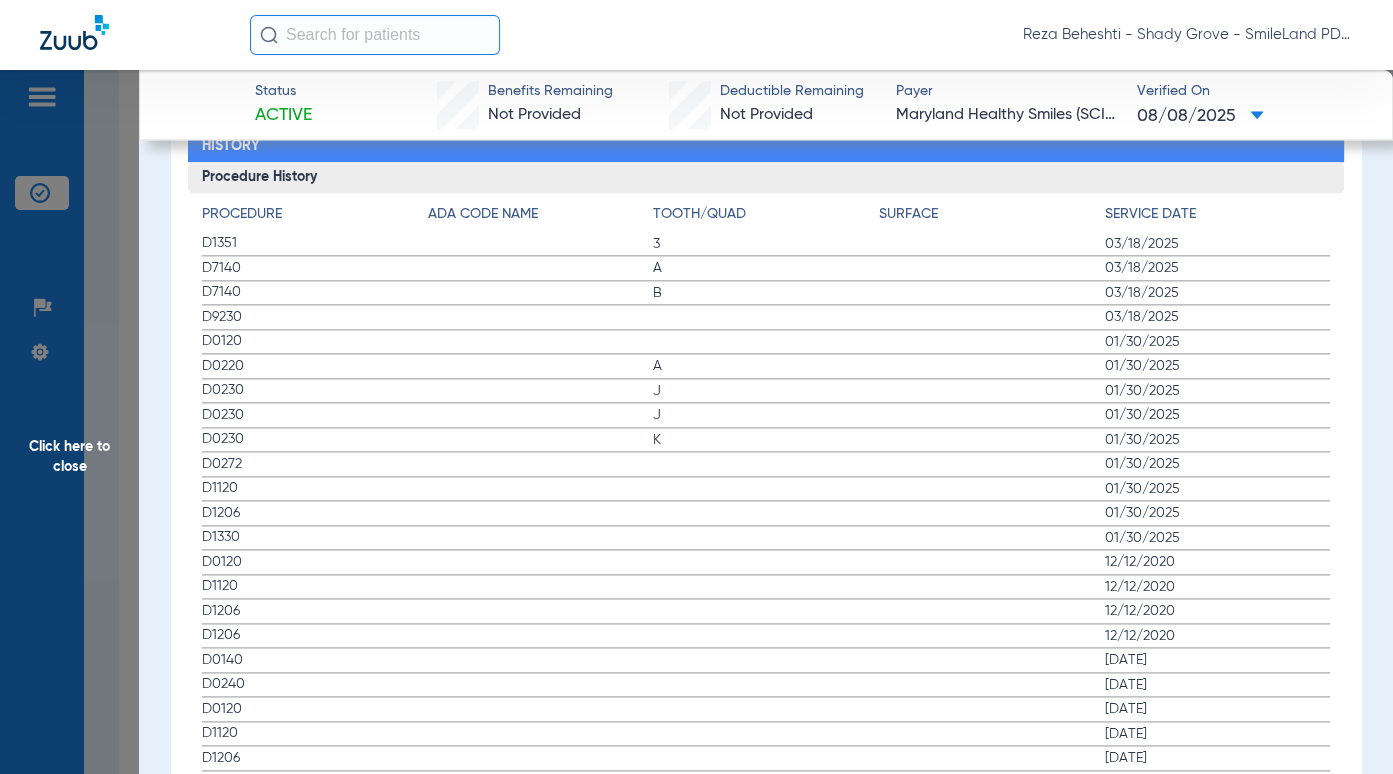 scroll, scrollTop: 2077, scrollLeft: 0, axis: vertical 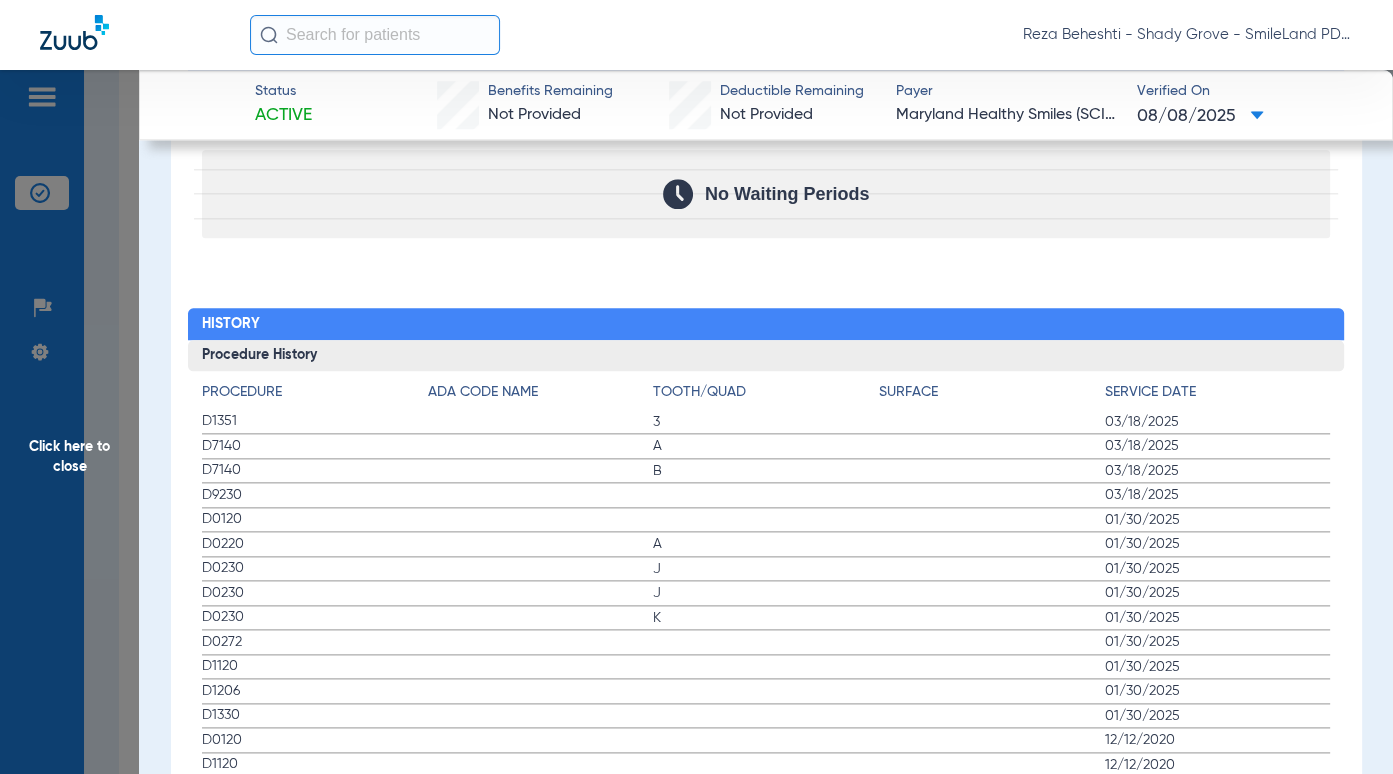 click on "No Waiting Periods" 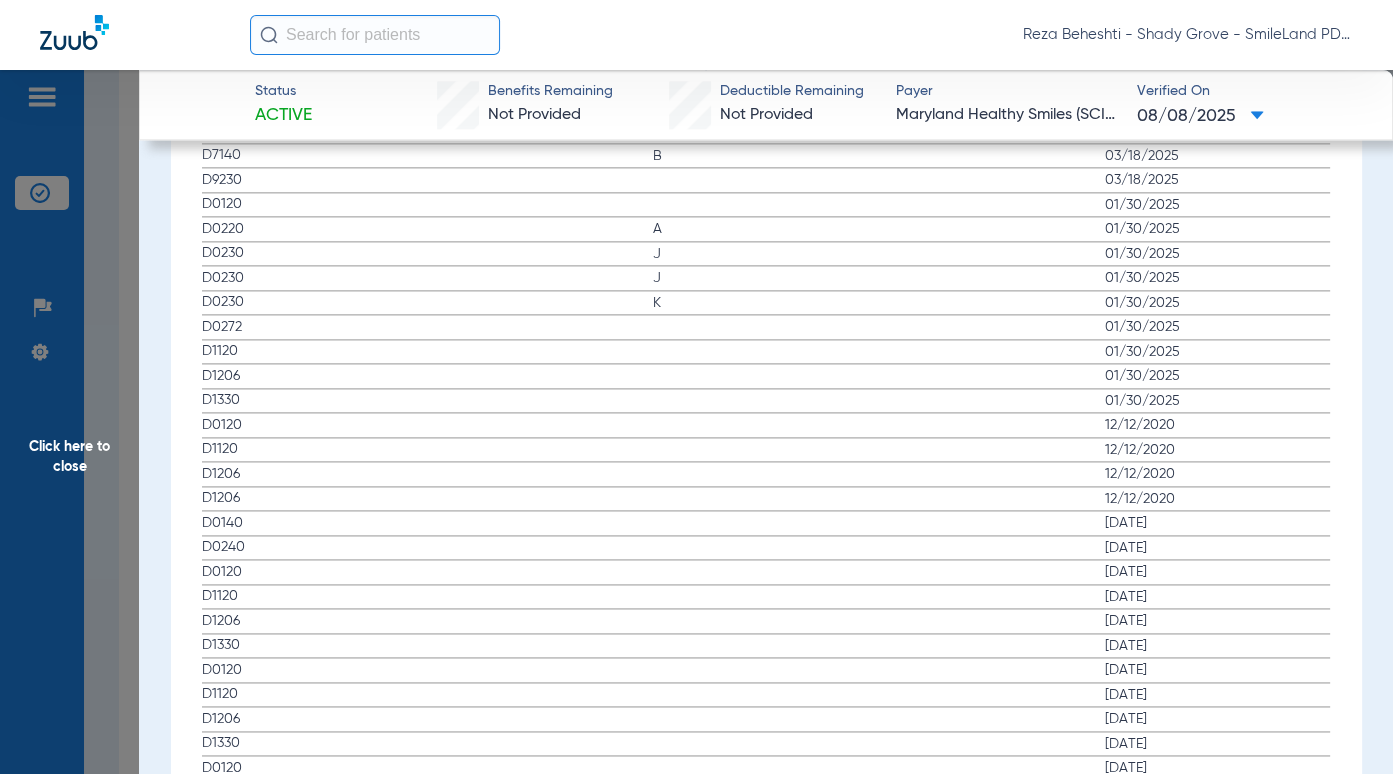 scroll, scrollTop: 2231, scrollLeft: 0, axis: vertical 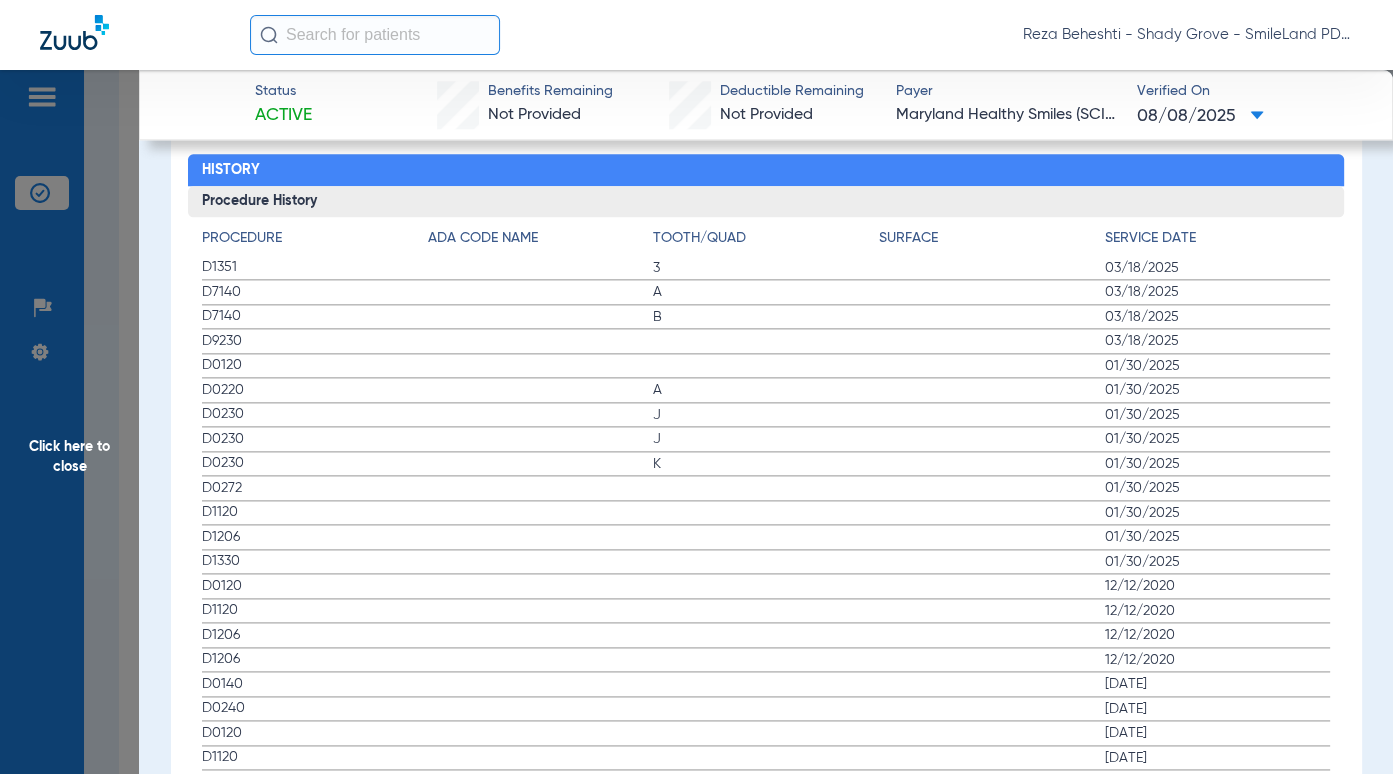 click on "D1120" 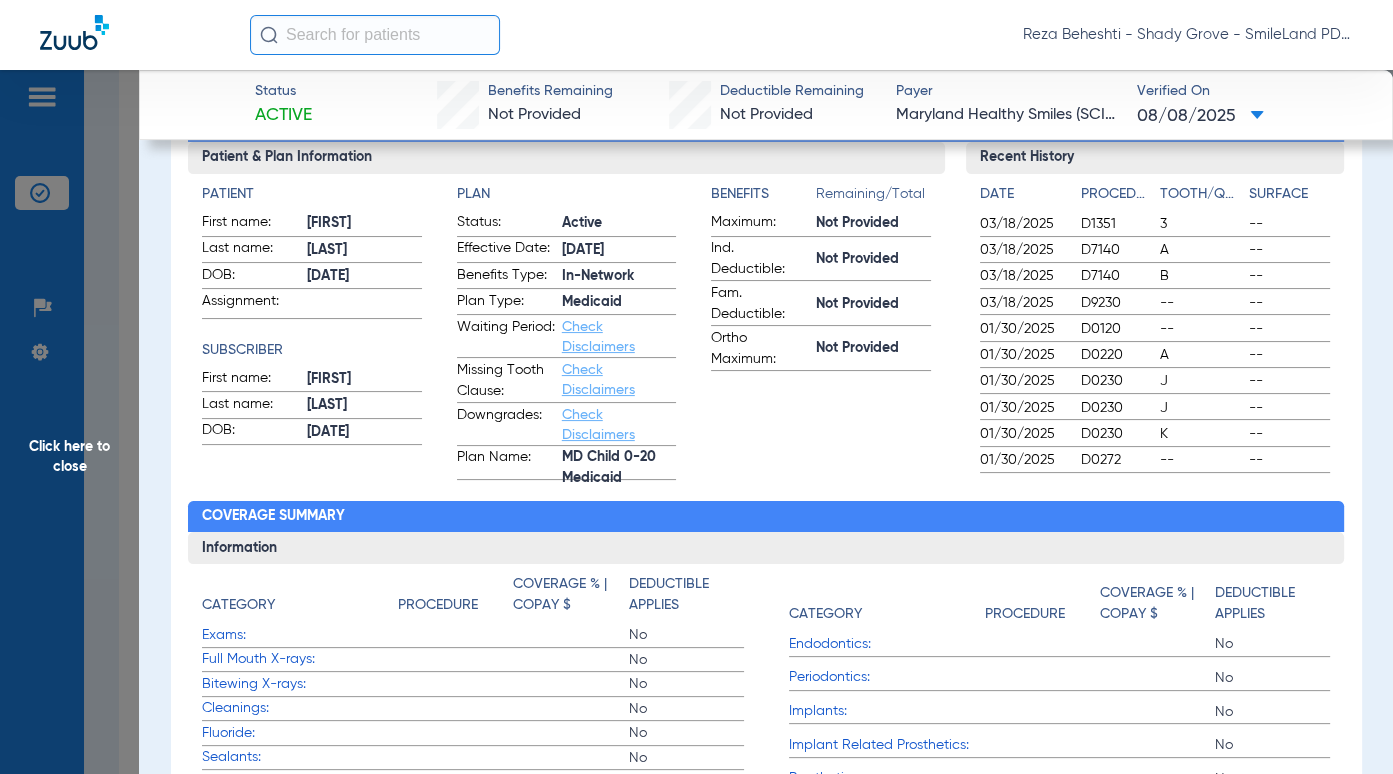 scroll, scrollTop: 0, scrollLeft: 0, axis: both 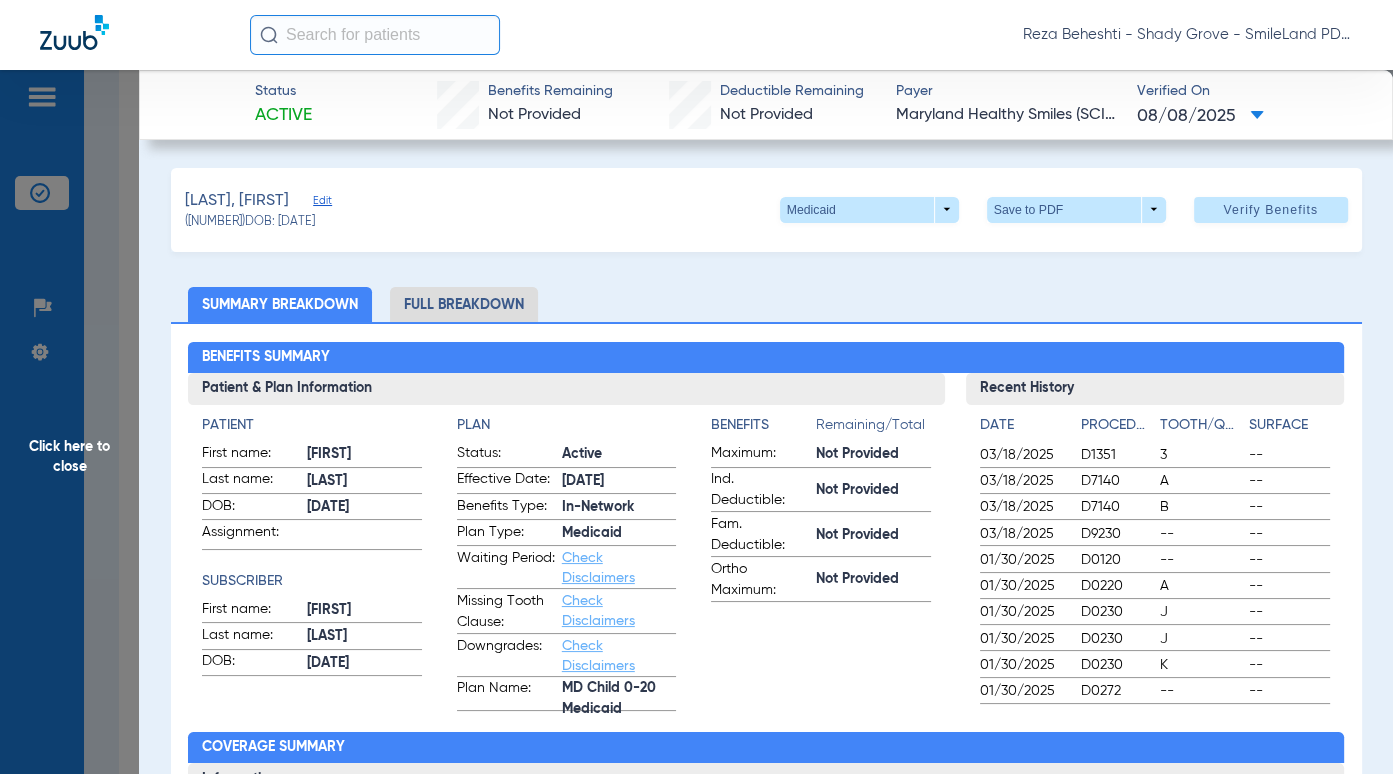drag, startPoint x: 1238, startPoint y: 314, endPoint x: 796, endPoint y: 357, distance: 444.0867 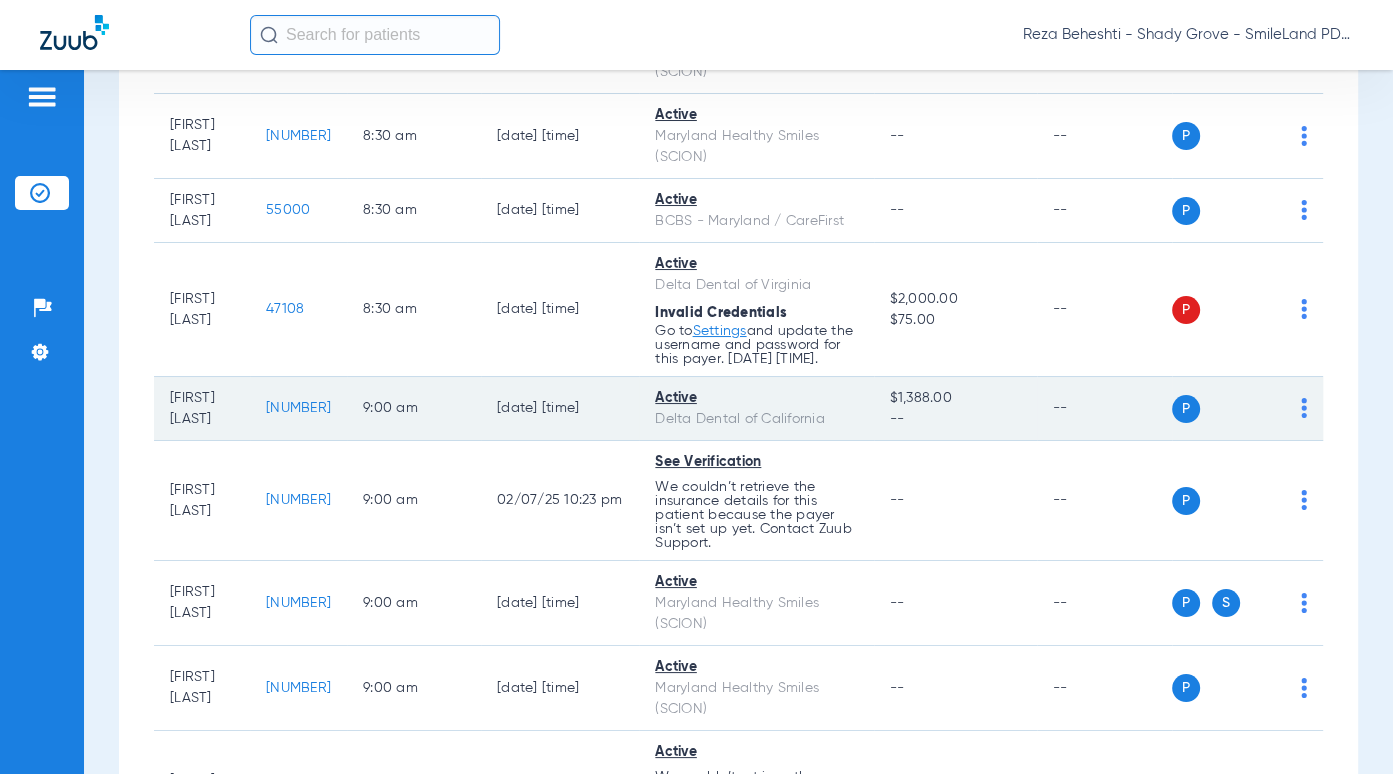 scroll, scrollTop: 900, scrollLeft: 0, axis: vertical 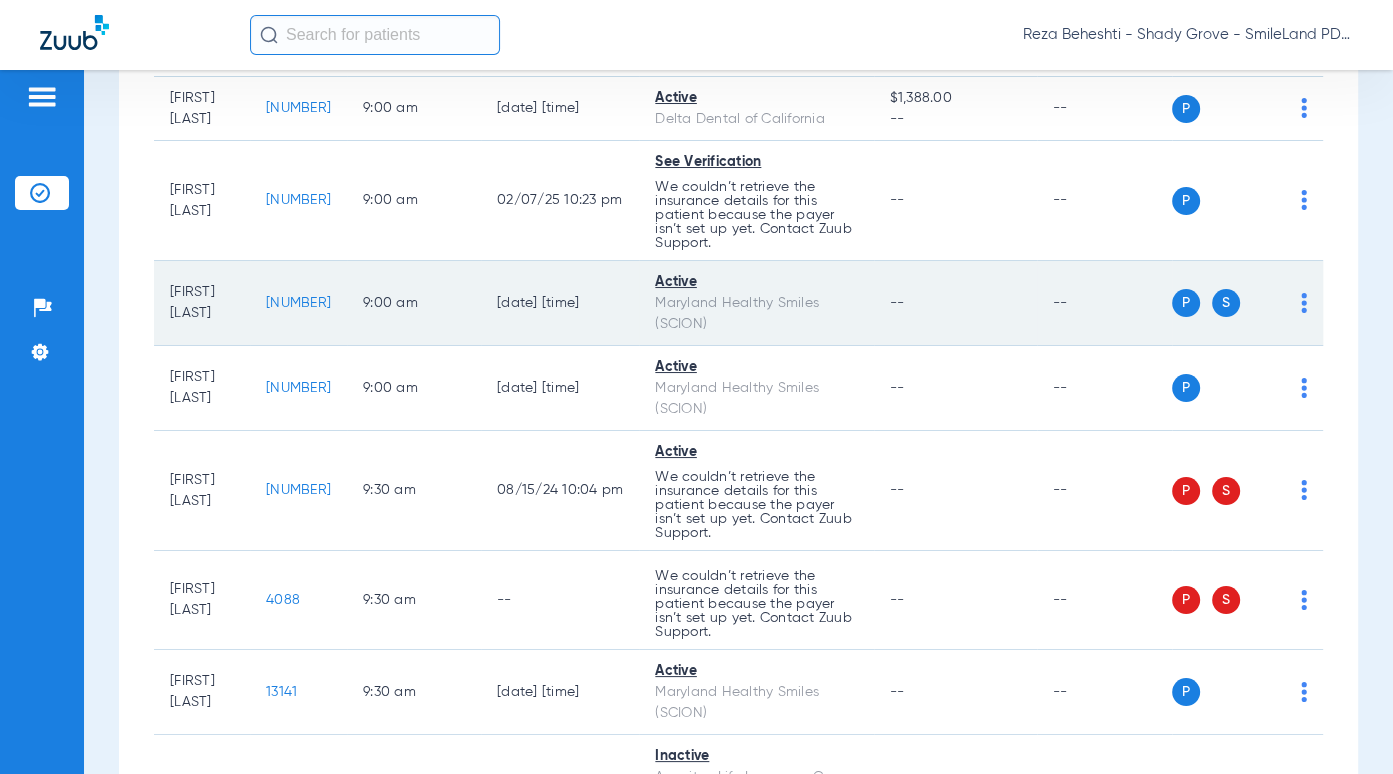 click on "[NUMBER]" 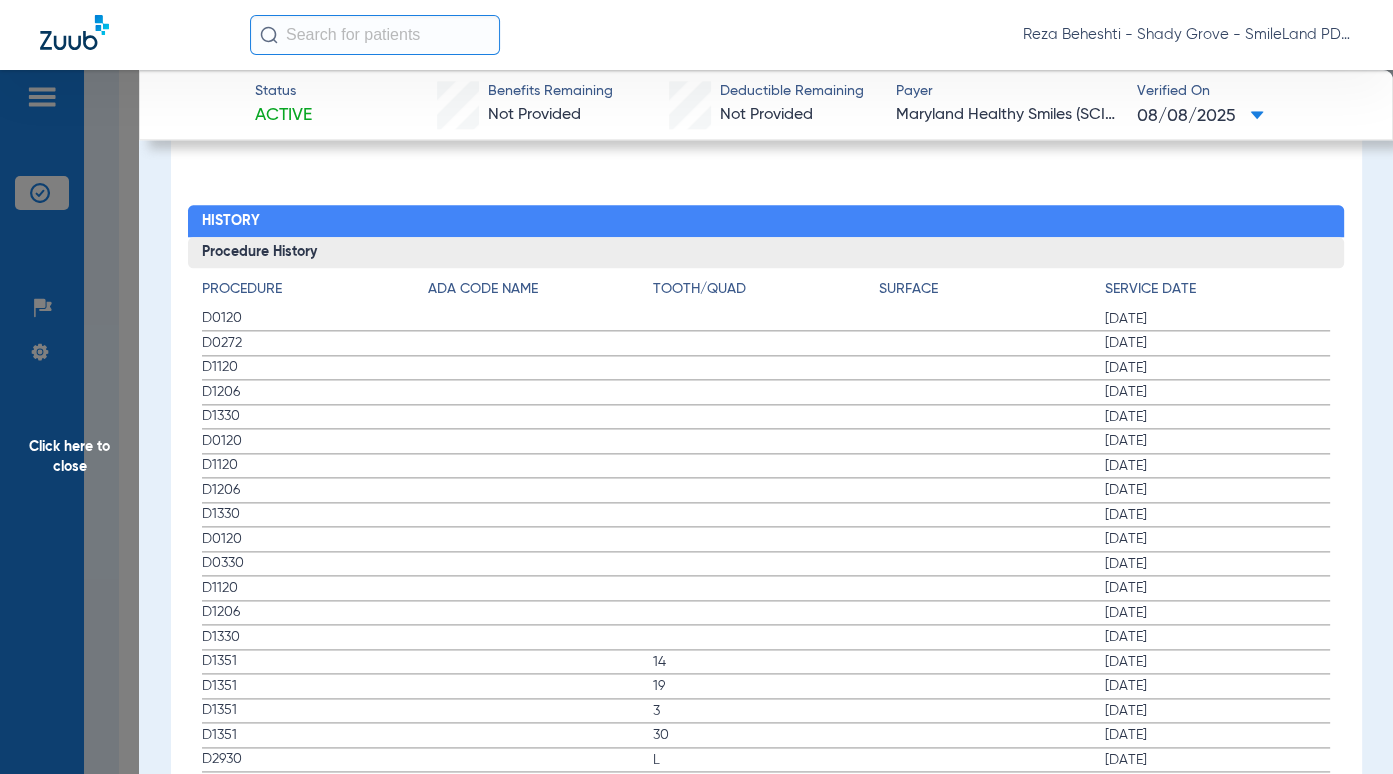 scroll, scrollTop: 2162, scrollLeft: 0, axis: vertical 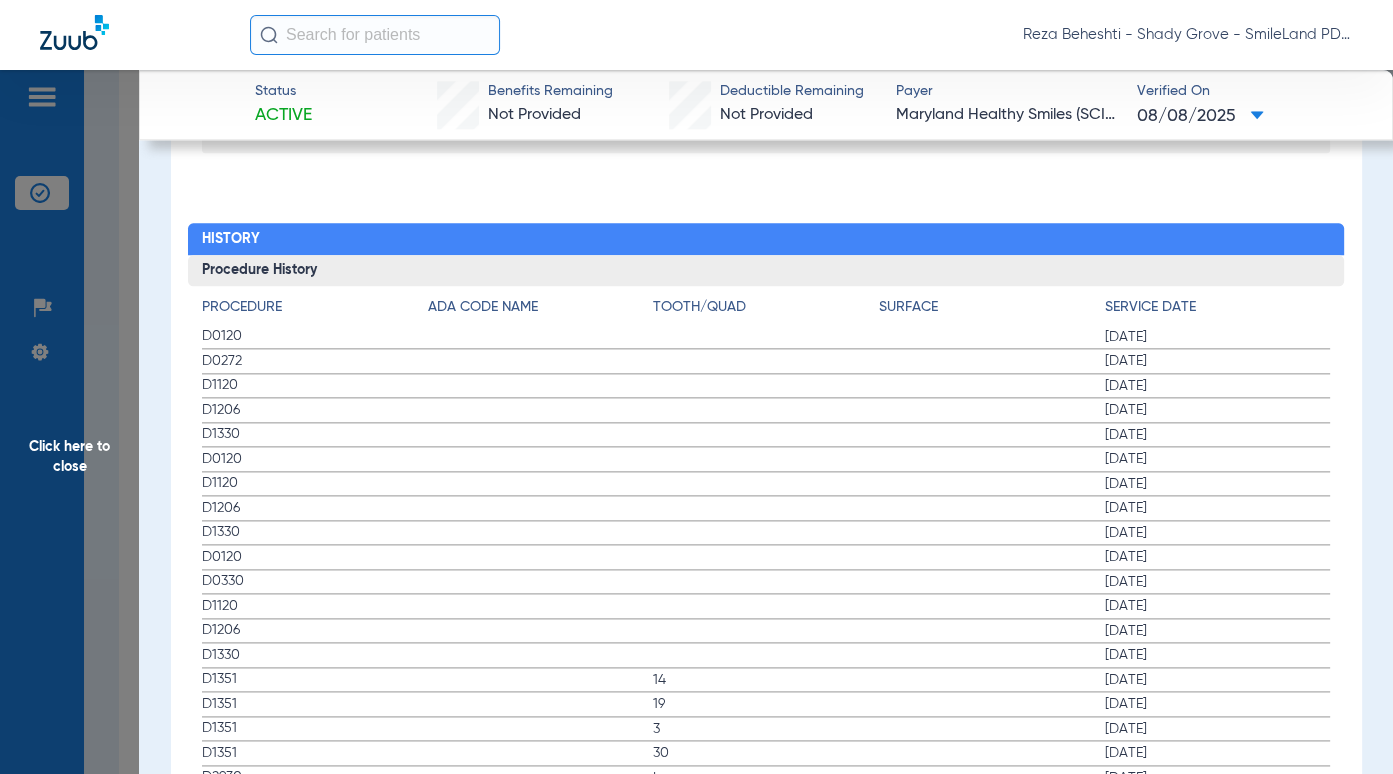 click on "[DATE]" 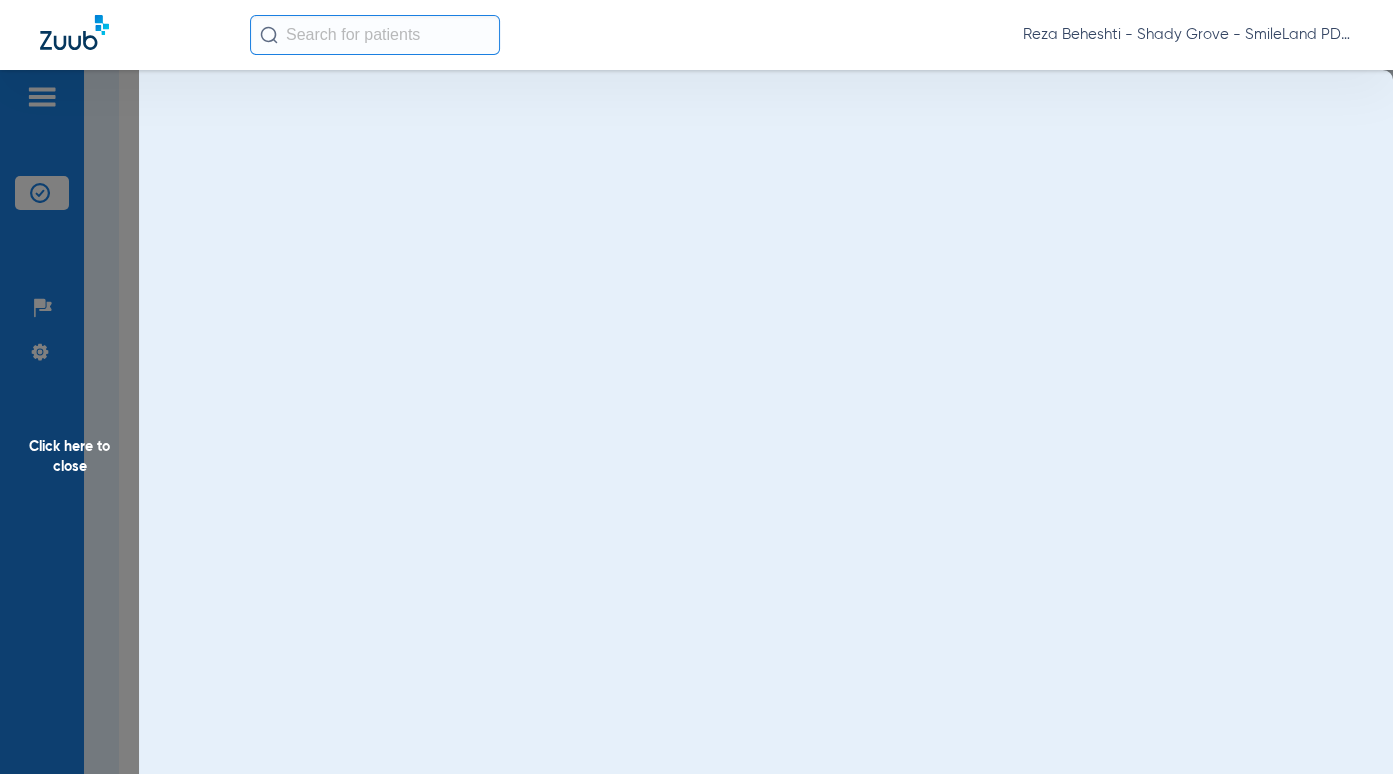 scroll, scrollTop: 0, scrollLeft: 0, axis: both 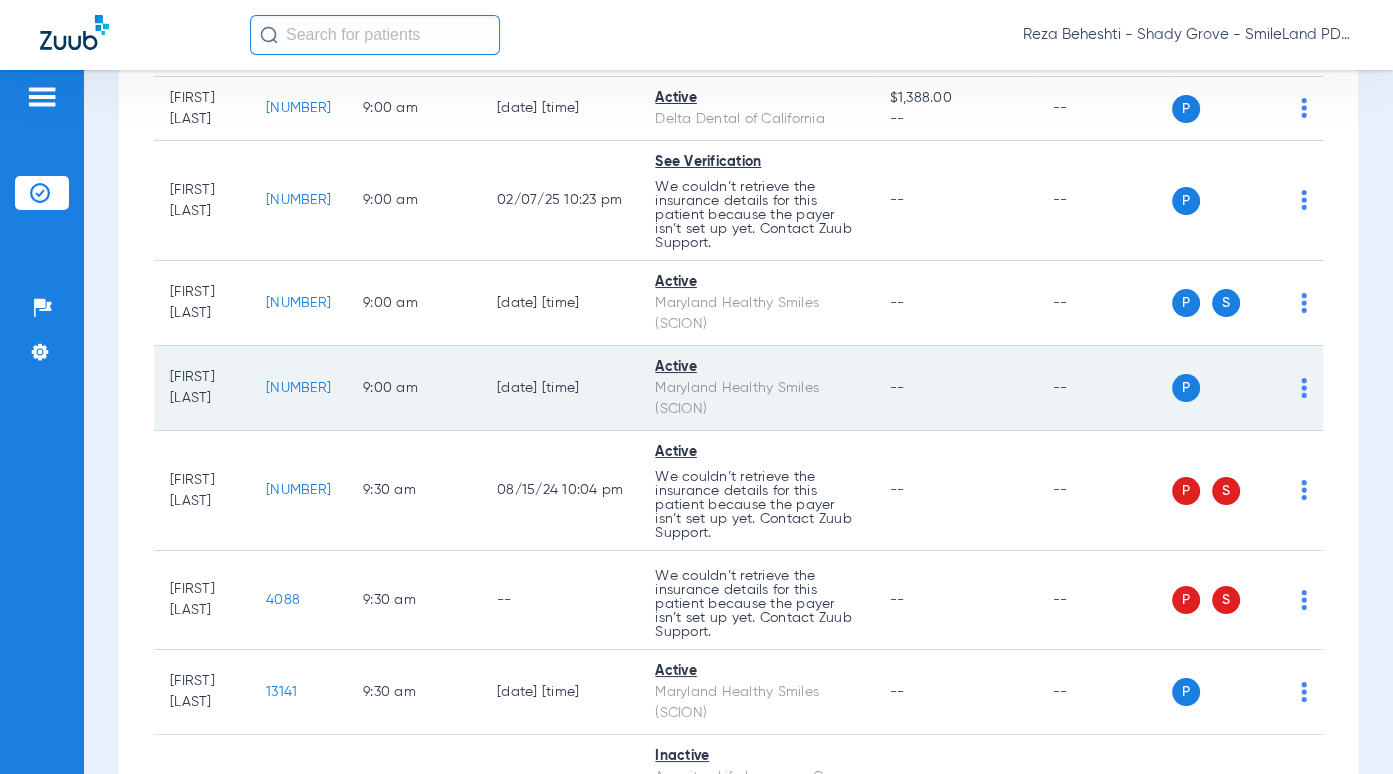 click on "[NUMBER]" 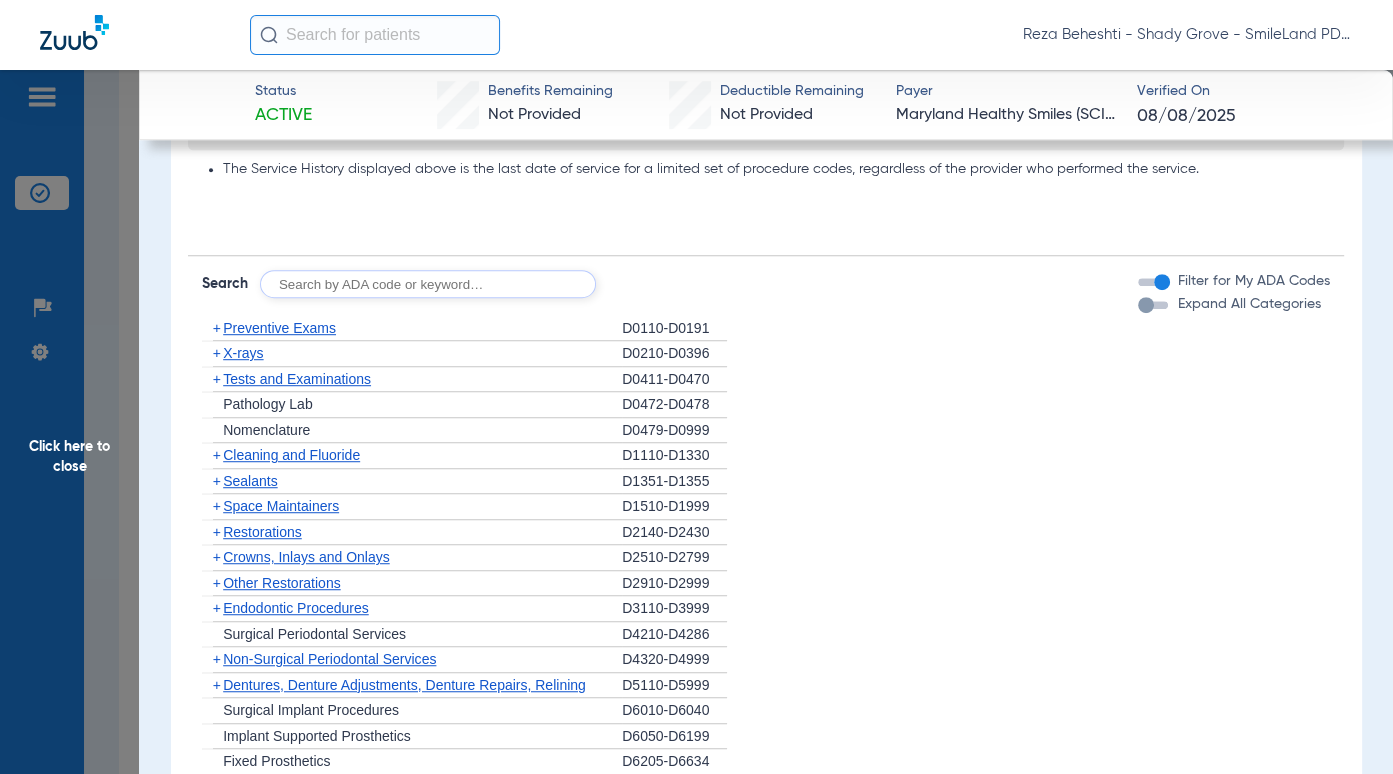 scroll, scrollTop: 1863, scrollLeft: 0, axis: vertical 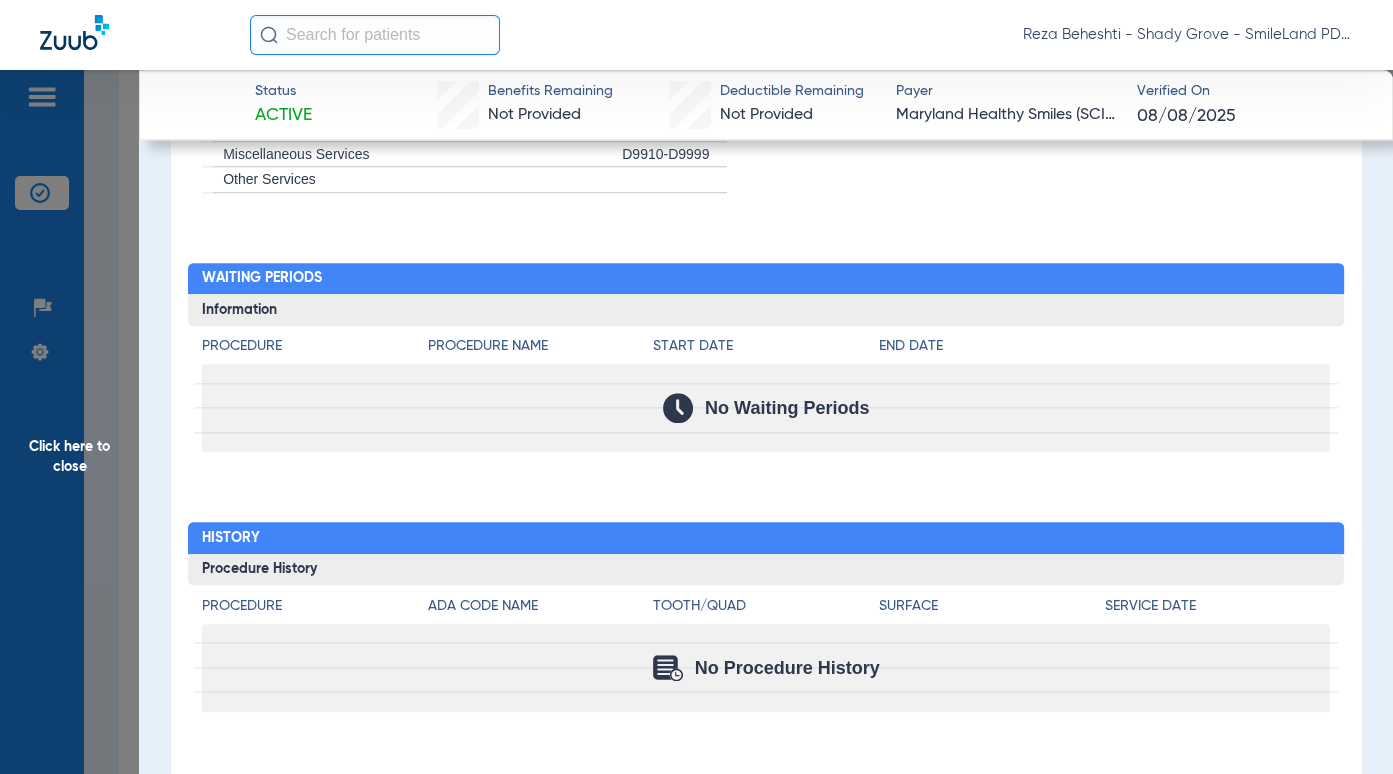 click on "Procedure Benefits Disclaimers The Service History displayed above is the last date of service for a limited set of procedure codes, regardless of the provider who performed the service. Search  Filter for My ADA Codes   Expand All Categories   +   Preventive Exams   D0110-D0191   +   X-rays   D0210-D0396   +   Tests and Examinations   D0411-D0470   +   Pathology Lab   D0472-D0478   +   Nomenclature   D0479-D0999   +   Cleaning and Fluoride   D1110-D1330   +   Sealants   D1351-D1355   +   Space Maintainers   D1510-D1999   +   Restorations   D2140-D2430   +   Crowns, Inlays and Onlays   D2510-D2799   +   Other Restorations   D2910-D2999   +   Endodontic Procedures   D3110-D3999   +   Surgical Periodontal Services   D4210-D4286   +   Non-Surgical Periodontal Services   D4320-D4999   +   Dentures, Denture Adjustments, Denture Repairs, Relining   D5110-D5999   +   Surgical Implant Procedures   D6010-D6040   +   Implant Supported Prosthetics   D6050-D6199   +   Fixed Prosthetics   D6205-D6634   +   D6710-D6999" 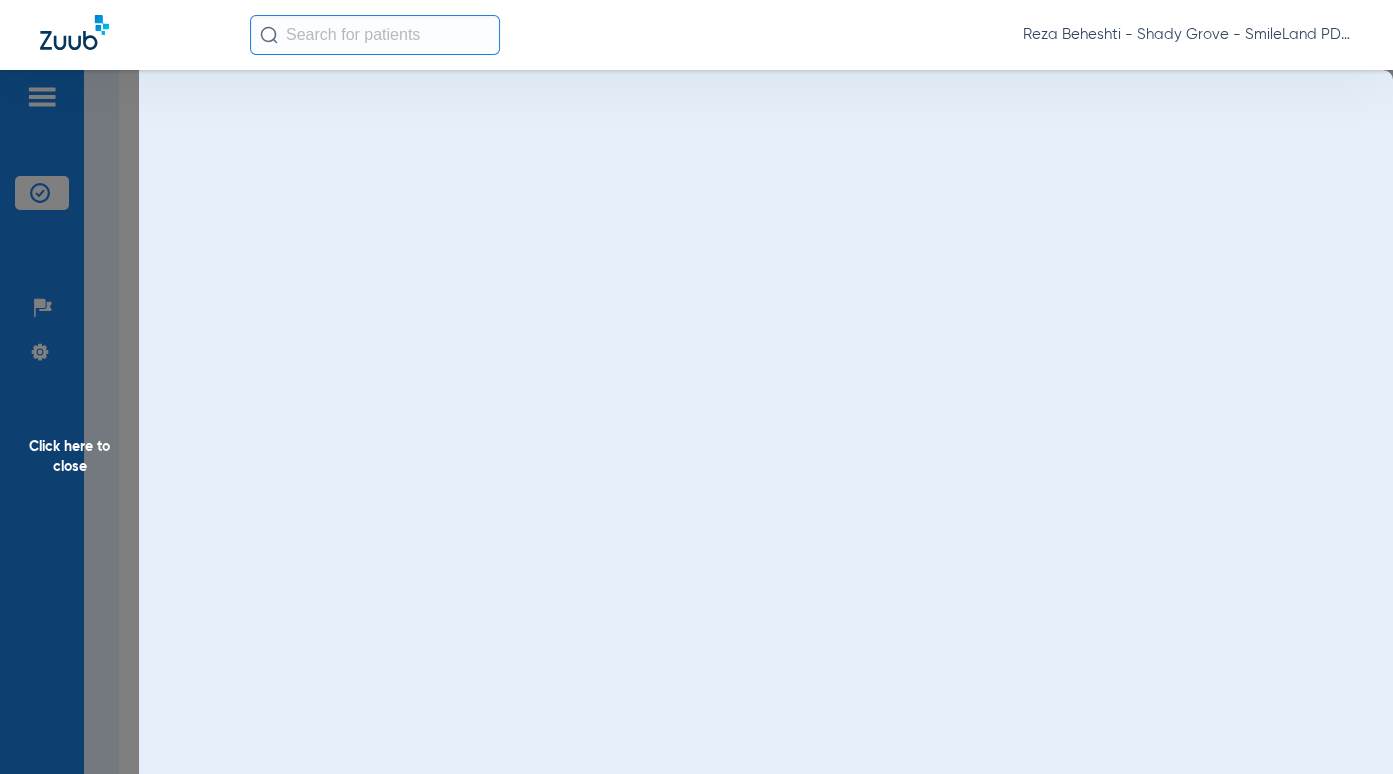 scroll, scrollTop: 0, scrollLeft: 0, axis: both 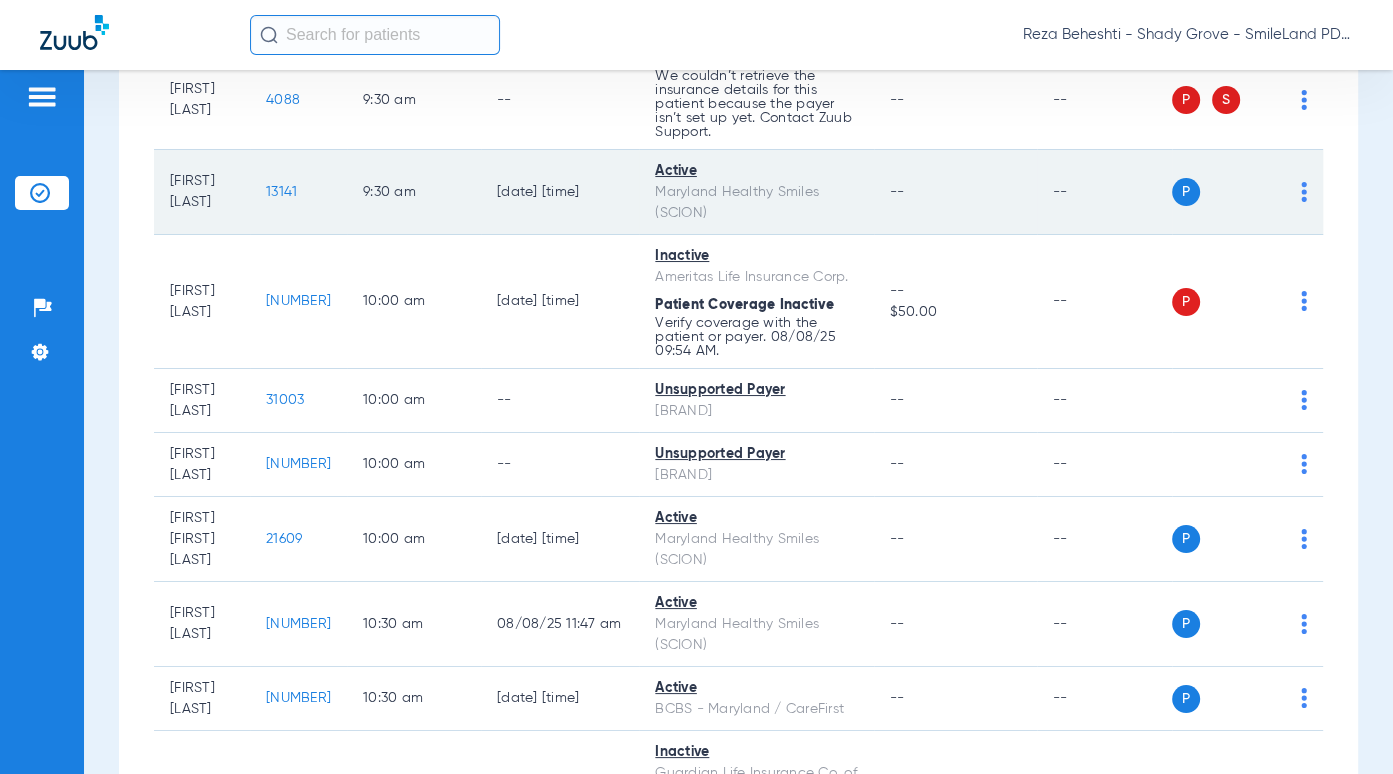 click on "13141" 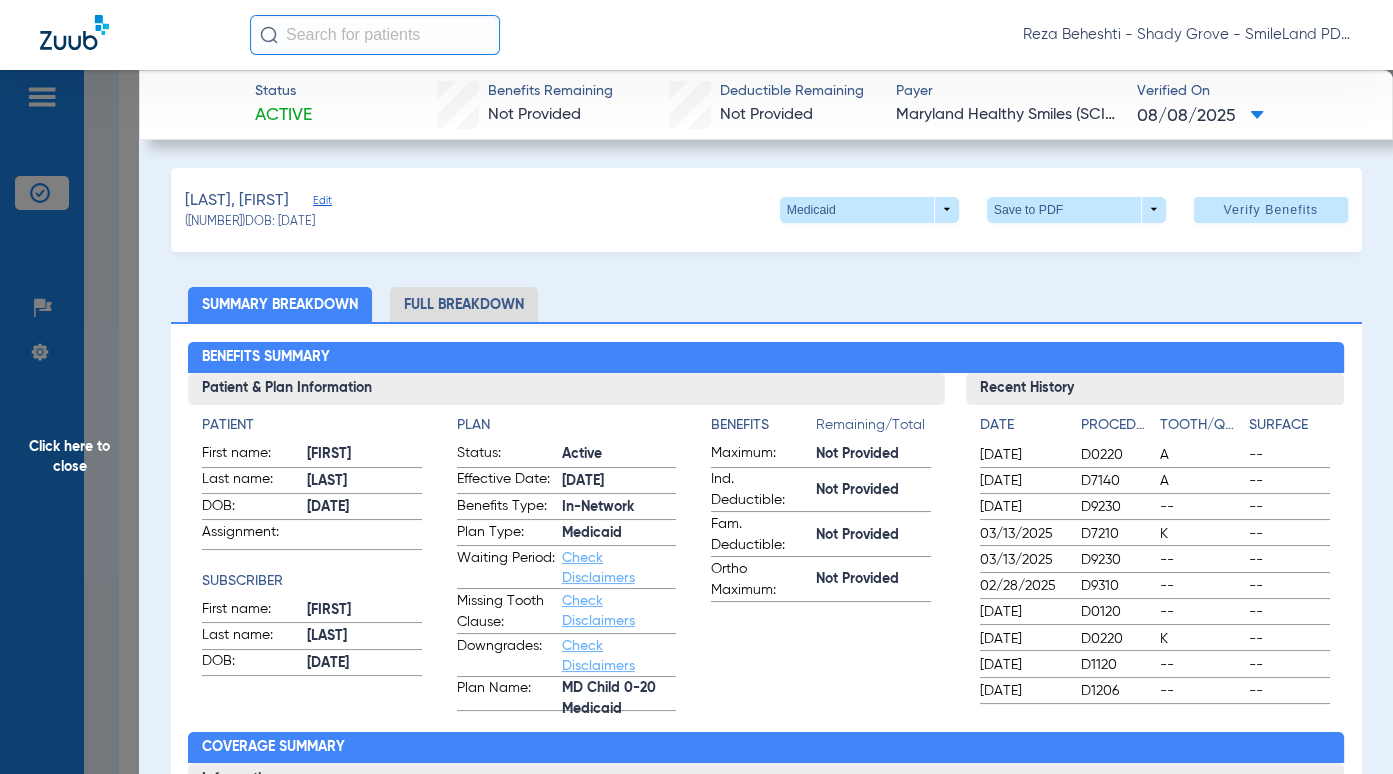 drag, startPoint x: 1230, startPoint y: 422, endPoint x: 578, endPoint y: 326, distance: 659.0296 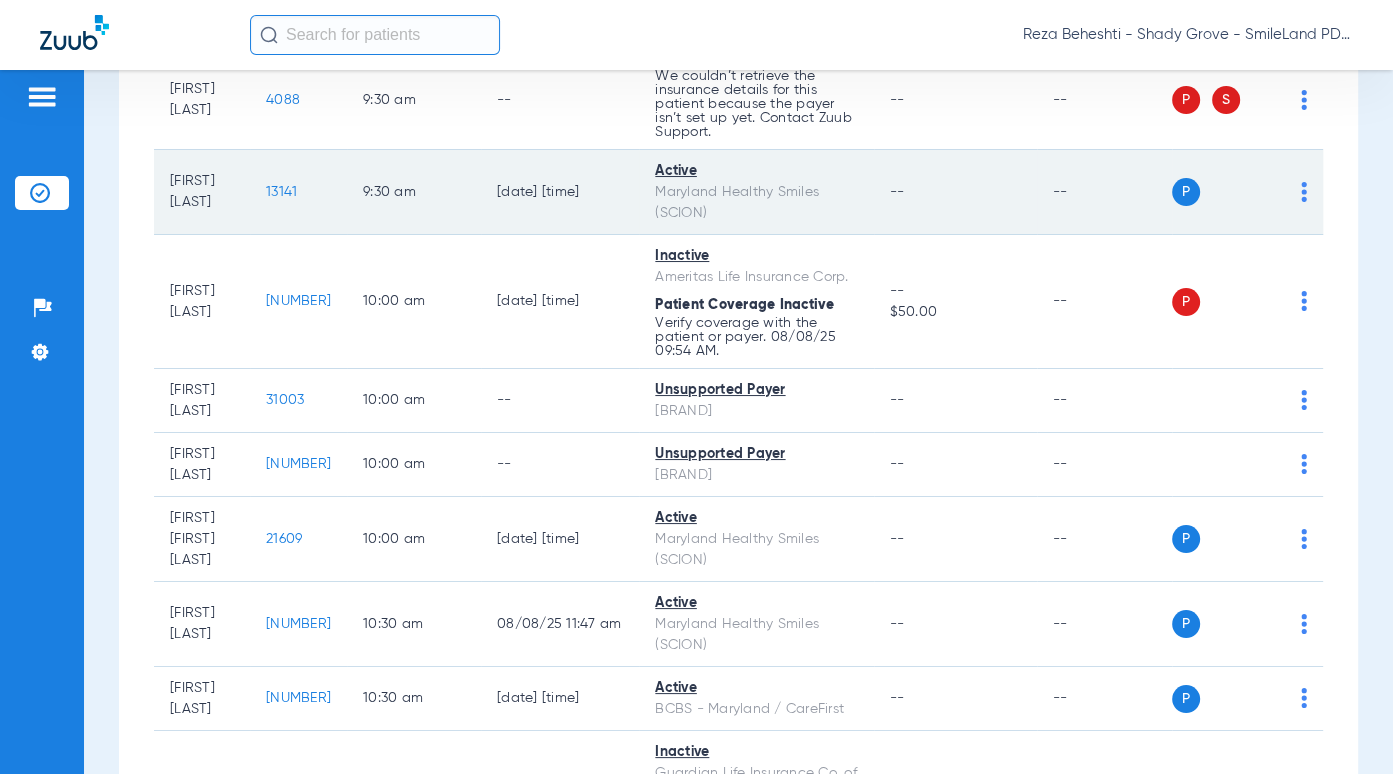 click on "13141" 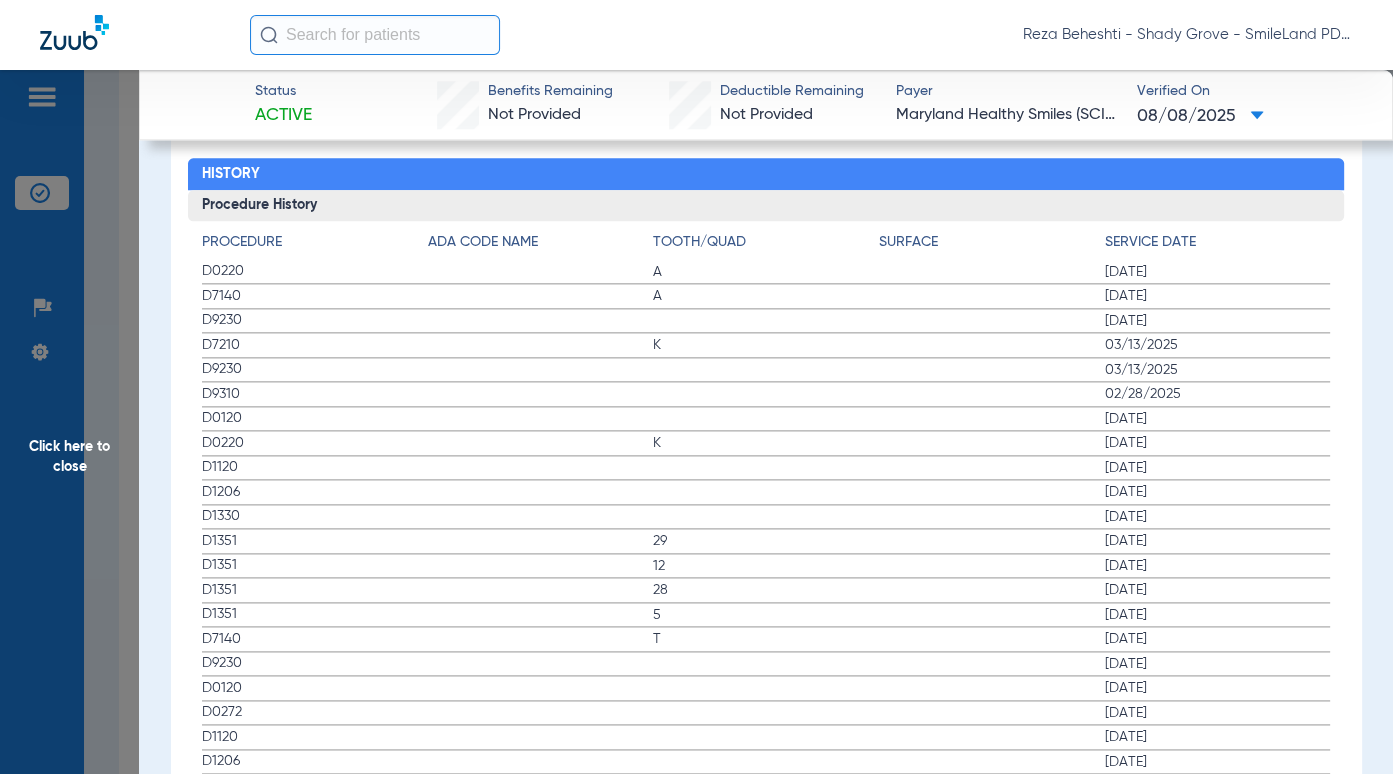 scroll, scrollTop: 2277, scrollLeft: 0, axis: vertical 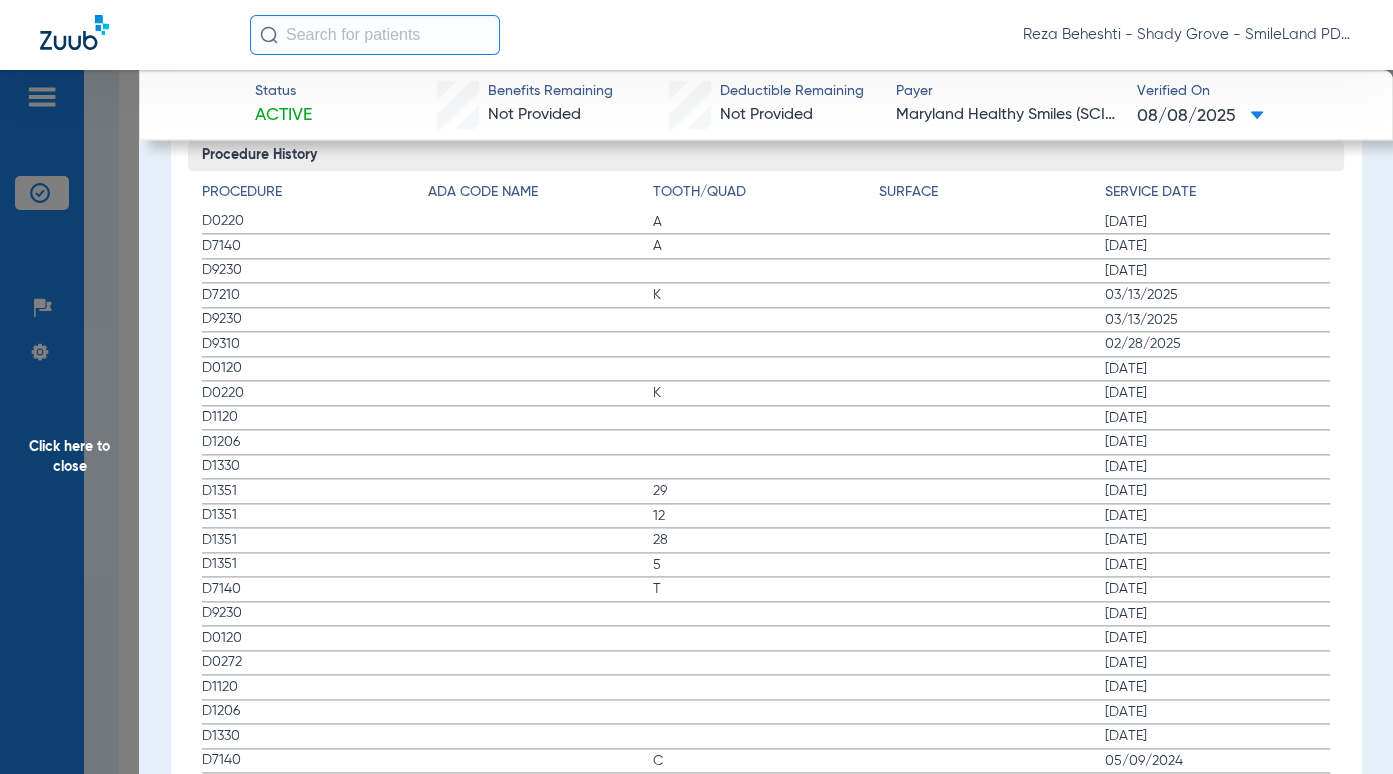 click on "[DATE]" 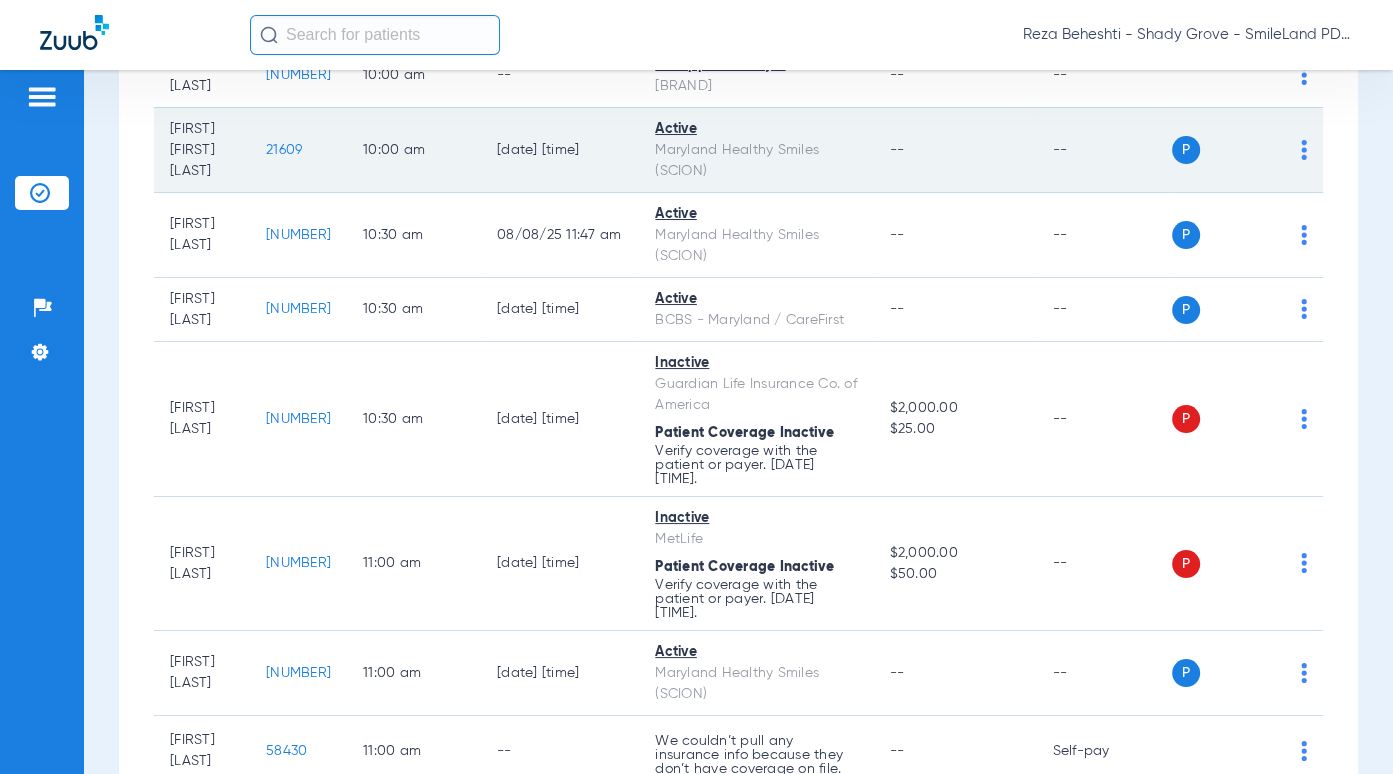 scroll, scrollTop: 1900, scrollLeft: 0, axis: vertical 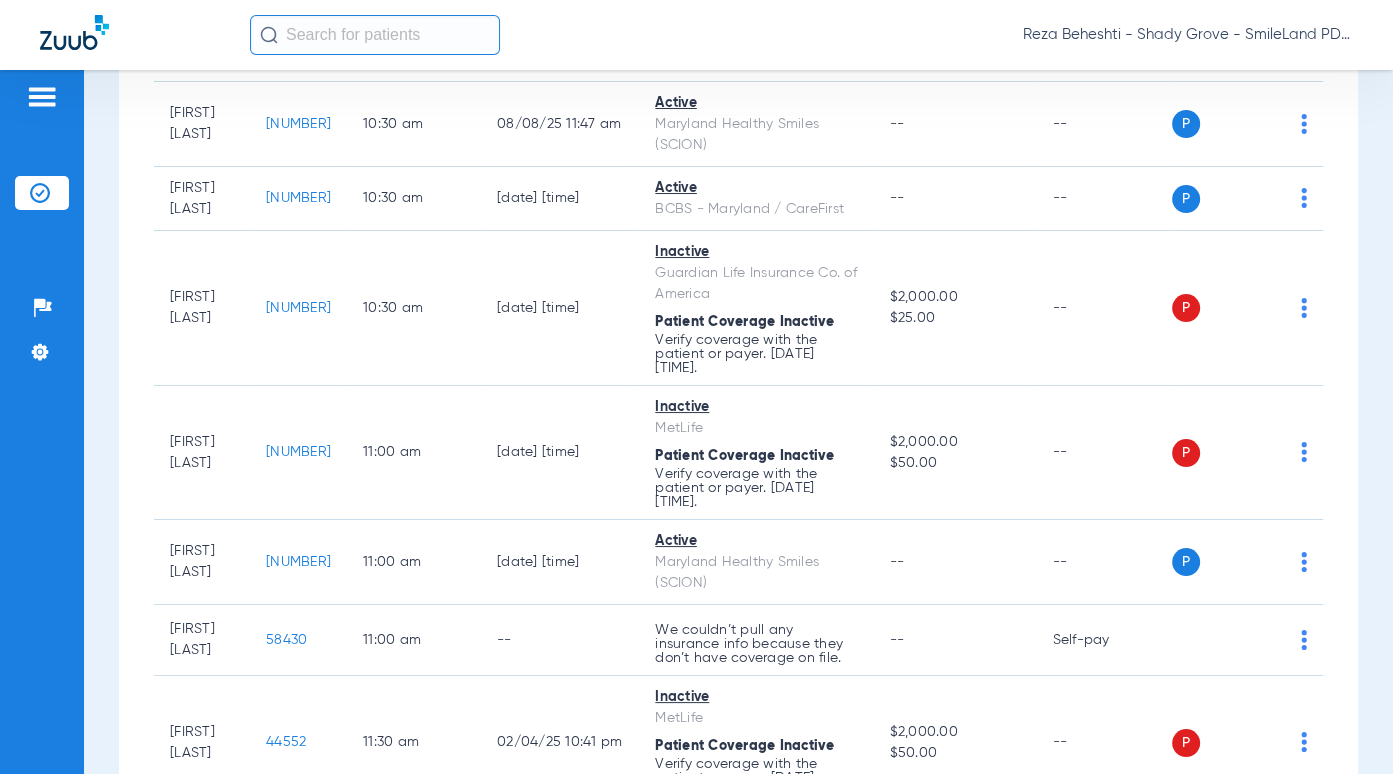 drag, startPoint x: 305, startPoint y: 140, endPoint x: 334, endPoint y: 17, distance: 126.37247 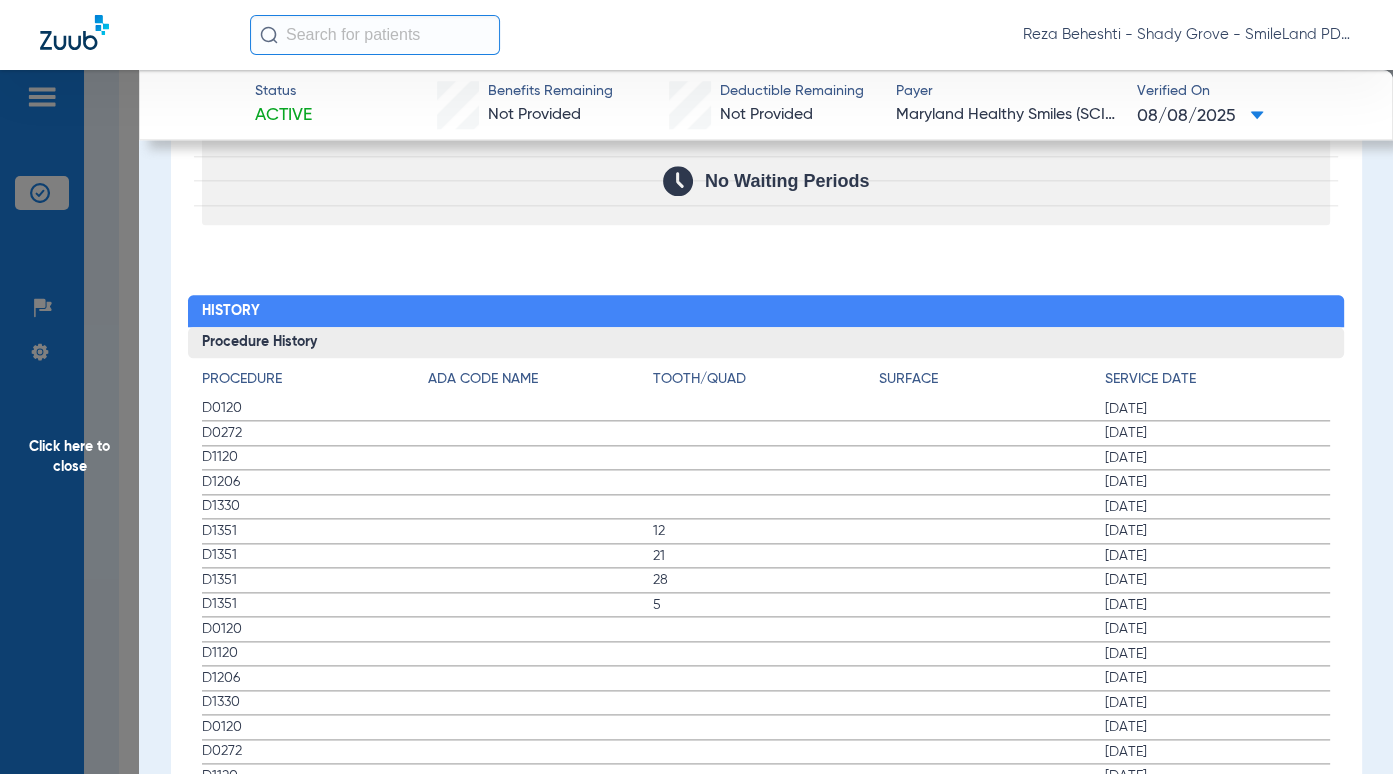 scroll, scrollTop: 2100, scrollLeft: 0, axis: vertical 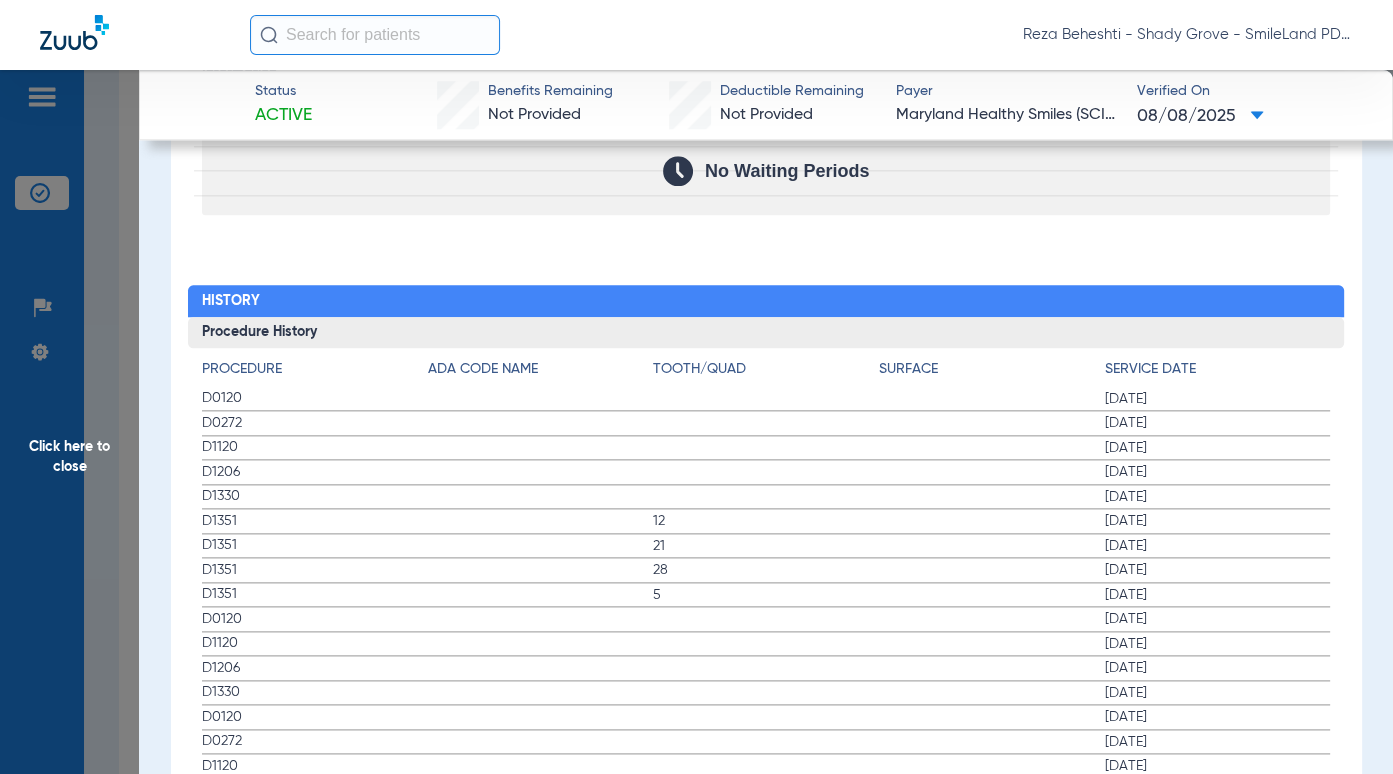click on "Procedure Benefits Disclaimers The Service History displayed above is the last date of service for a limited set of procedure codes, regardless of the provider who performed the service. Search  Filter for My ADA Codes   Expand All Categories   +   Preventive Exams   D0110-D0191   +   X-rays   D0210-D0396   +   Tests and Examinations   D0411-D0470   +   Pathology Lab   D0472-D0478   +   Nomenclature   D0479-D0999   +   Cleaning and Fluoride   D1110-D1330   +   Sealants   D1351-D1355   +   Space Maintainers   D1510-D1999   +   Restorations   D2140-D2430   +   Crowns, Inlays and Onlays   D2510-D2799   +   Other Restorations   D2910-D2999   +   Endodontic Procedures   D3110-D3999   +   Surgical Periodontal Services   D4210-D4286   +   Non-Surgical Periodontal Services   D4320-D4999   +   Dentures, Denture Adjustments, Denture Repairs, Relining   D5110-D5999   +   Surgical Implant Procedures   D6010-D6040   +   Implant Supported Prosthetics   D6050-D6199   +   Fixed Prosthetics   D6205-D6634   +   D6710-D6999" 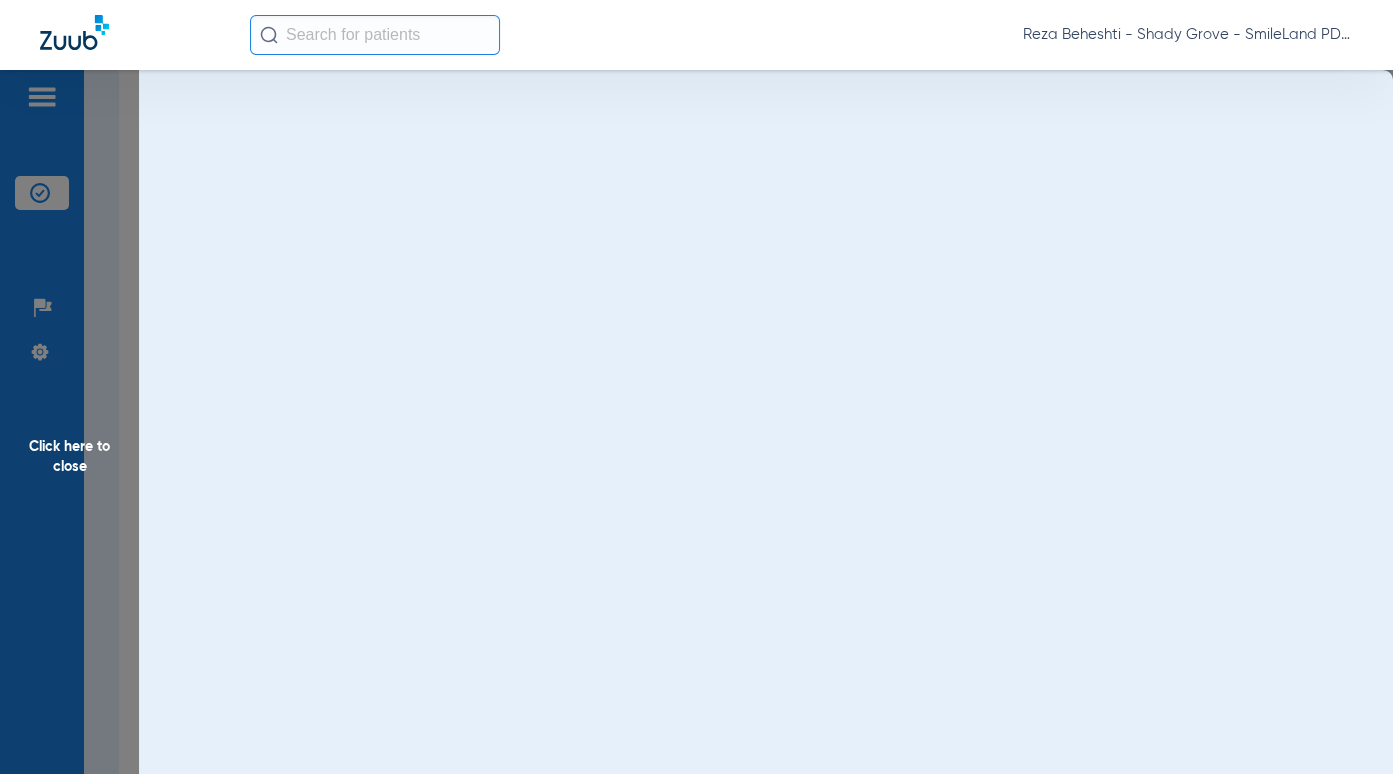 scroll, scrollTop: 0, scrollLeft: 0, axis: both 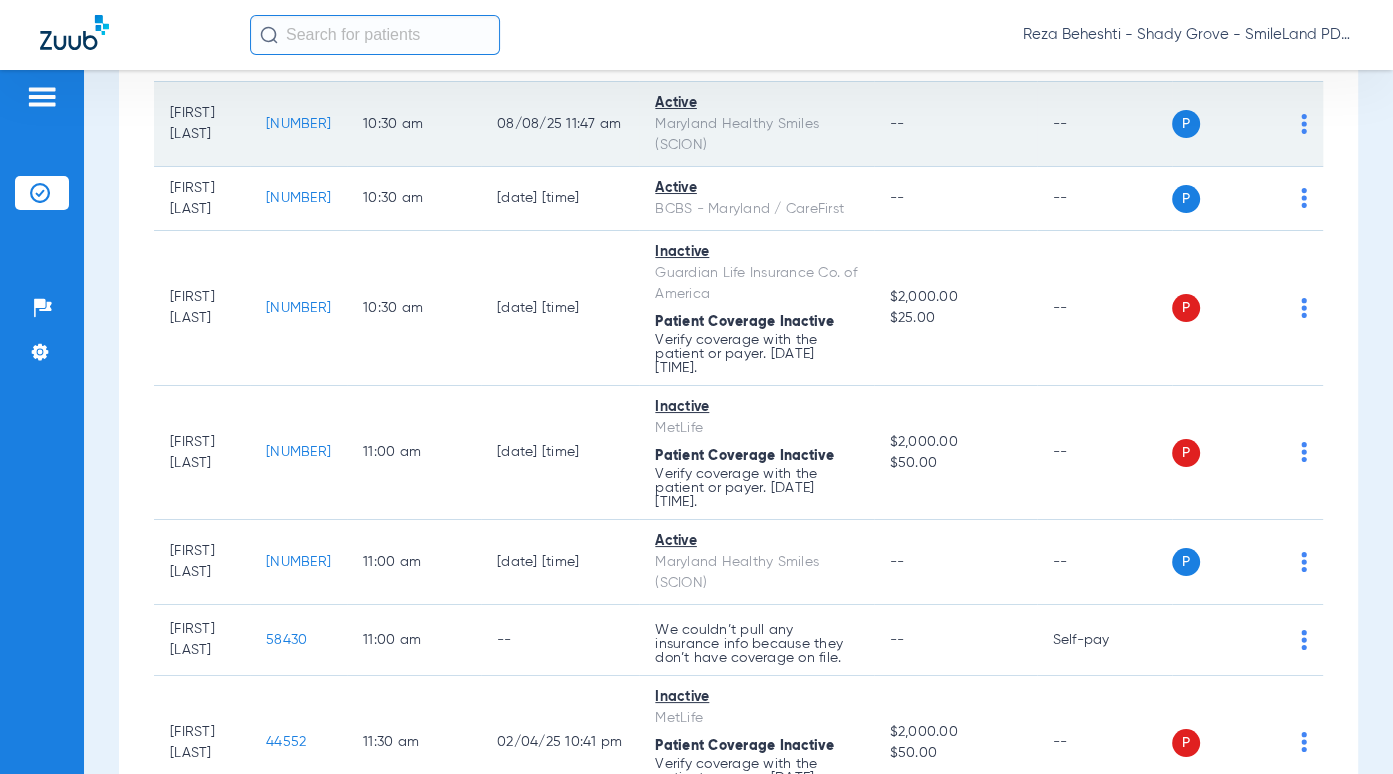 click on "[NUMBER]" 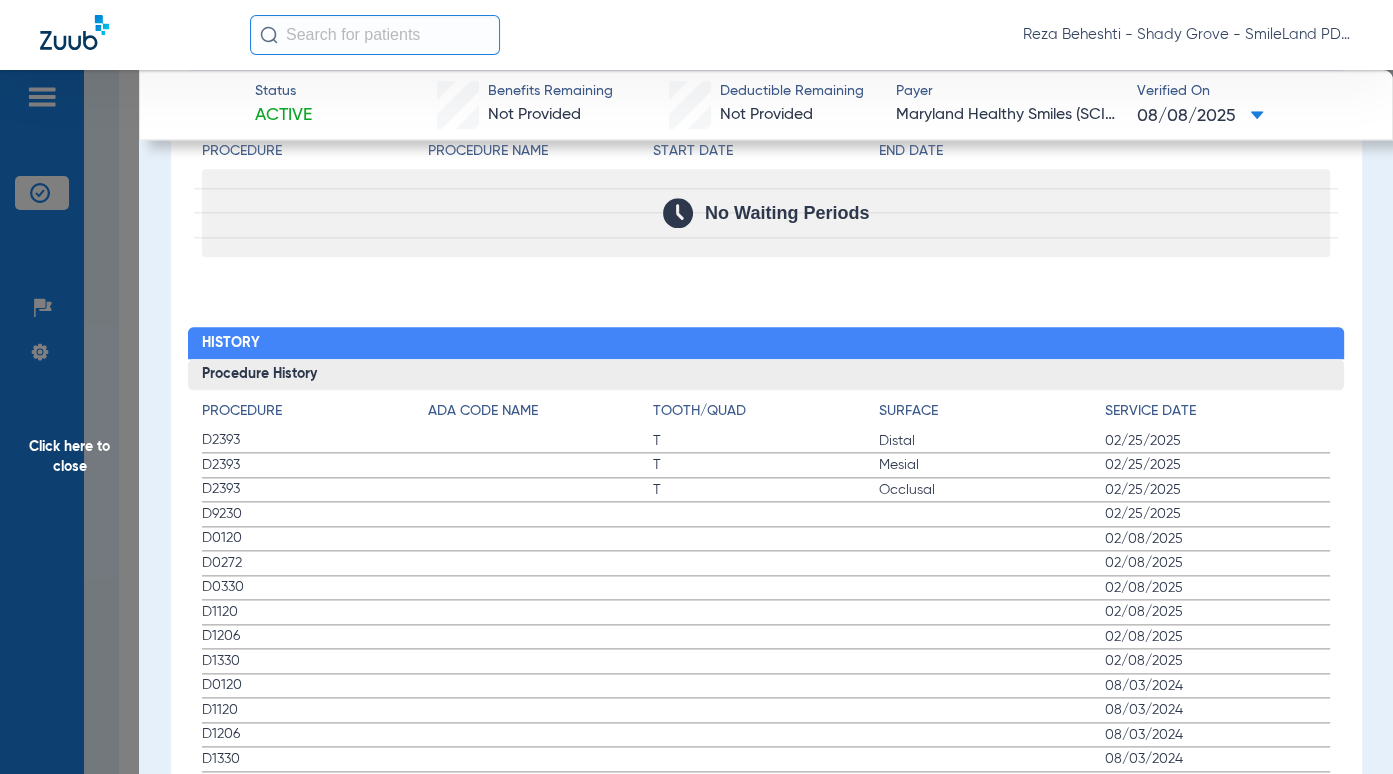 scroll, scrollTop: 2077, scrollLeft: 0, axis: vertical 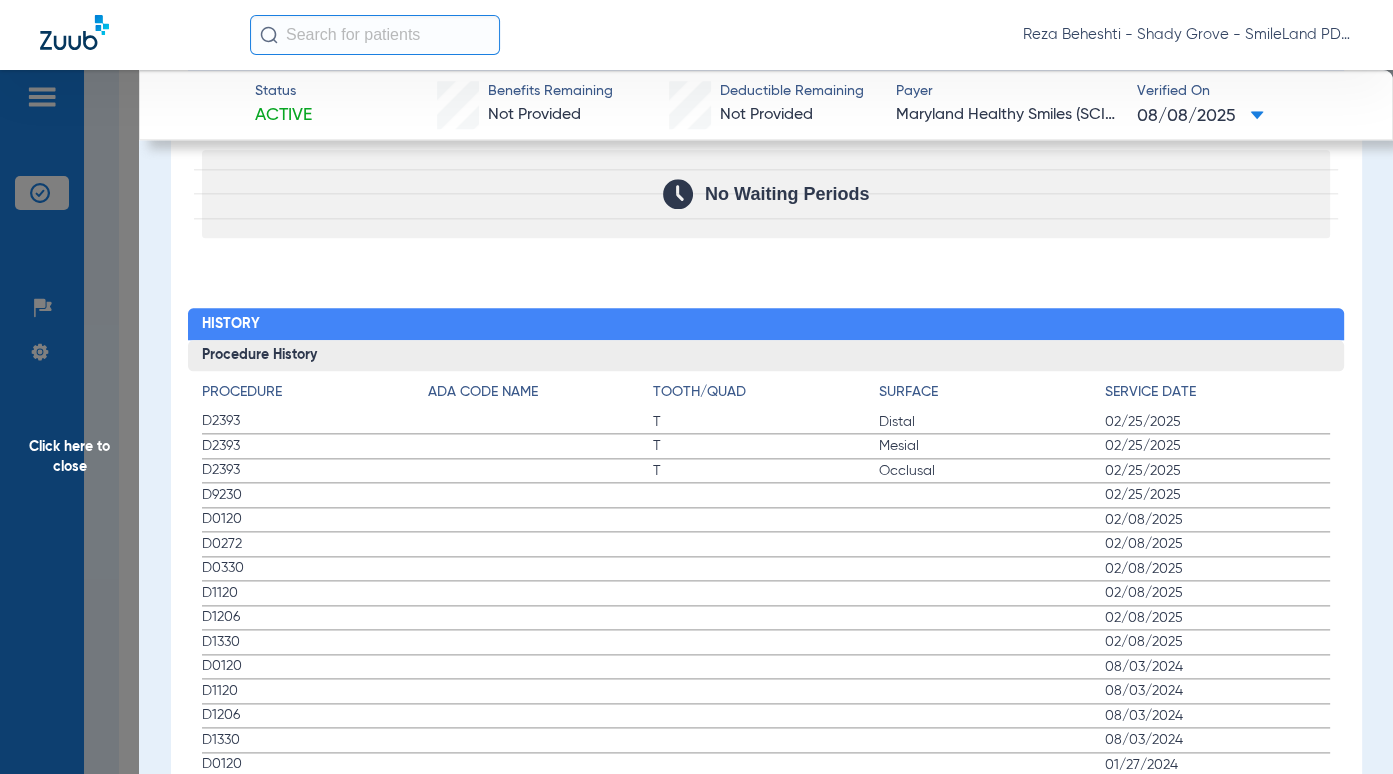 click on "Procedure Benefits Disclaimers The Service History displayed above is the last date of service for a limited set of procedure codes, regardless of the provider who performed the service. Search  Filter for My ADA Codes   Expand All Categories   +   Preventive Exams   D0110-D0191   +   X-rays   D0210-D0396   +   Tests and Examinations   D0411-D0470   +   Pathology Lab   D0472-D0478   +   Nomenclature   D0479-D0999   +   Cleaning and Fluoride   D1110-D1330   +   Sealants   D1351-D1355   +   Space Maintainers   D1510-D1999   +   Restorations   D2140-D2430   +   Crowns, Inlays and Onlays   D2510-D2799   +   Other Restorations   D2910-D2999   +   Endodontic Procedures   D3110-D3999   +   Surgical Periodontal Services   D4210-D4286   +   Non-Surgical Periodontal Services   D4320-D4999   +   Dentures, Denture Adjustments, Denture Repairs, Relining   D5110-D5999   +   Surgical Implant Procedures   D6010-D6040   +   Implant Supported Prosthetics   D6050-D6199   +   Fixed Prosthetics   D6205-D6634   +   D6710-D6999" 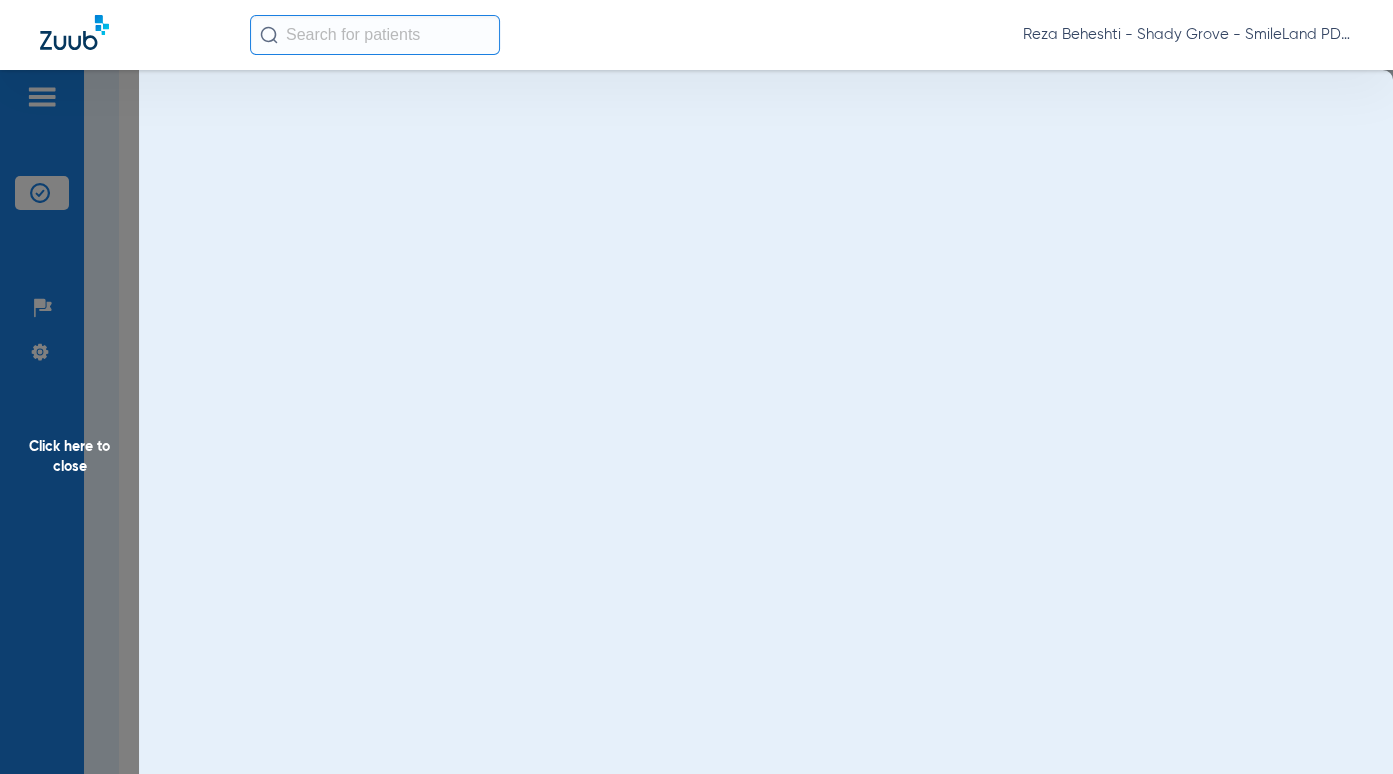 scroll, scrollTop: 0, scrollLeft: 0, axis: both 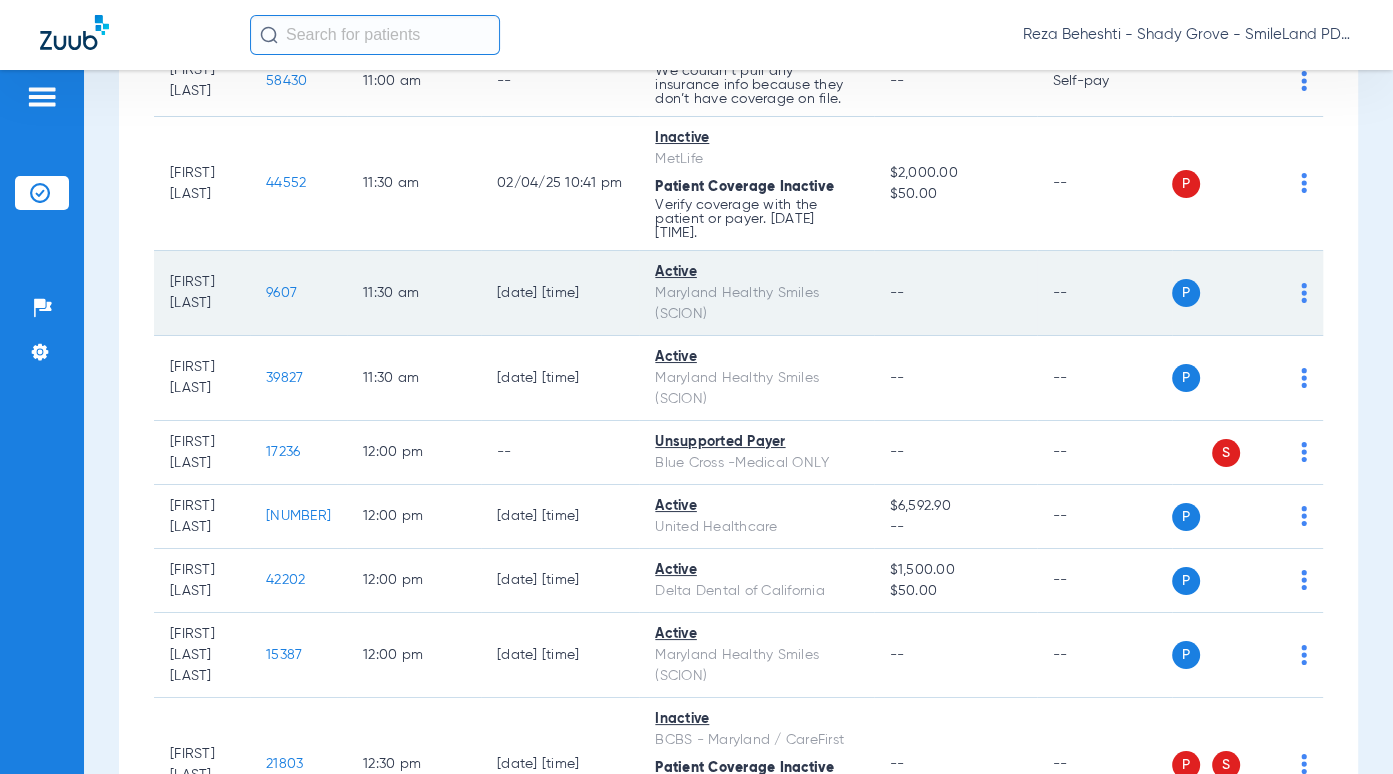 click on "9607" 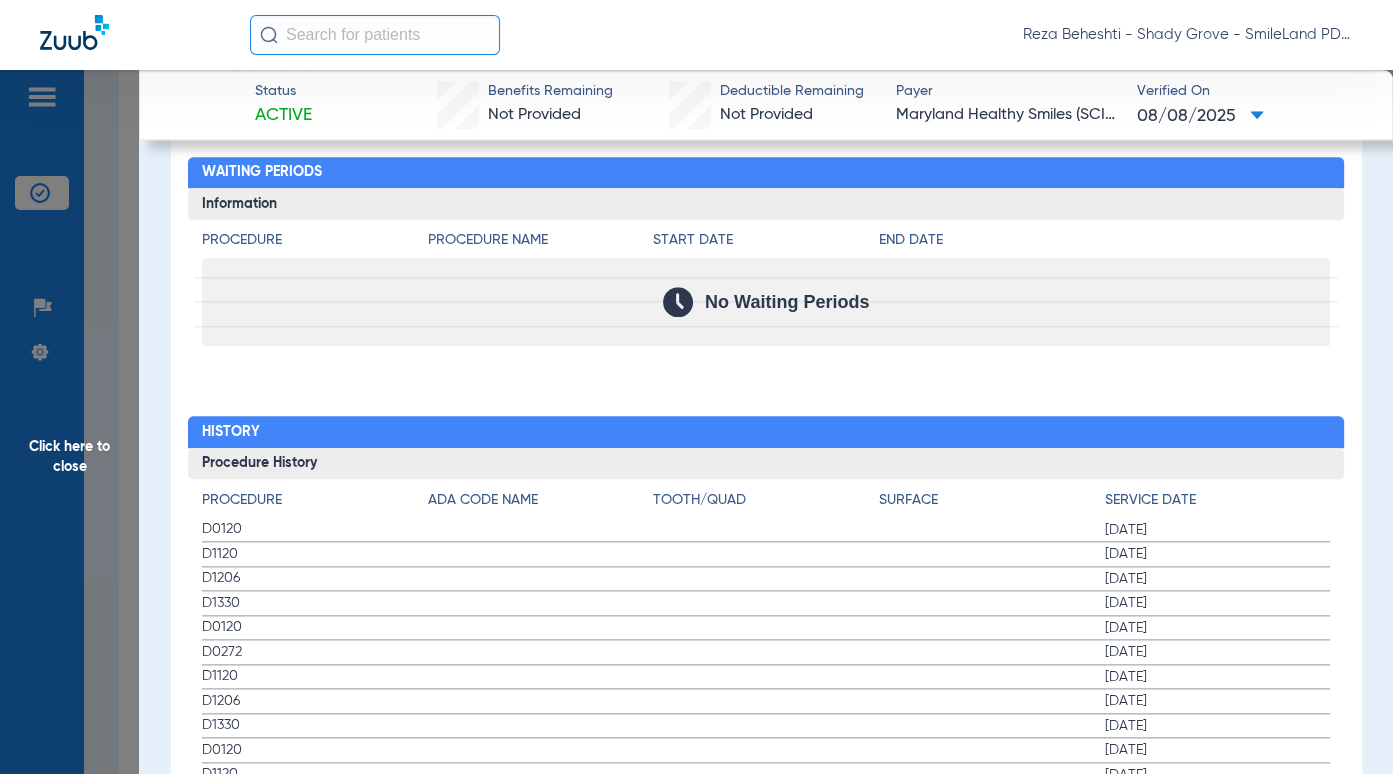 scroll, scrollTop: 2000, scrollLeft: 0, axis: vertical 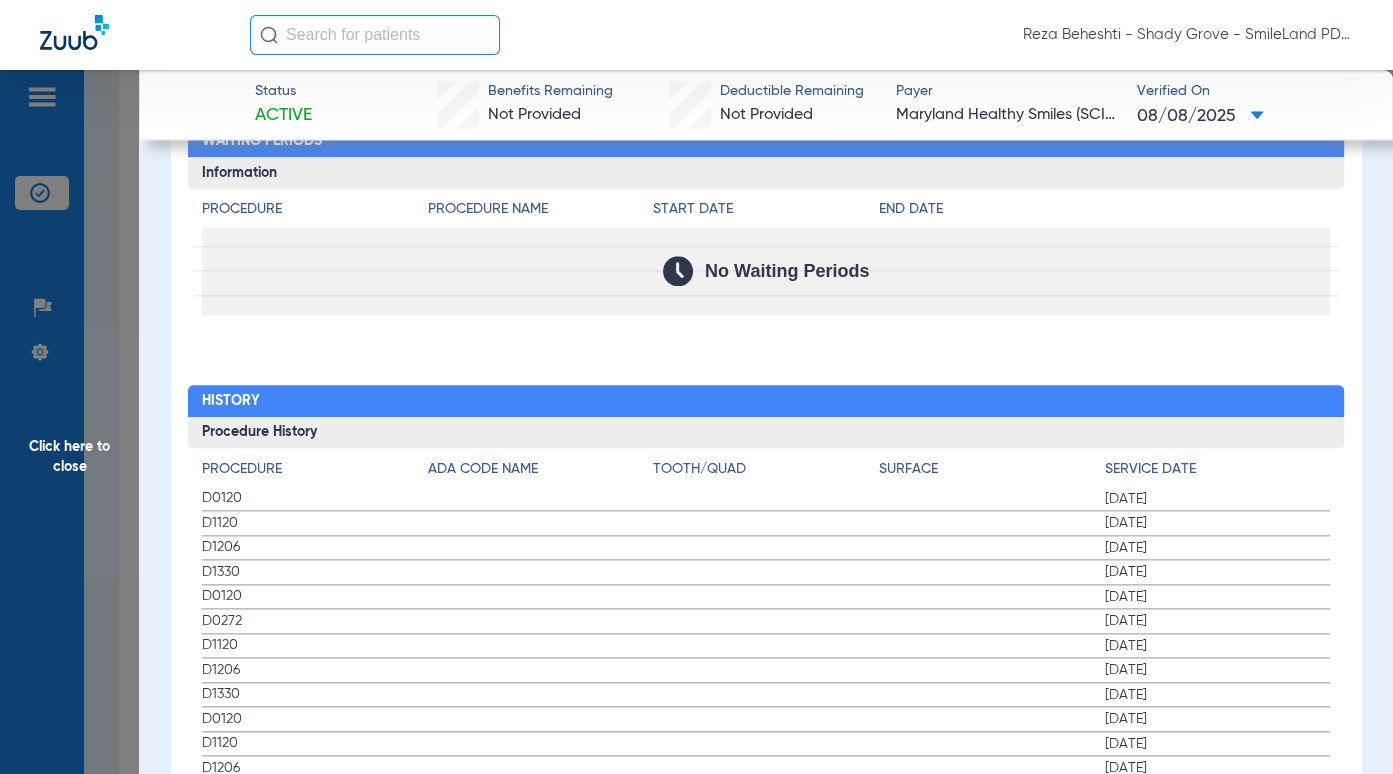 drag, startPoint x: 1286, startPoint y: 221, endPoint x: 641, endPoint y: 250, distance: 645.6516 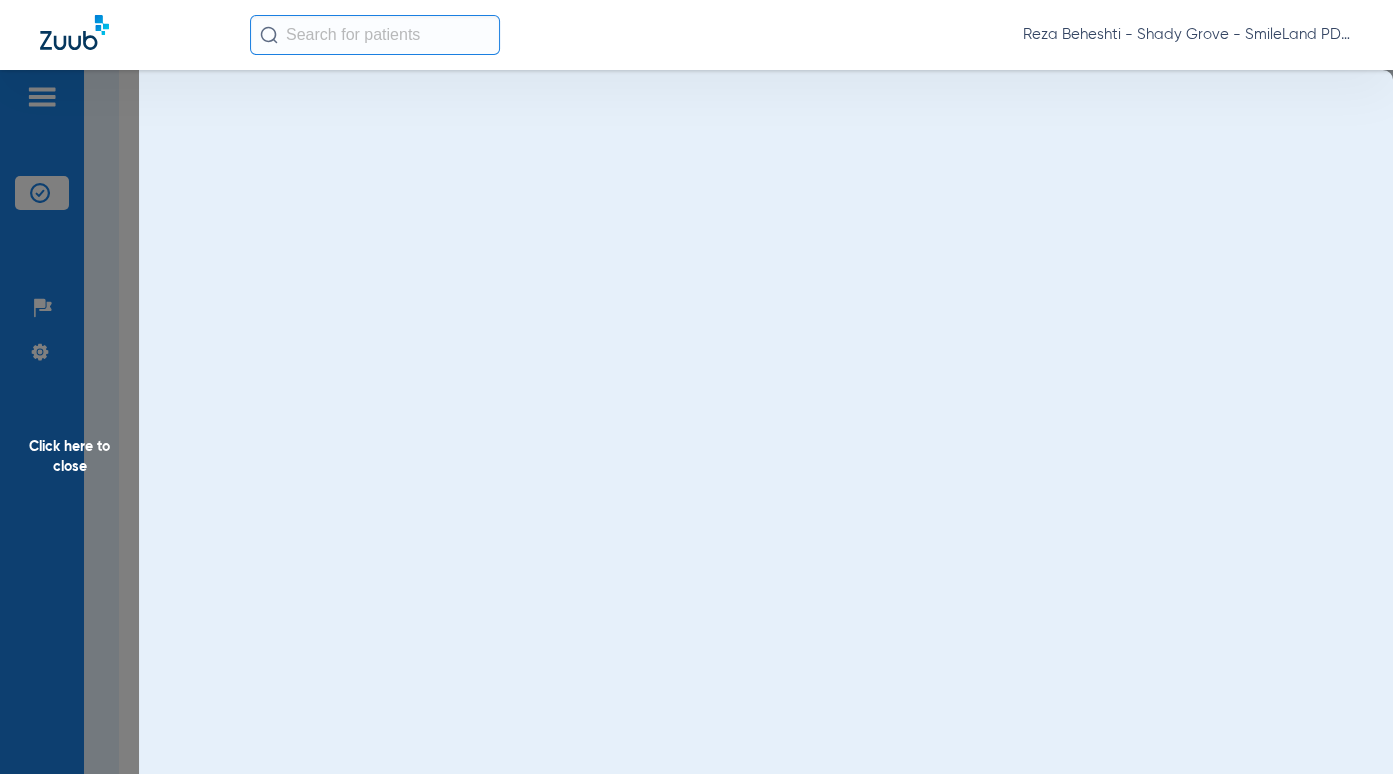scroll, scrollTop: 0, scrollLeft: 0, axis: both 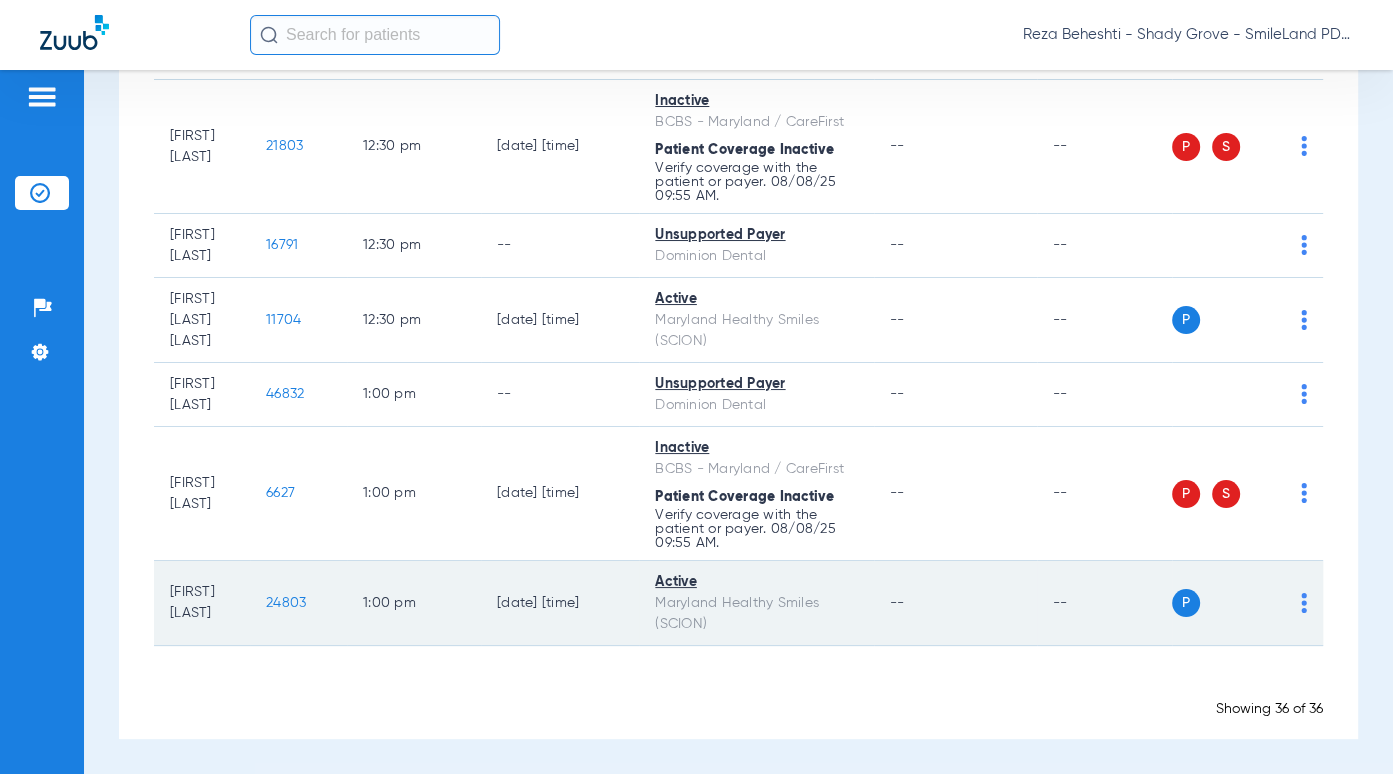 click on "24803" 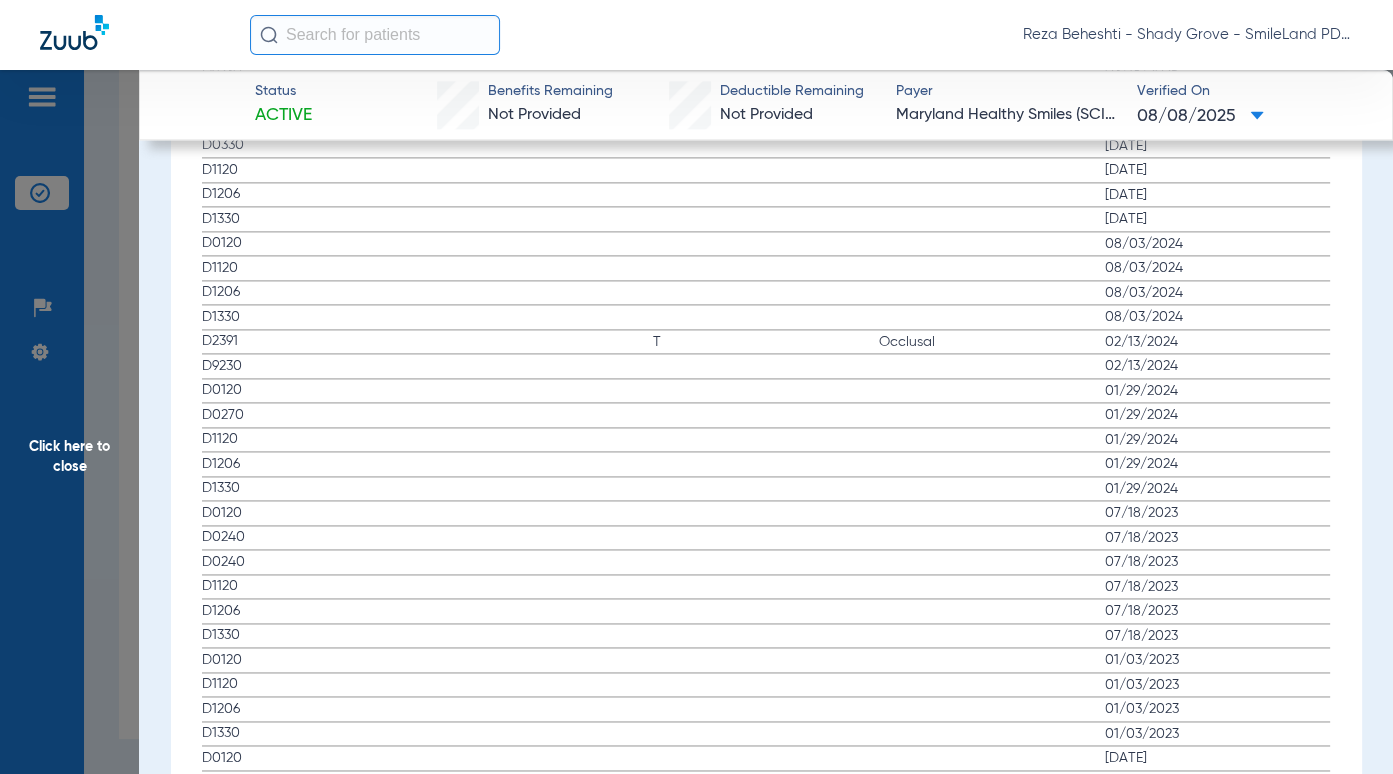 scroll, scrollTop: 2100, scrollLeft: 0, axis: vertical 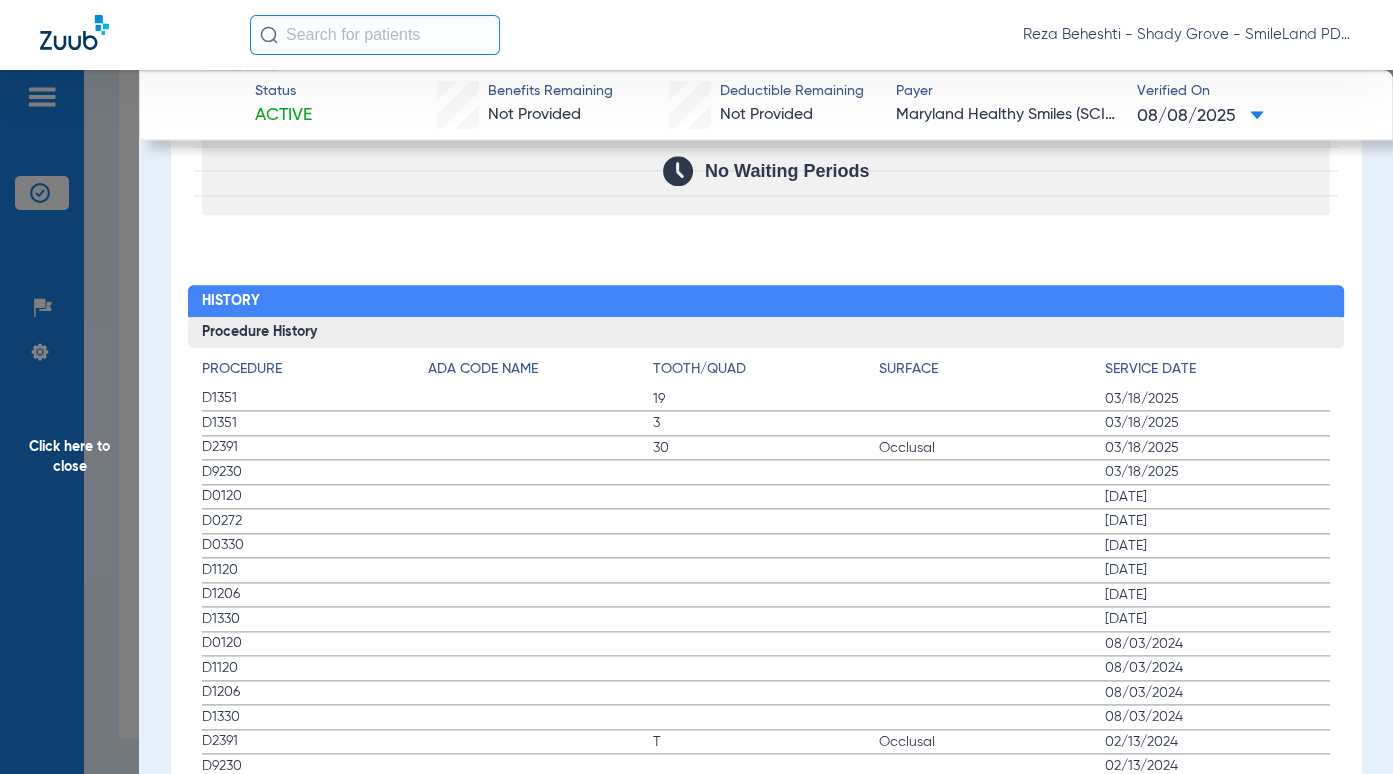 click on "No Waiting Periods" 